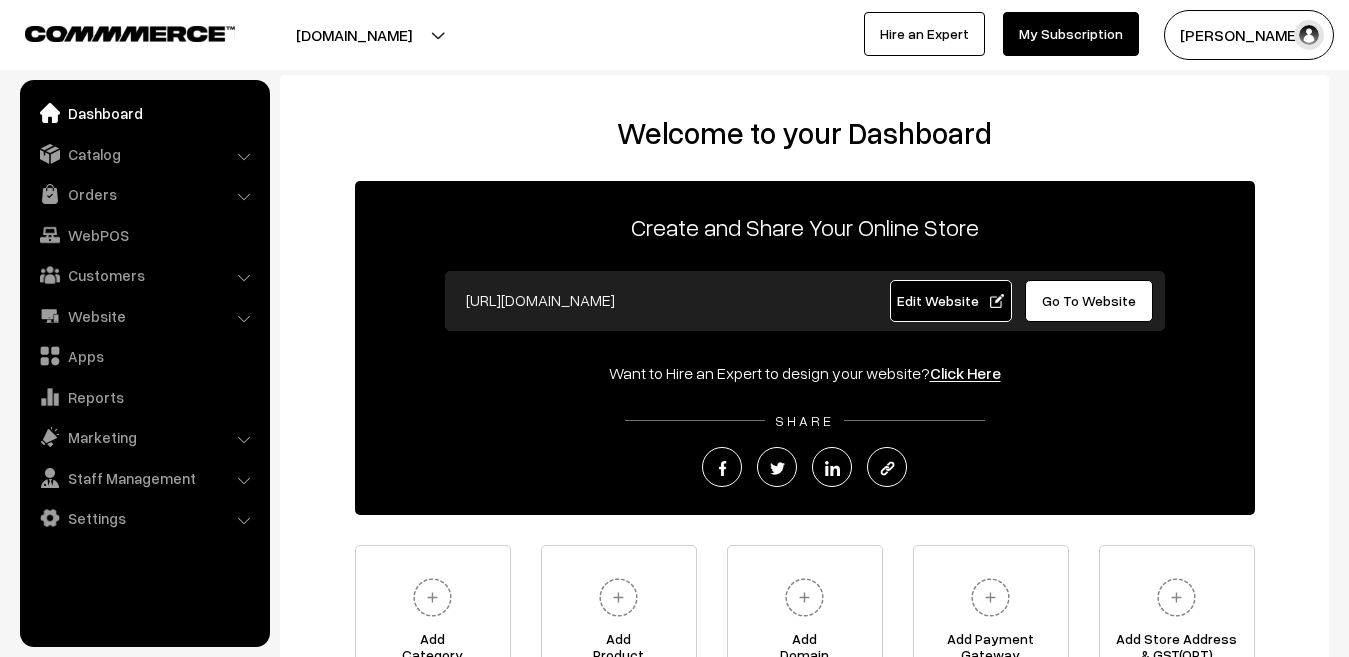scroll, scrollTop: 0, scrollLeft: 0, axis: both 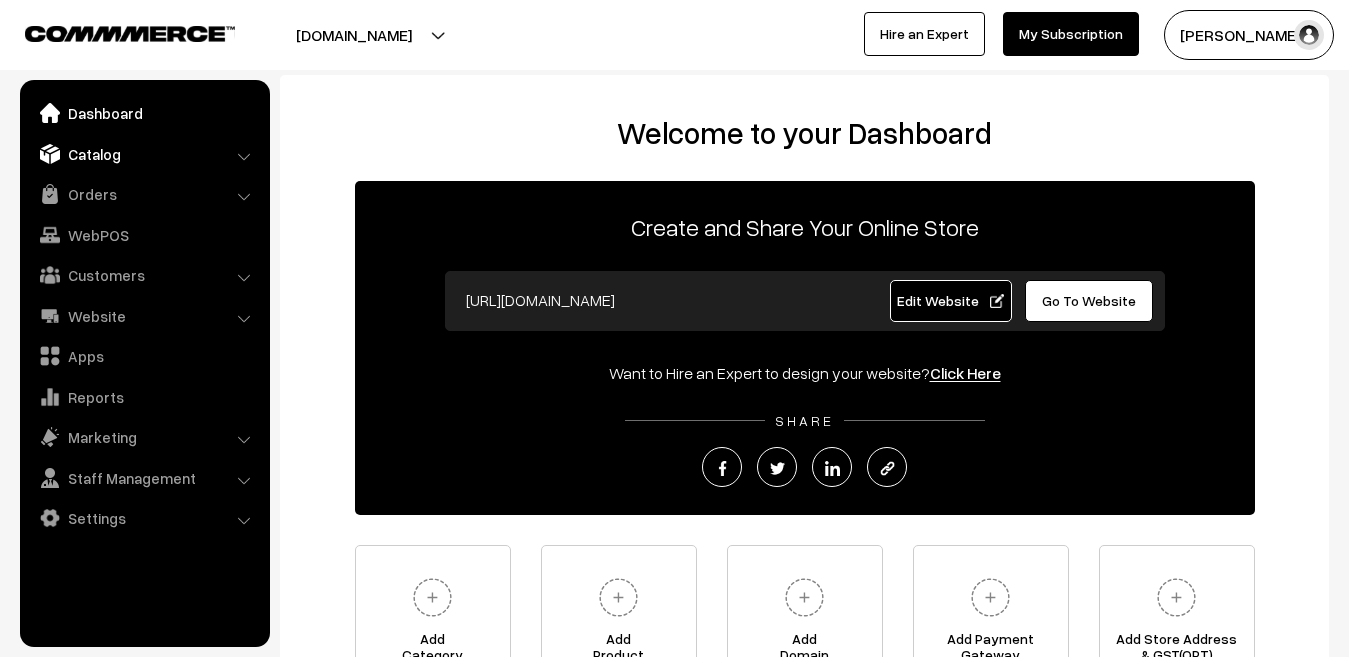 click on "Catalog" at bounding box center (144, 154) 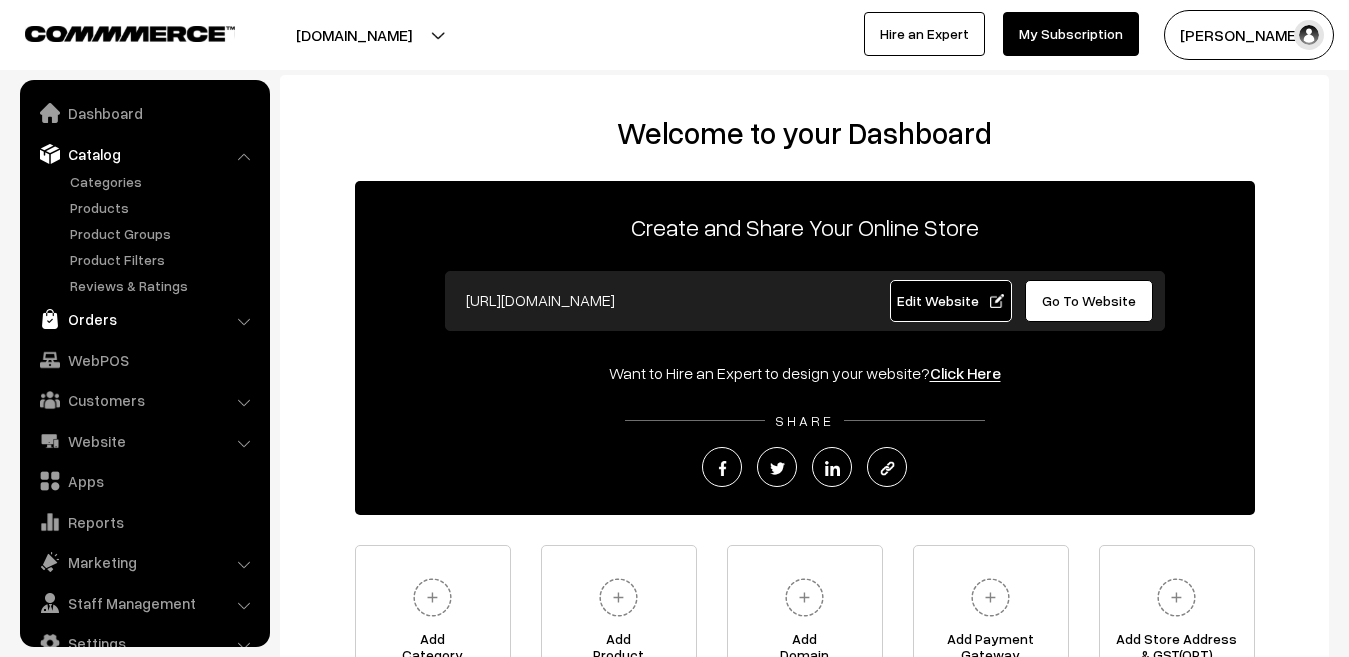 click on "Orders" at bounding box center [144, 319] 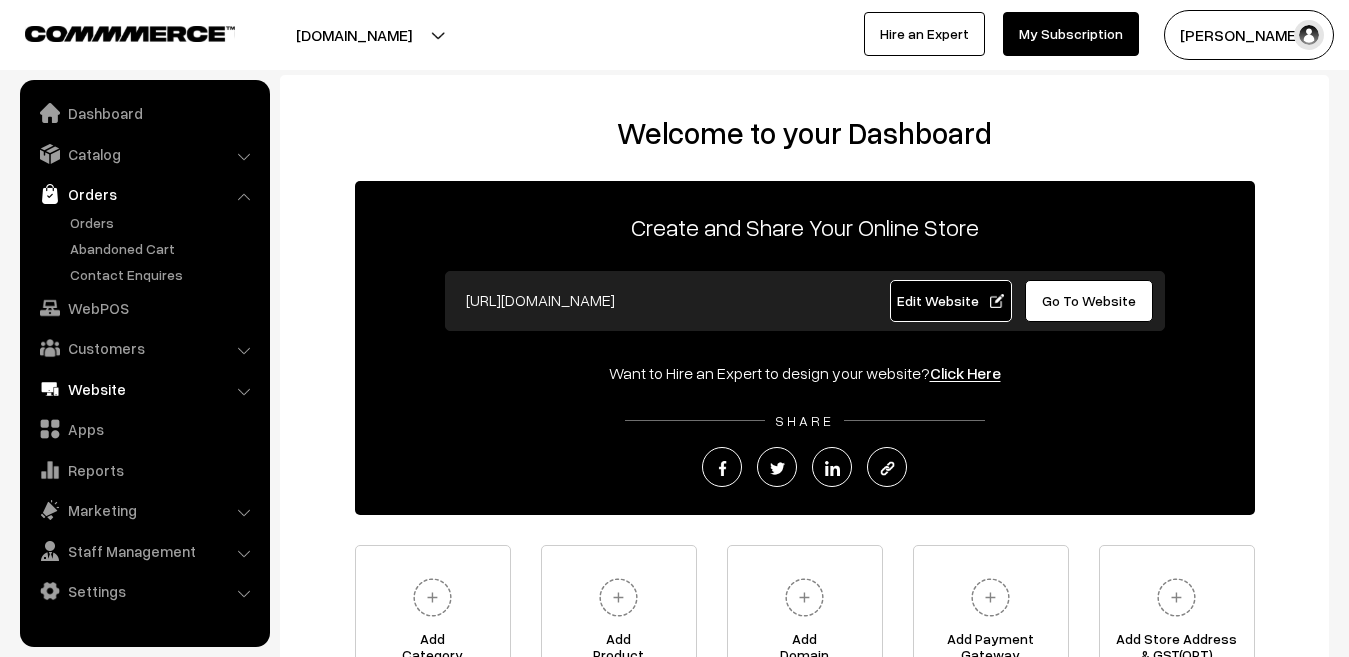 click on "Website" at bounding box center (144, 389) 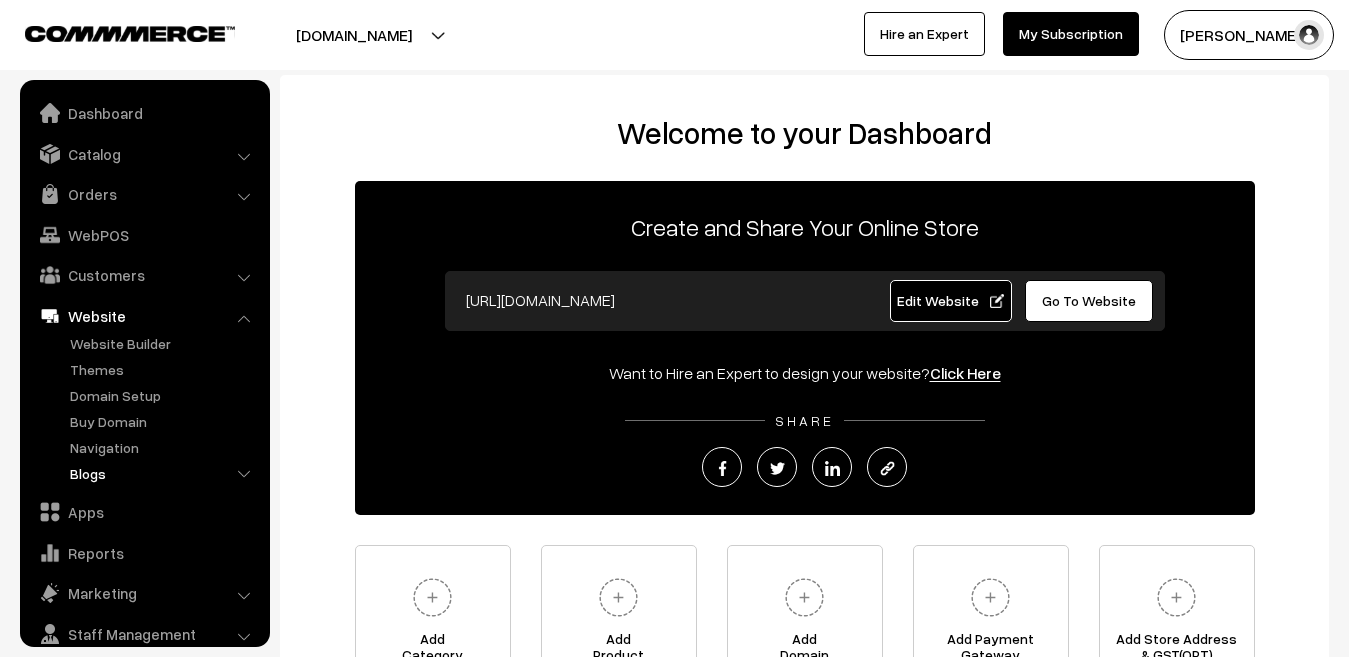 click on "Blogs" at bounding box center [164, 473] 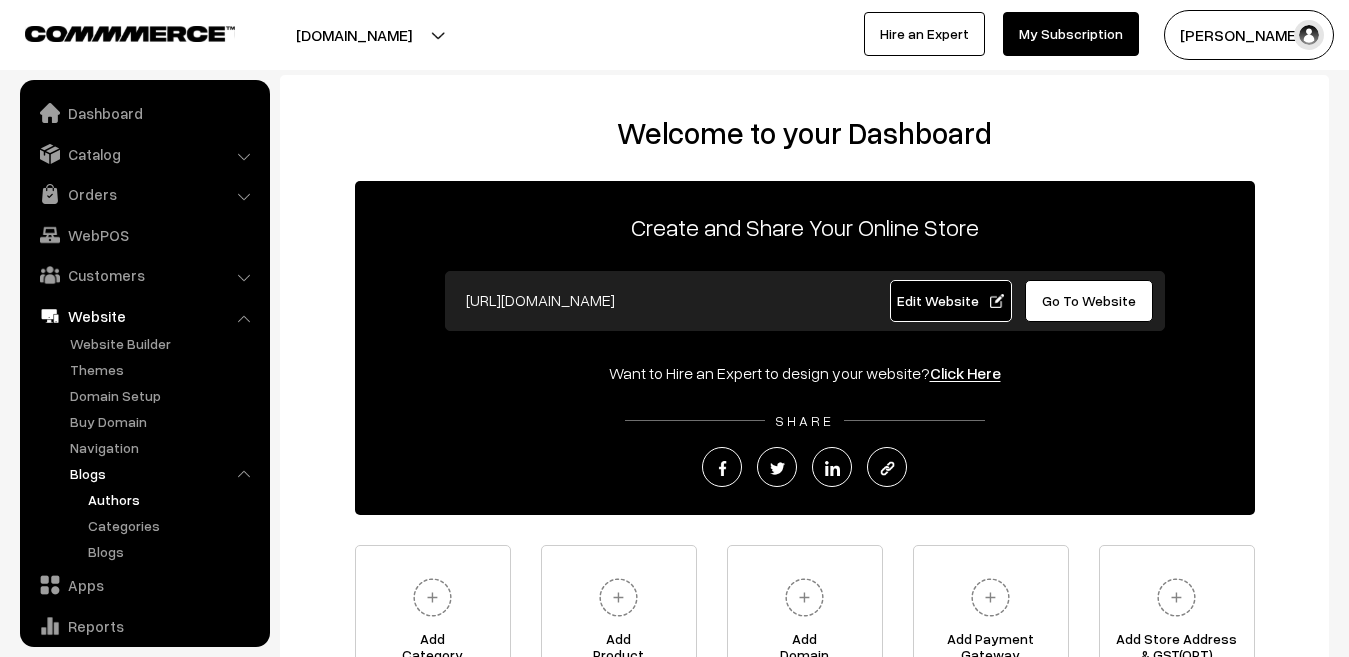 click on "Authors" at bounding box center (173, 499) 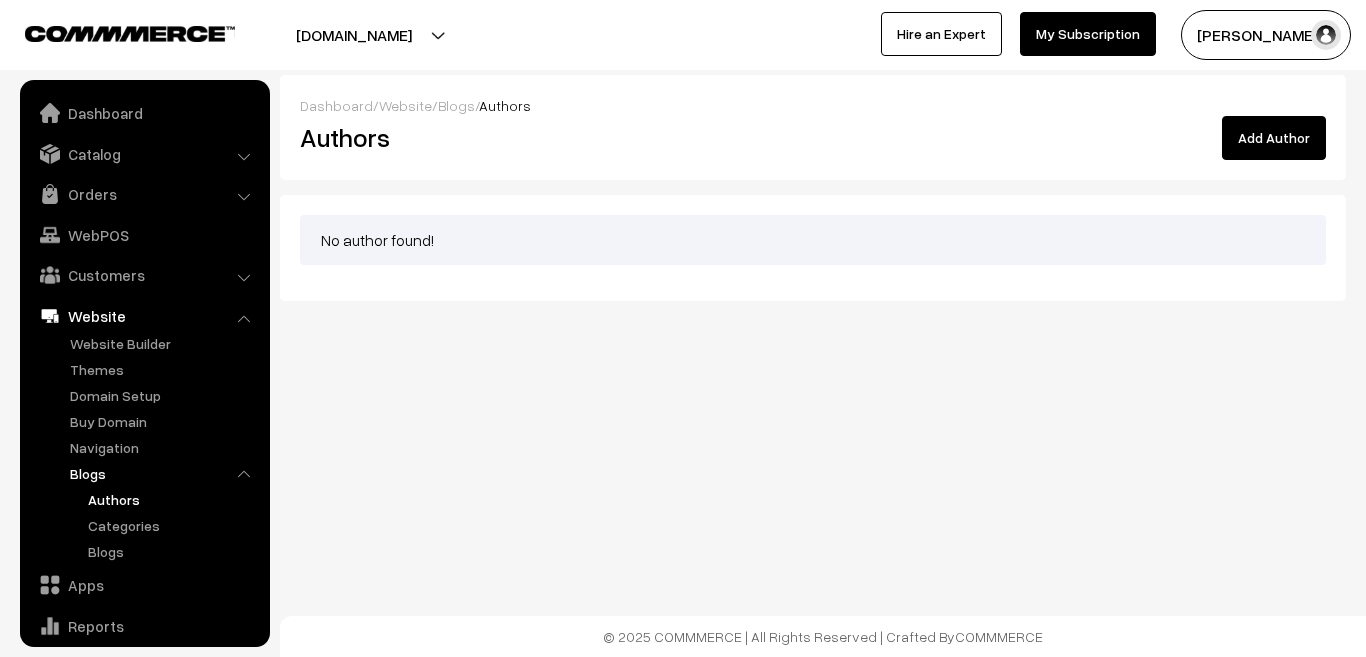 scroll, scrollTop: 0, scrollLeft: 0, axis: both 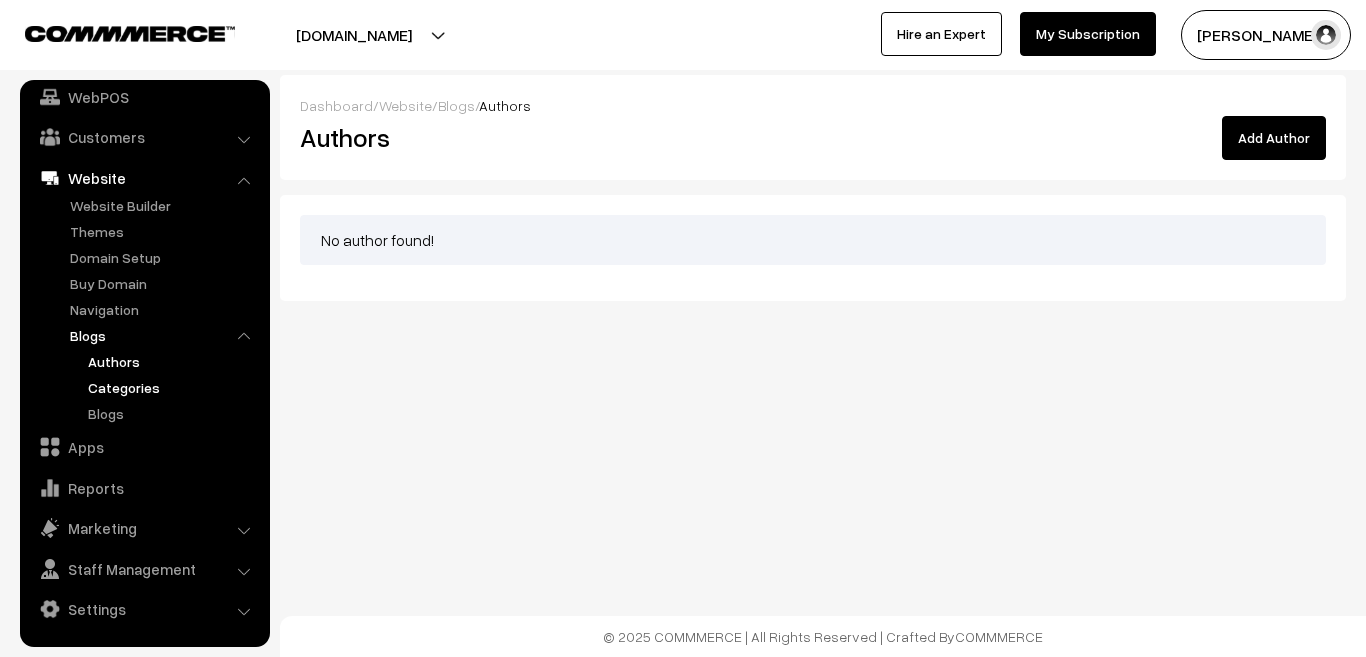 click on "Categories" at bounding box center (173, 387) 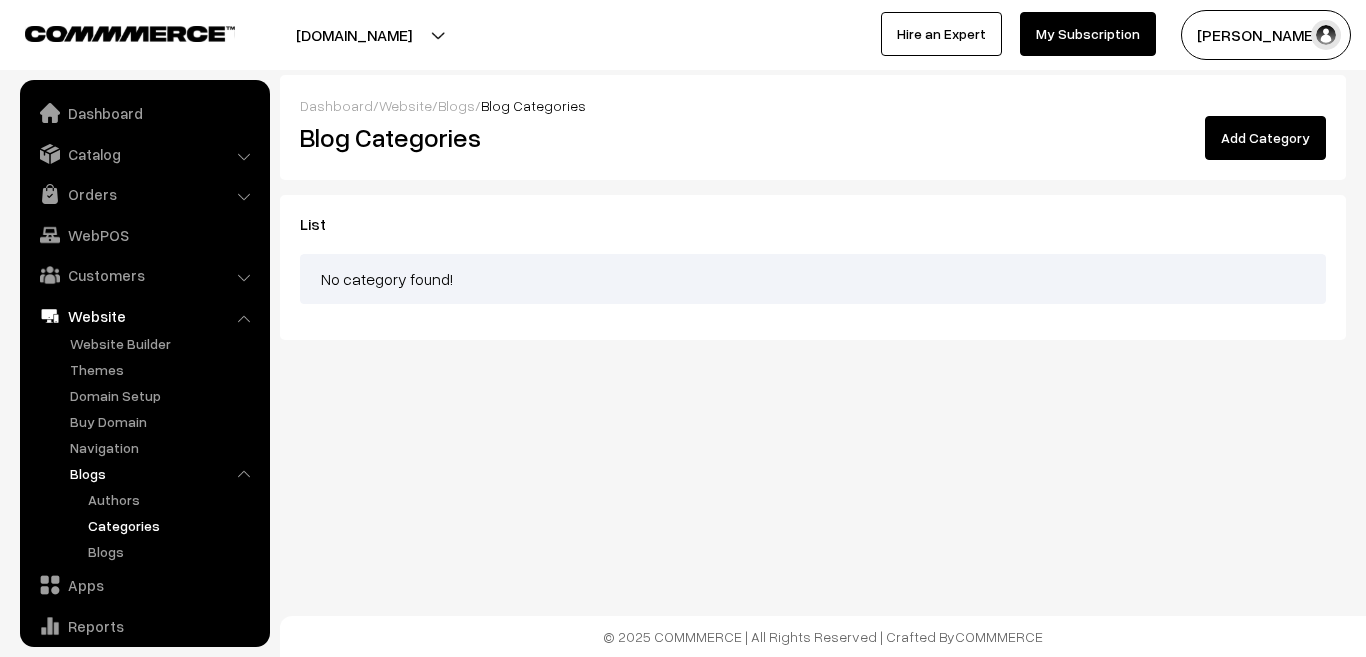scroll, scrollTop: 0, scrollLeft: 0, axis: both 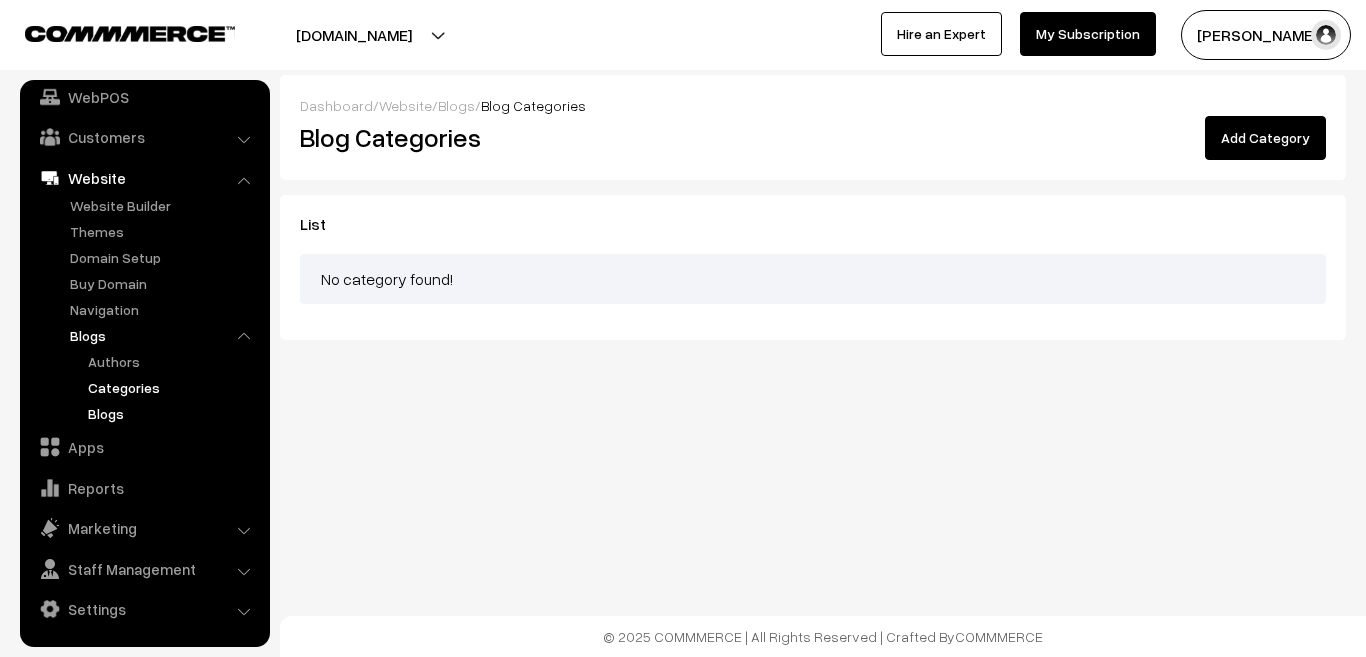 click on "Blogs" at bounding box center (173, 413) 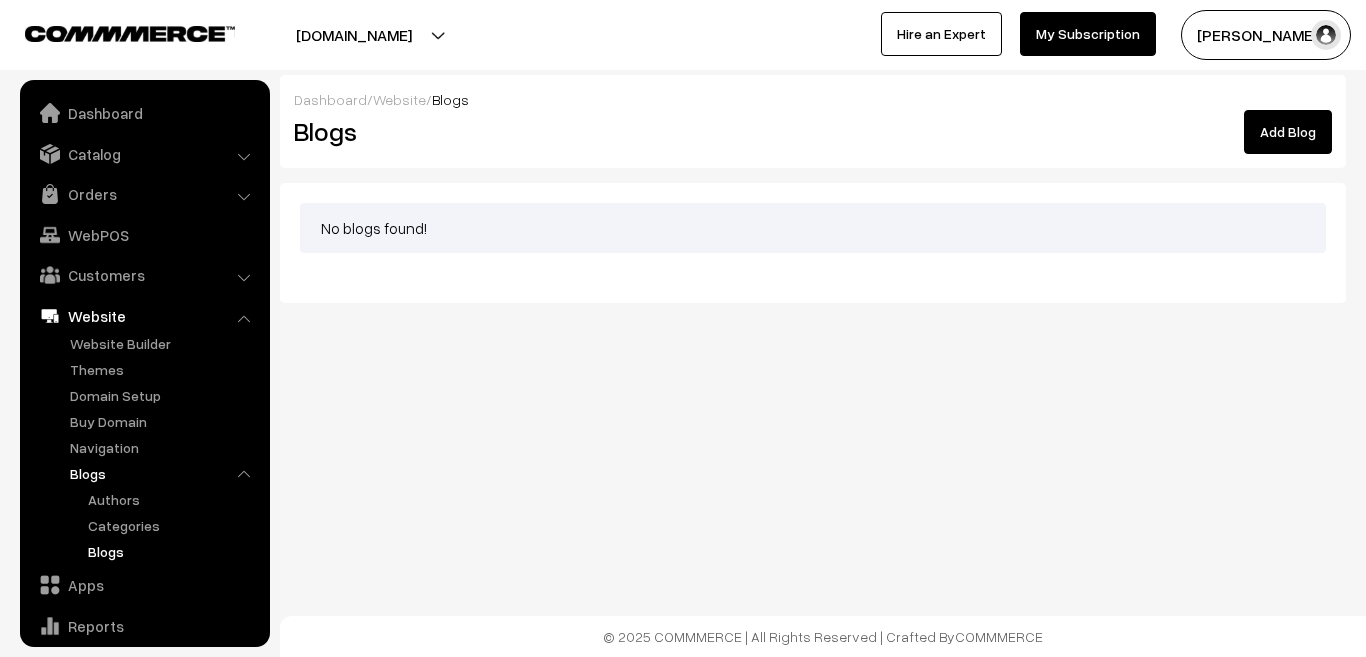 scroll, scrollTop: 0, scrollLeft: 0, axis: both 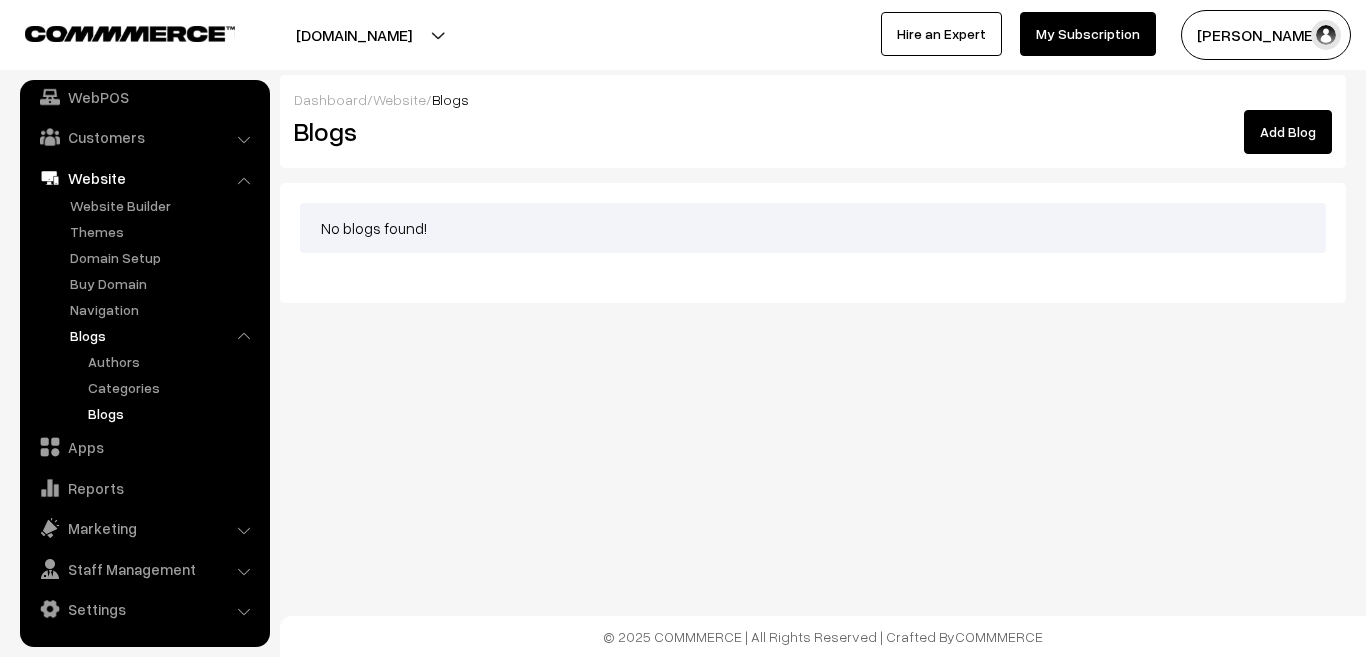 click on "Add Blog" at bounding box center (1288, 132) 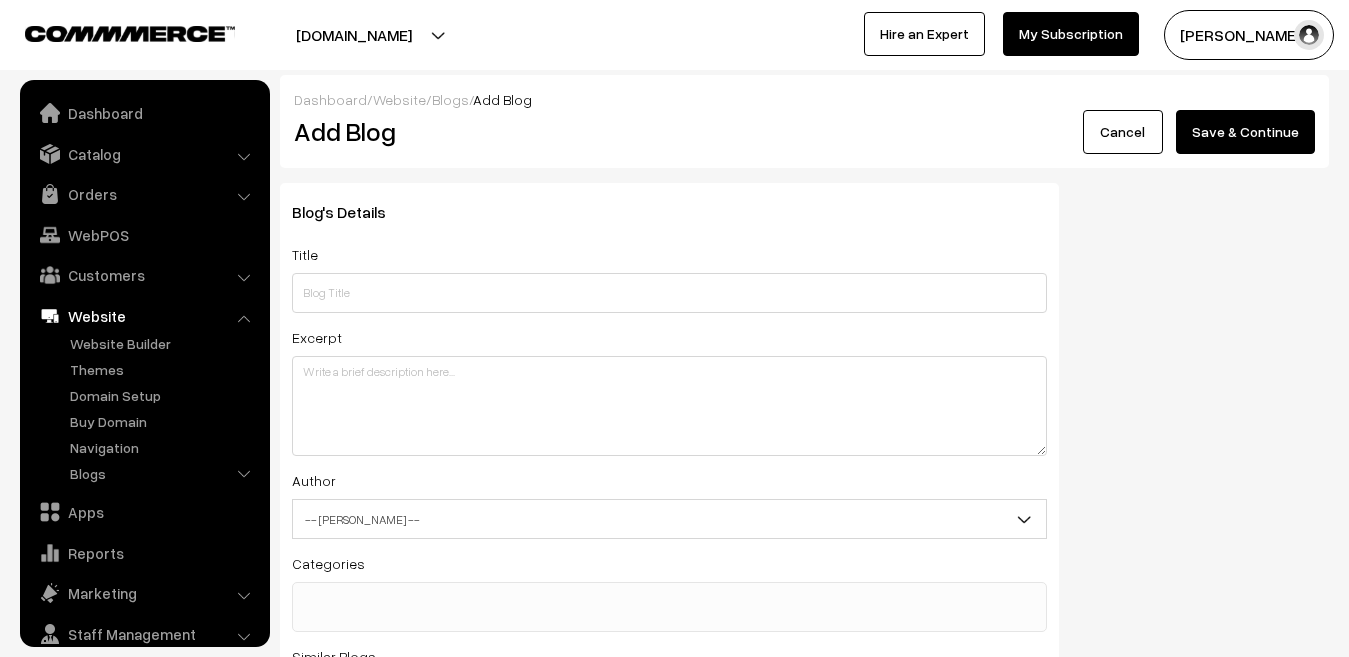scroll, scrollTop: 0, scrollLeft: 0, axis: both 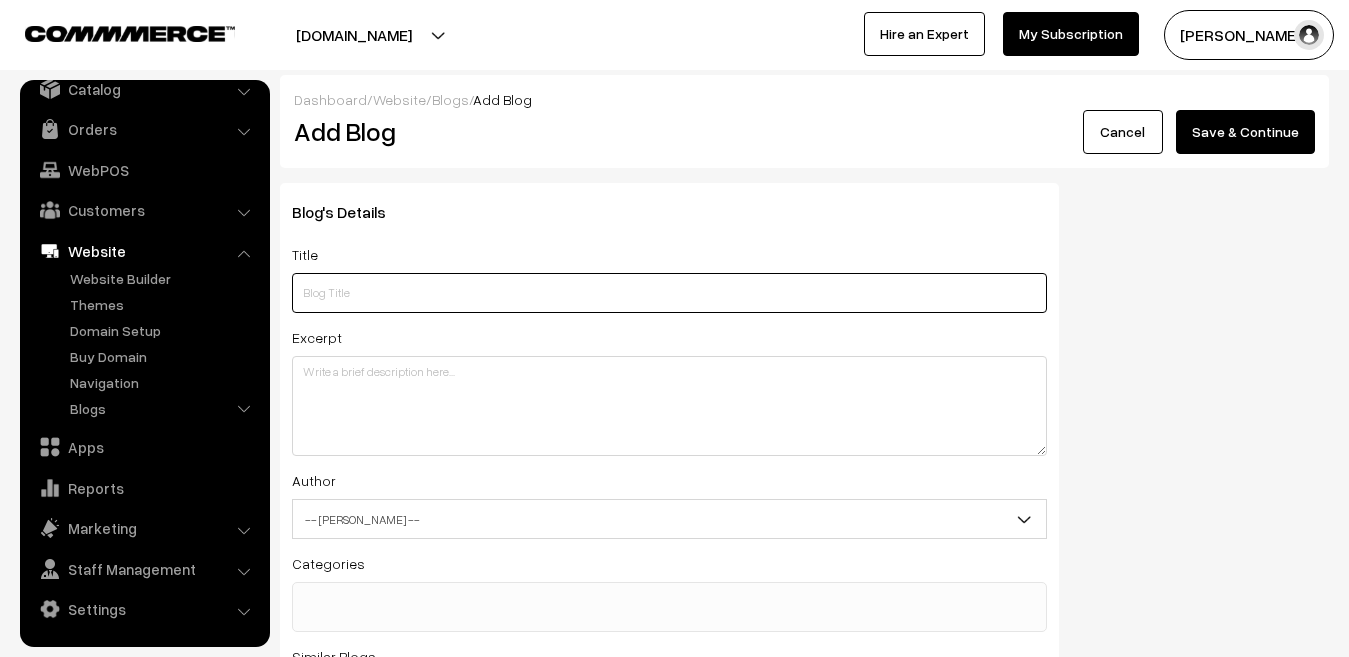 click at bounding box center (669, 293) 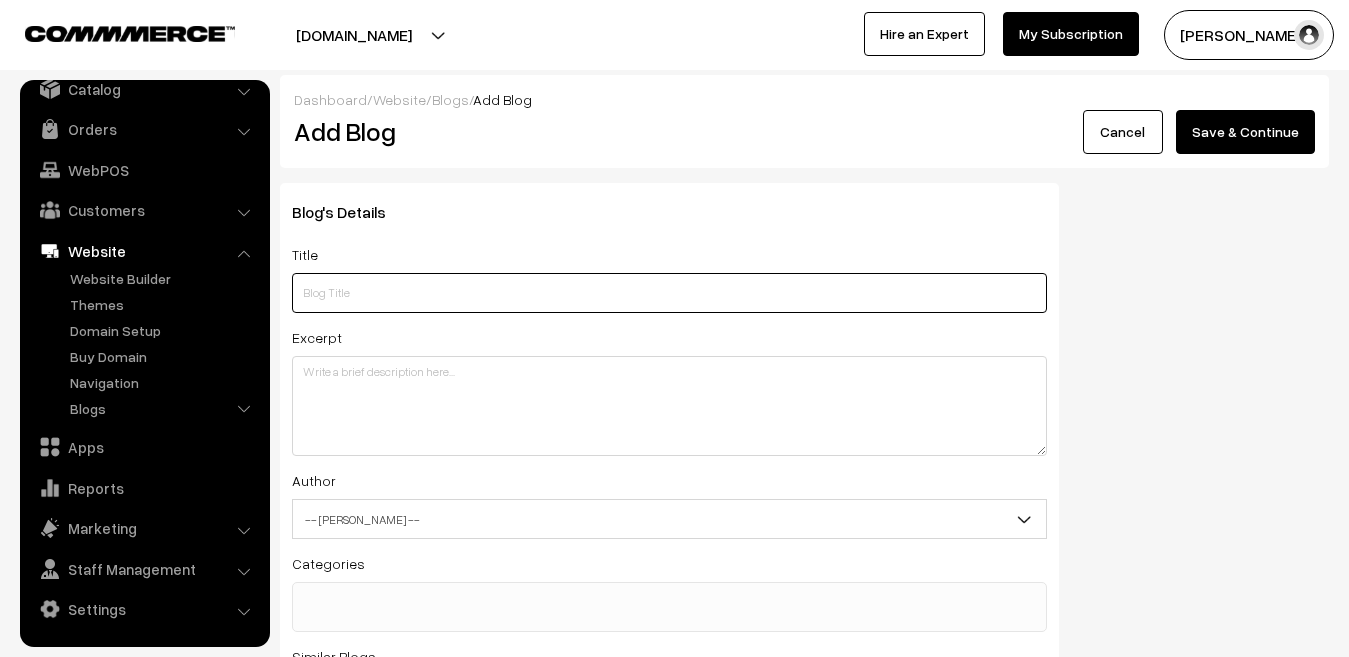 paste on "The Power Behind Every Spice: Rural Women at the Heart of Rughji Farm" 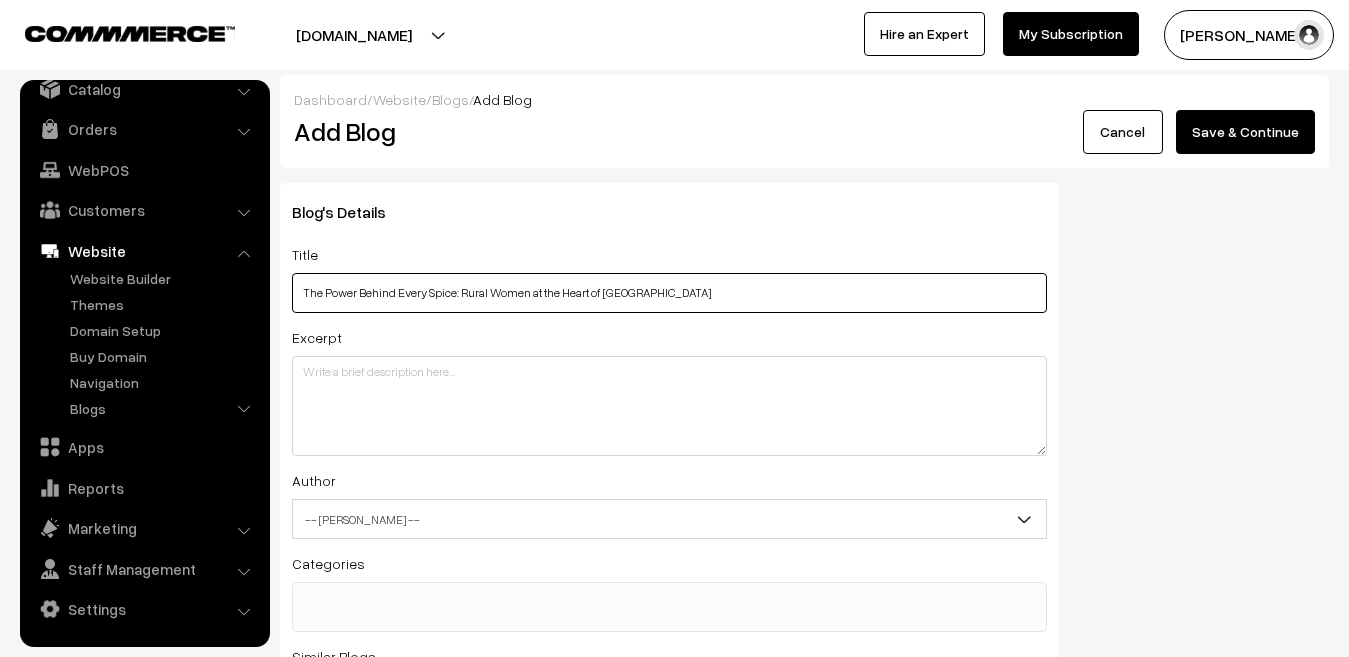 type on "The Power Behind Every Spice: Rural Women at the Heart of Rughji Farm" 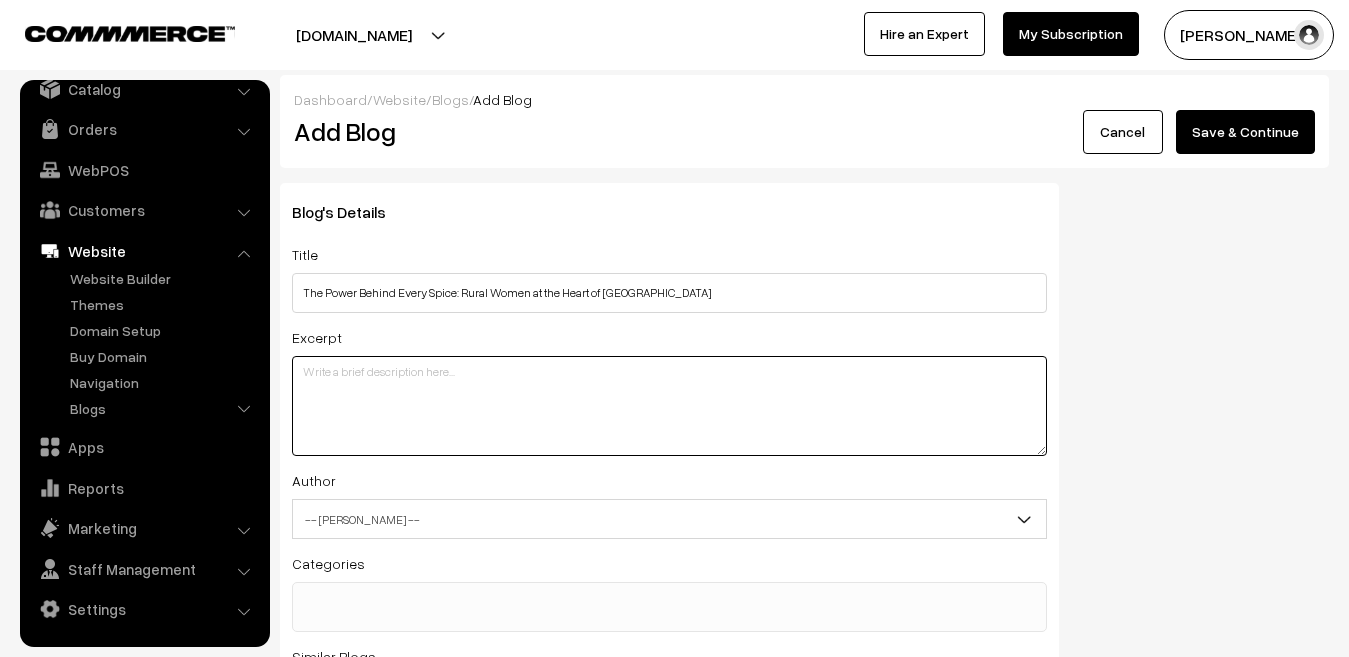 click at bounding box center [669, 406] 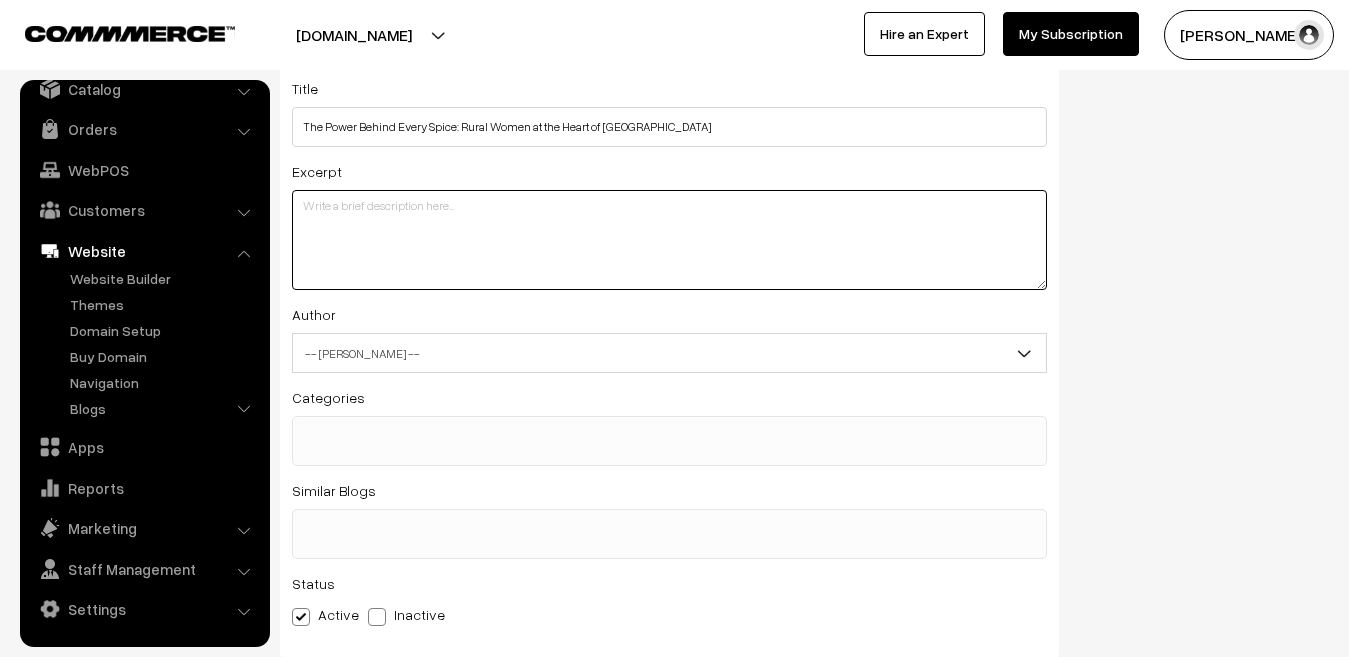 scroll, scrollTop: 167, scrollLeft: 0, axis: vertical 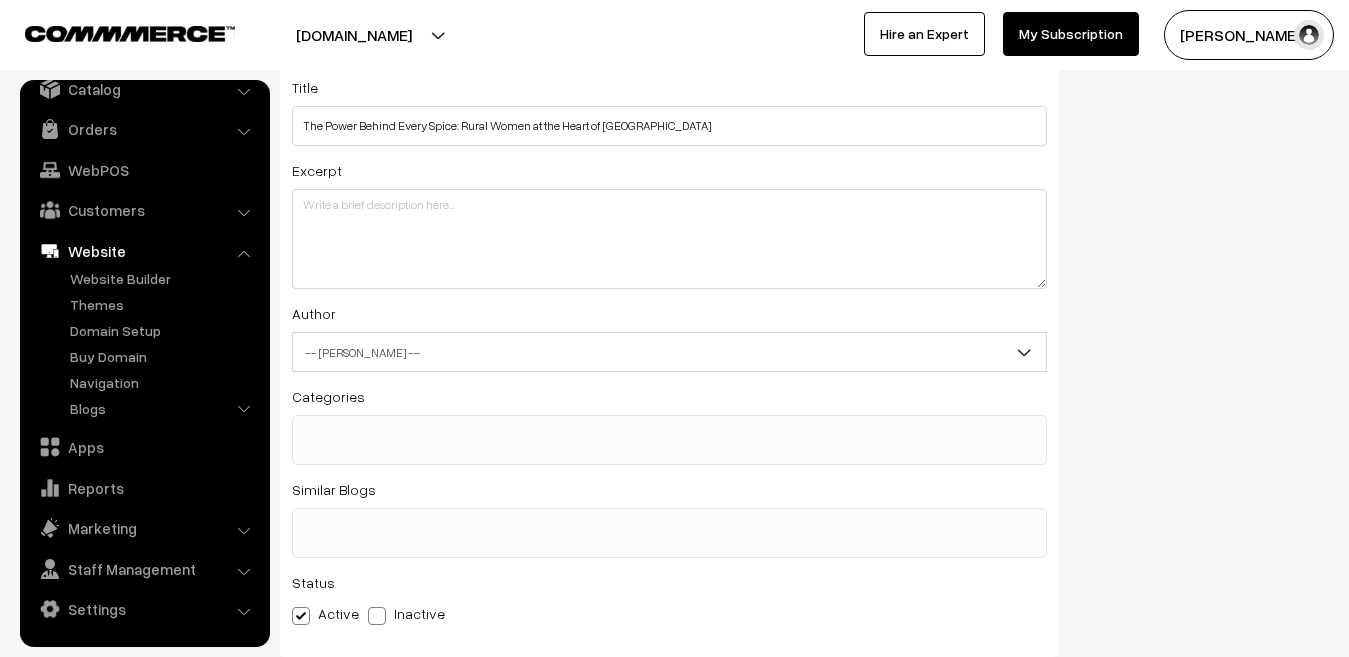 click on "-- Select Author --" at bounding box center (669, 352) 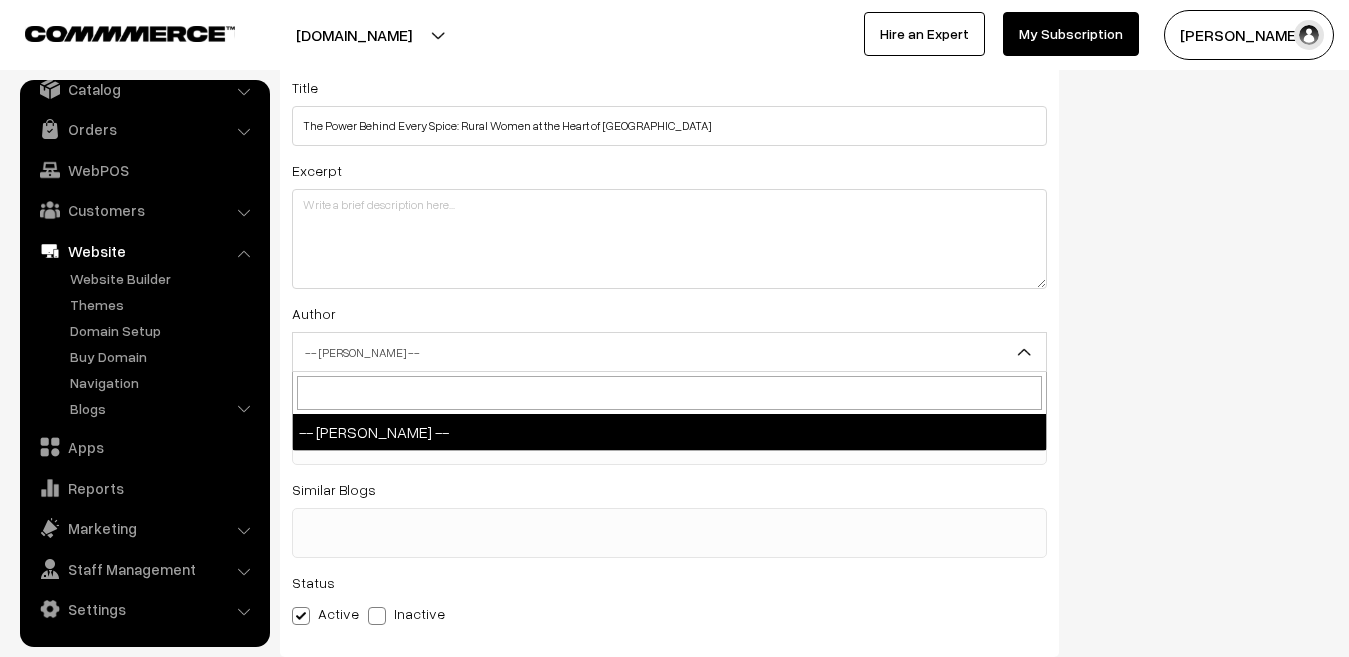click on "-- Select Author --" at bounding box center [669, 352] 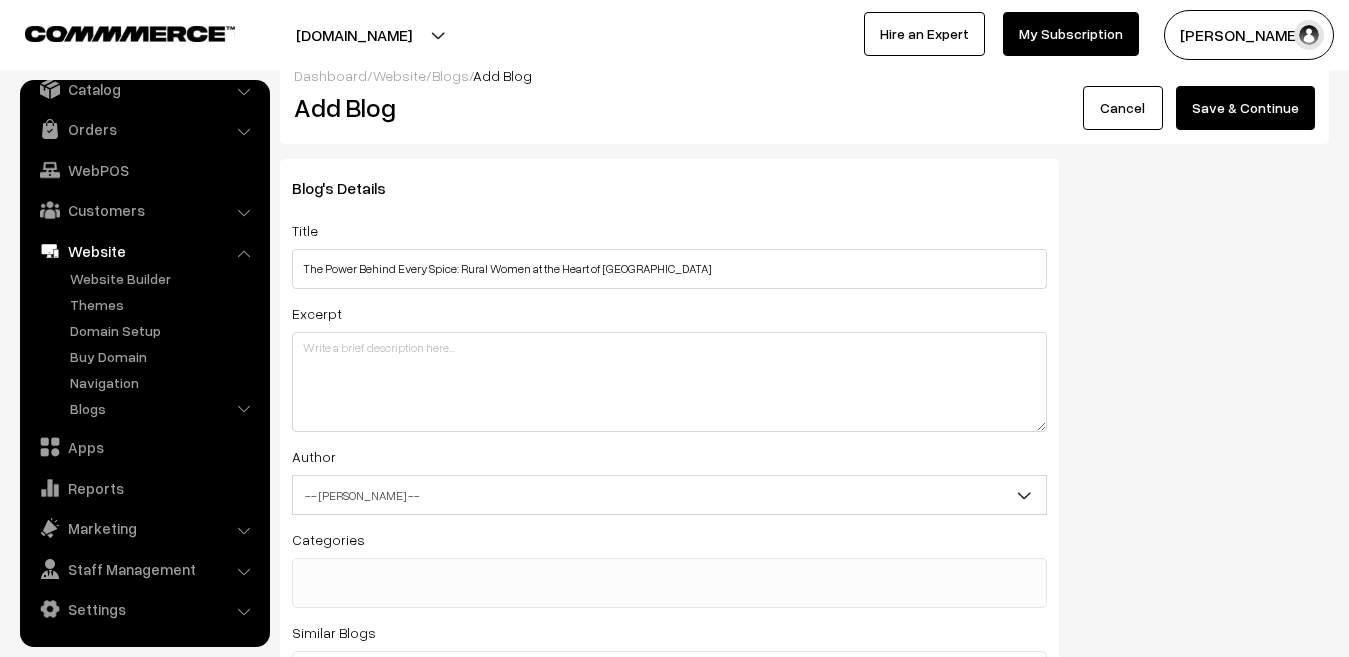 scroll, scrollTop: 23, scrollLeft: 0, axis: vertical 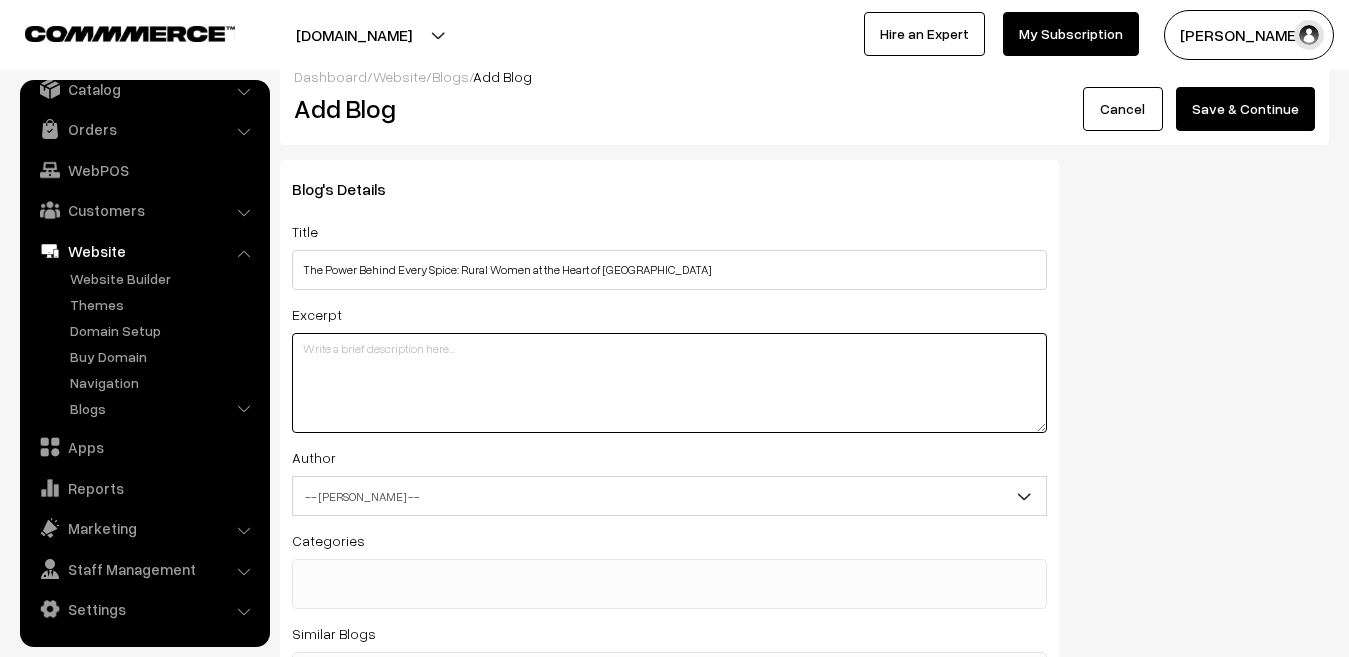 click at bounding box center (669, 383) 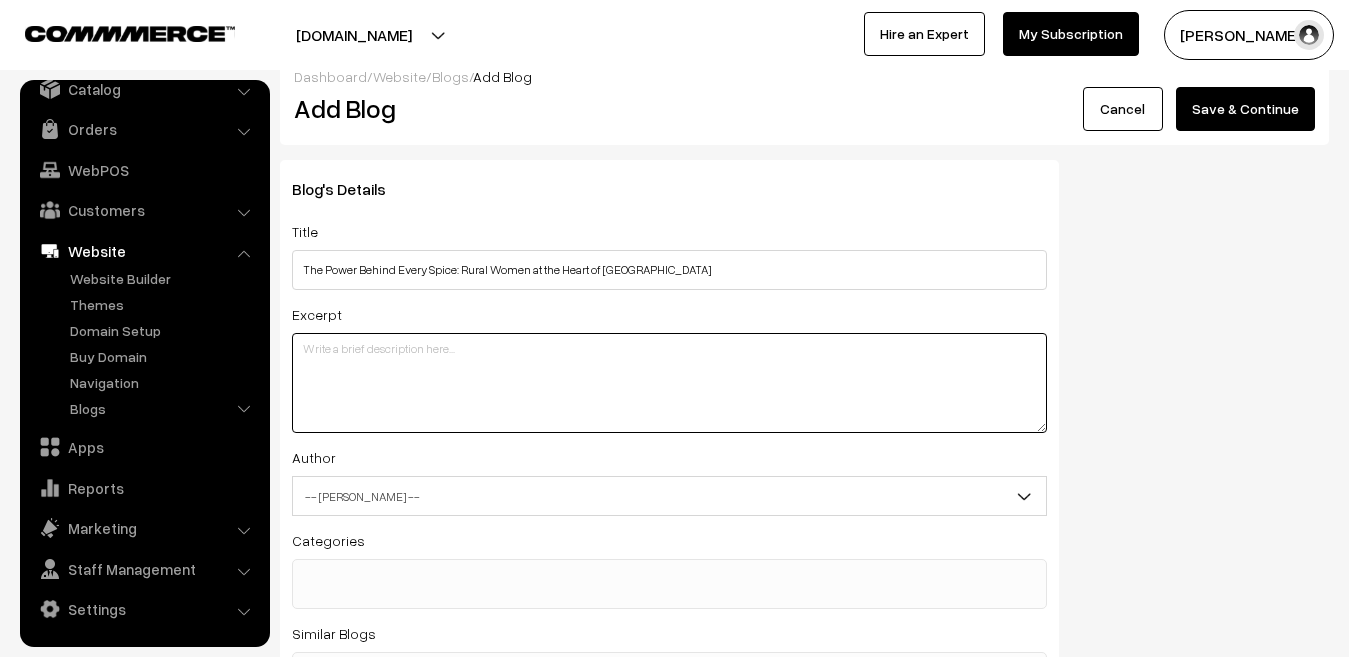 paste on "At Rughji Farm, every grain of spice tells a story—not just of tradition and purity, but of resilience, dignity, and empowerment. Behind the aroma of our handmade turmeric or the vibrant color of our red chili lies the powerful spirit of rural women who have taken control of their futures, one chaki (traditional grinder) at a time." 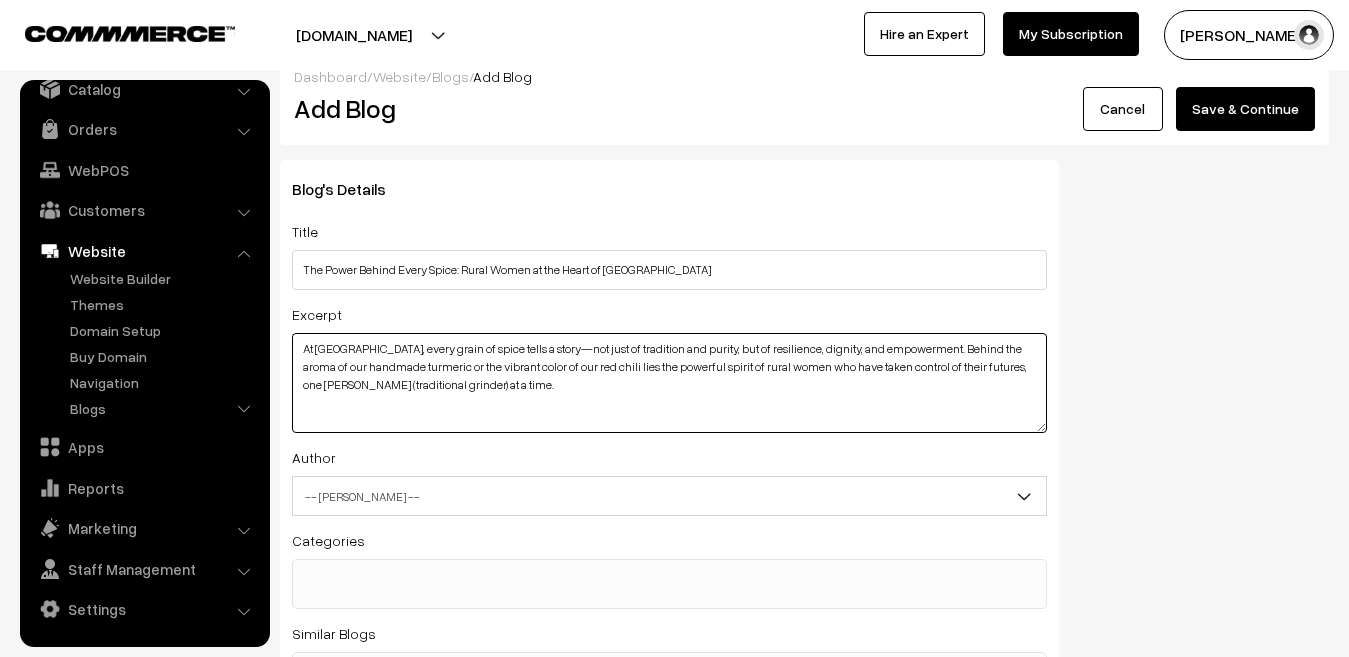 paste on "Where Strength Meets Tradition" 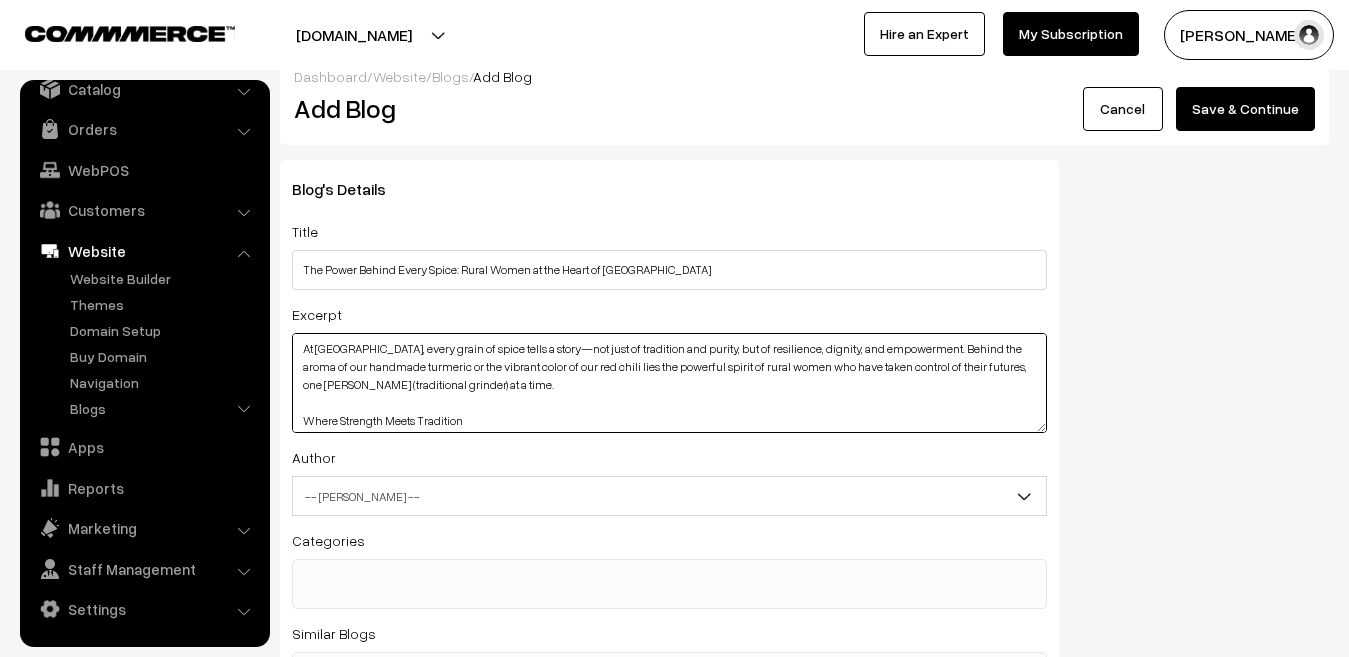 scroll, scrollTop: 4, scrollLeft: 0, axis: vertical 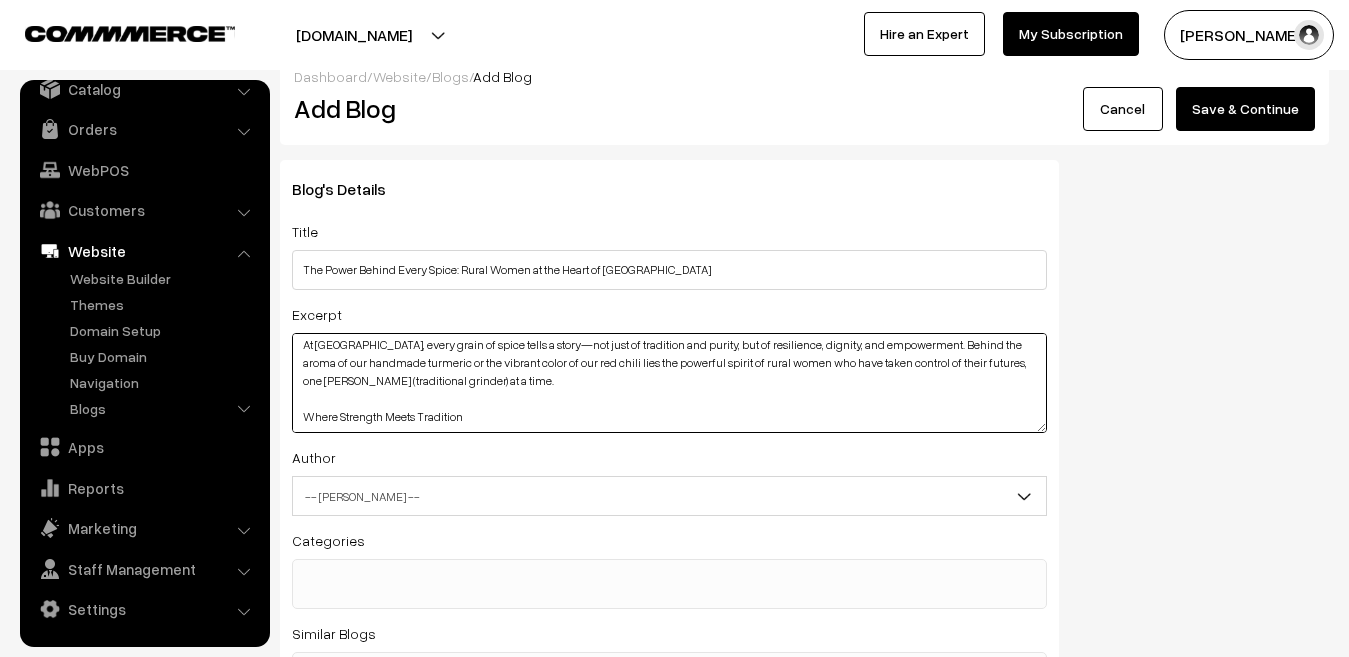 drag, startPoint x: 467, startPoint y: 419, endPoint x: 293, endPoint y: 427, distance: 174.1838 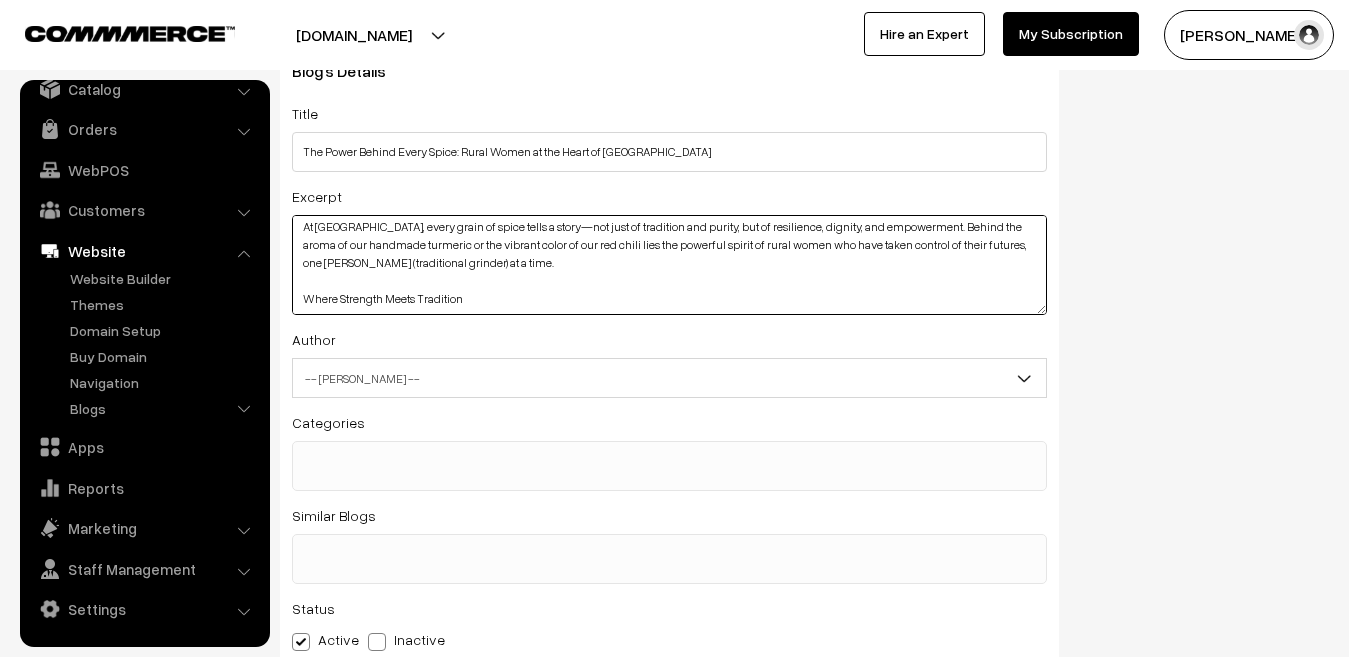 scroll, scrollTop: 142, scrollLeft: 0, axis: vertical 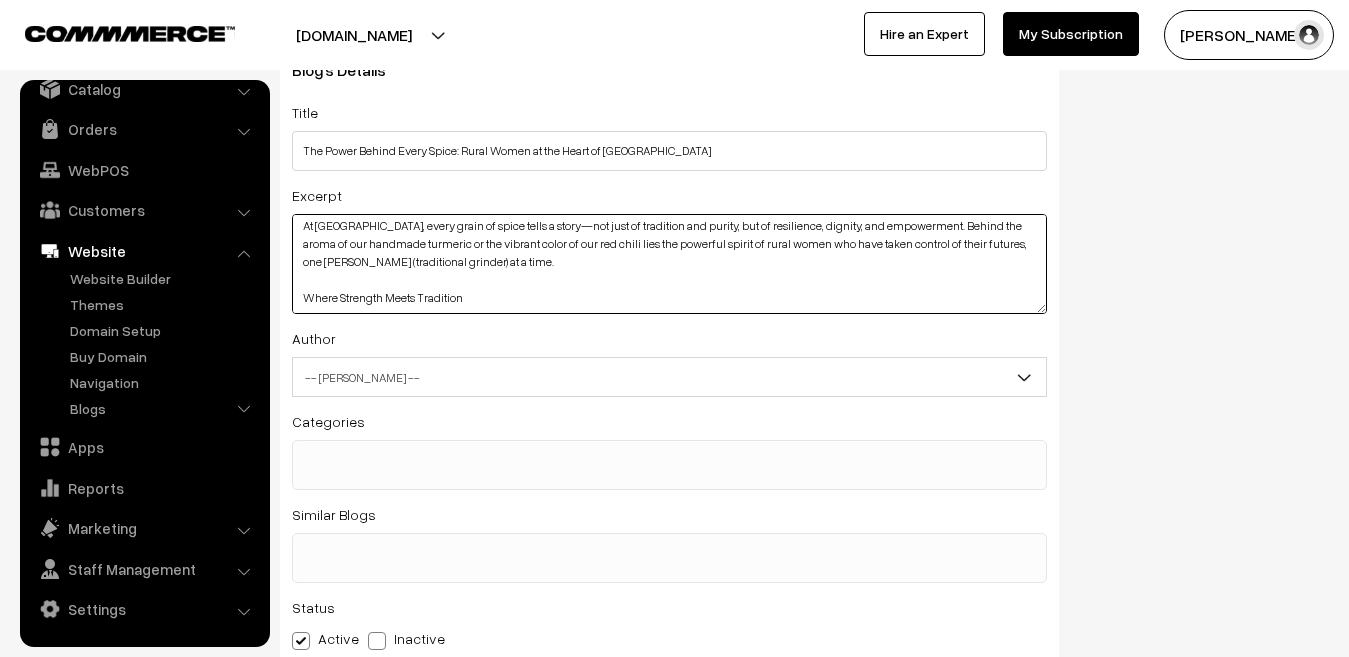 paste on "In a world that often overlooks women above 50, especially in rural India, we saw something different—a wealth of experience, dedication, and untapped potential. At Rughji Farm, we chose to place these women at the very center of our operations.
From cleaning and grinding to packing and quality control, every step of our spice-making process is done by hand, by women. This isn’t just about producing spices—this is about restoring pride and purpose in the lives of those who’ve been left out of the employment conversation for too long." 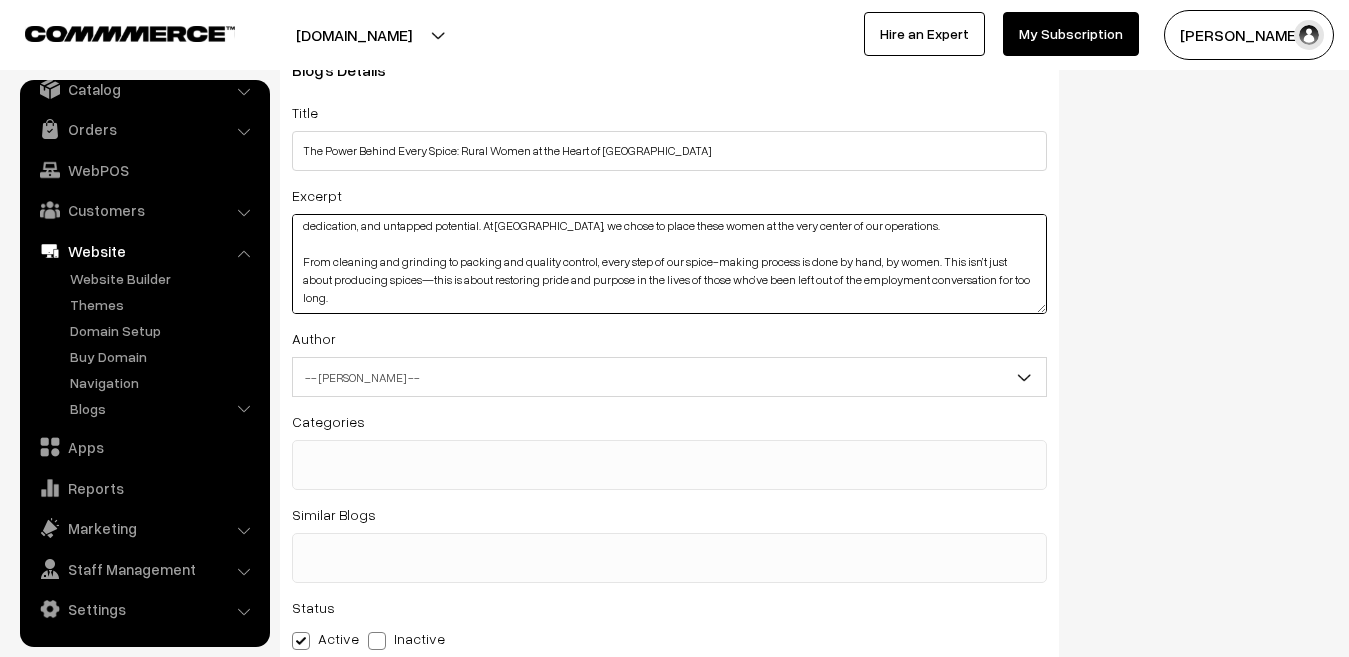 scroll, scrollTop: 141, scrollLeft: 0, axis: vertical 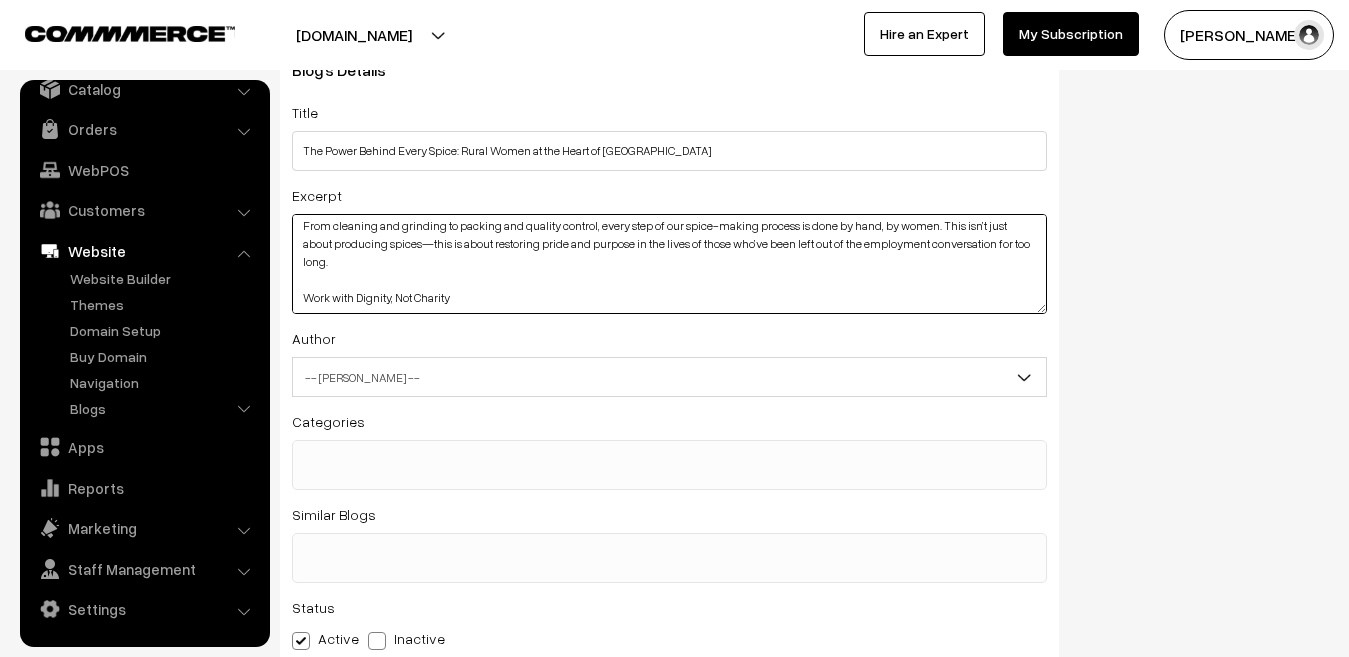 paste on "The women who work with us are not laborers—they are craftswomen, caretakers, and changemakers. Most of them had never stepped outside their homes for employment. Today, they are earning, leading, and inspiring others in their villages.
We don’t just give them jobs. We give them ownership of a mission: to deliver unadulterated, traditionally processed spices to families who care about health, authenticity, and the people behind the product." 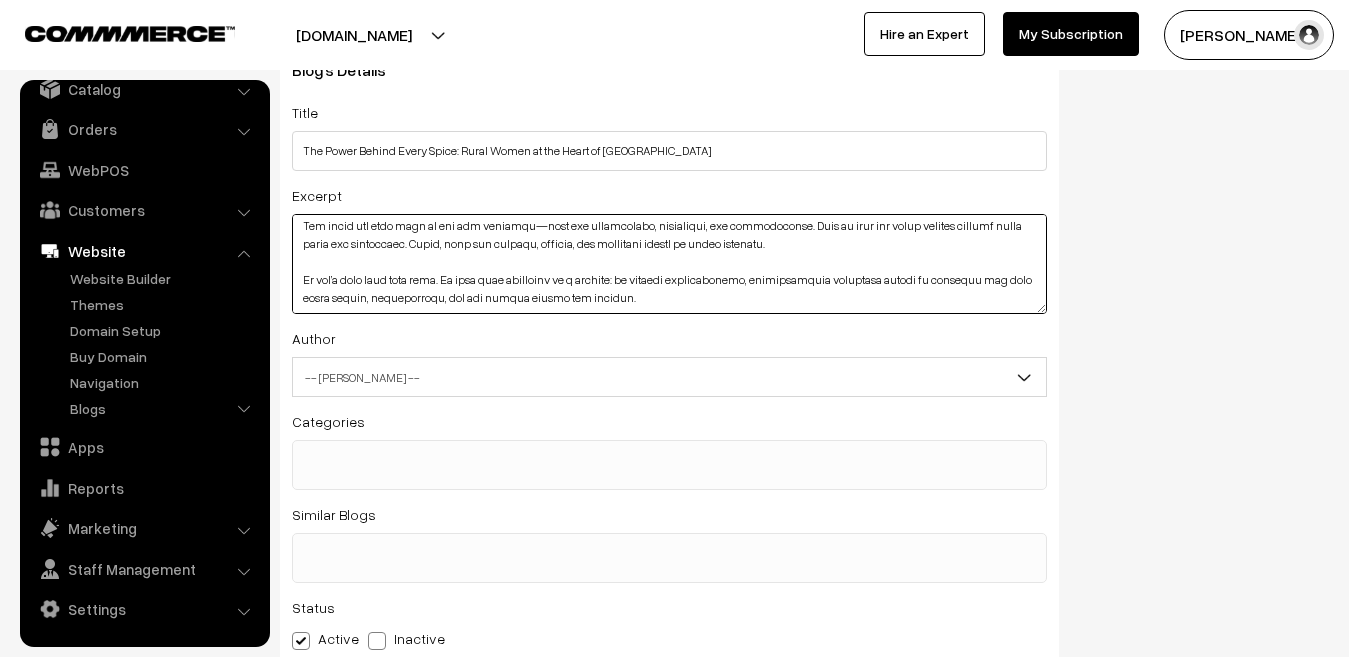 scroll, scrollTop: 267, scrollLeft: 0, axis: vertical 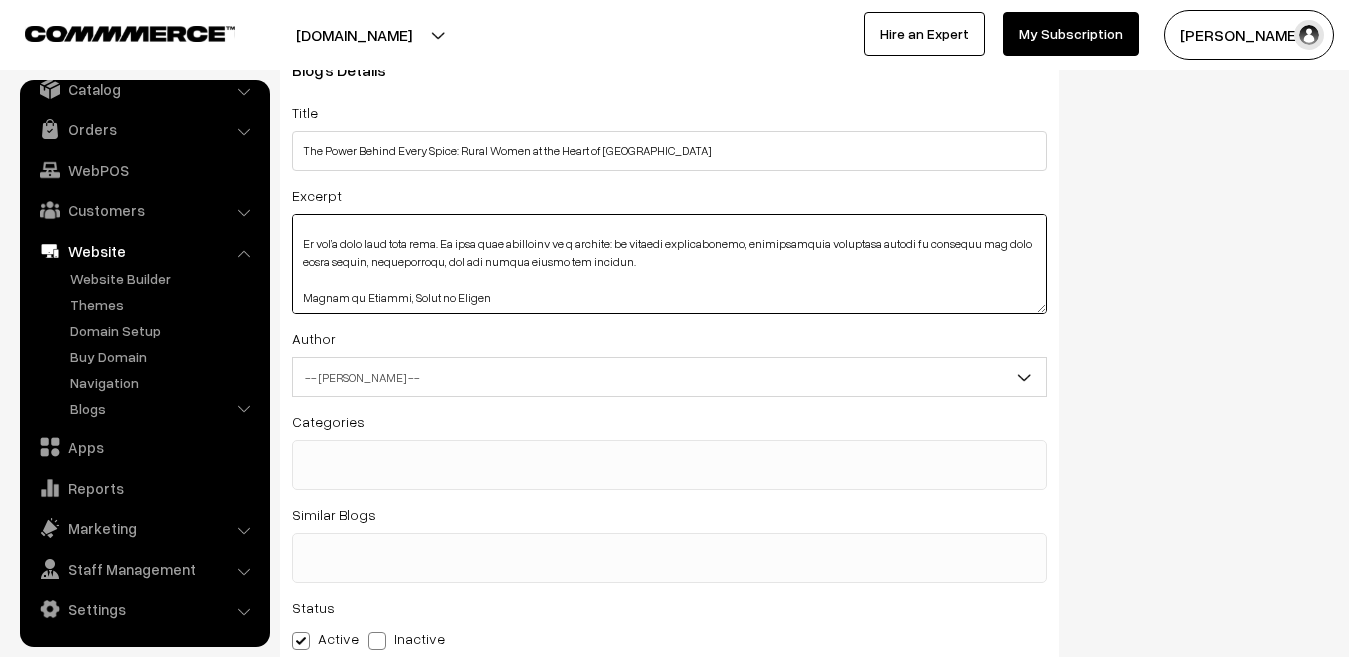 paste on "The traditional hand chaki grinds spices at low RPM, which helps preserve their natural oils, color, and micronutrients. This slow, careful process also mirrors the thoughtful approach these women take in their work—every step infused with love, pride, and discipline." 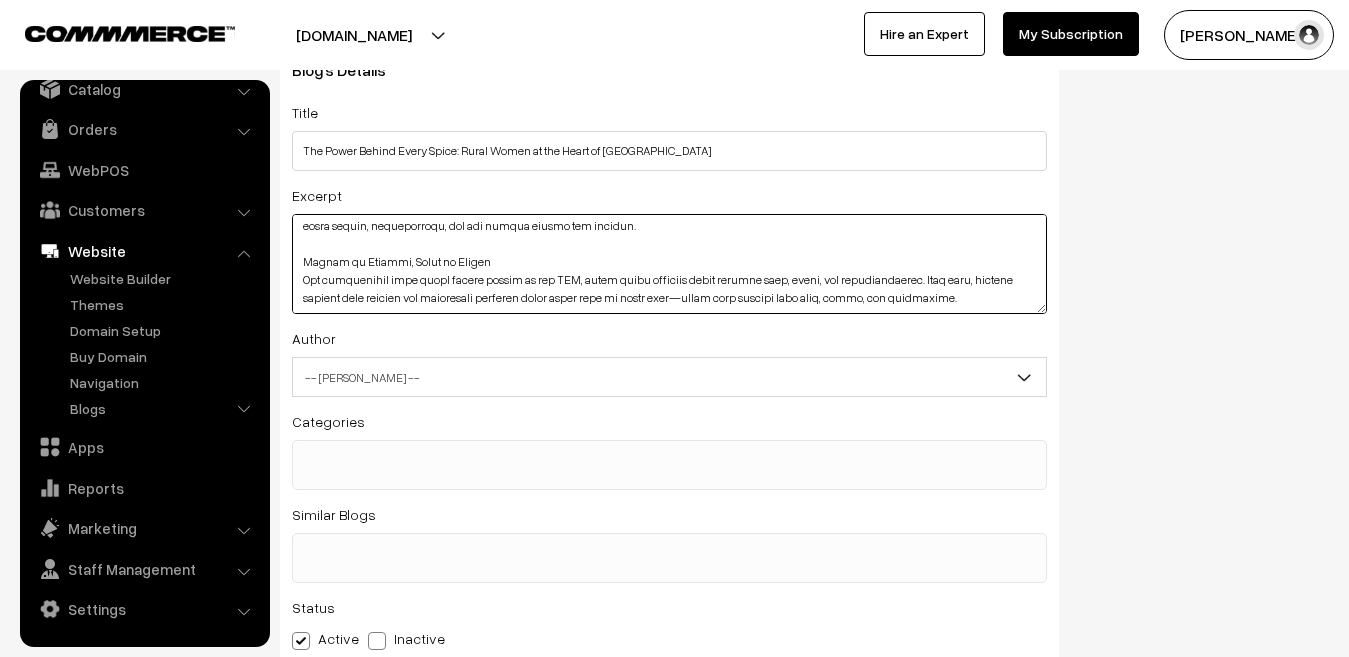 scroll, scrollTop: 339, scrollLeft: 0, axis: vertical 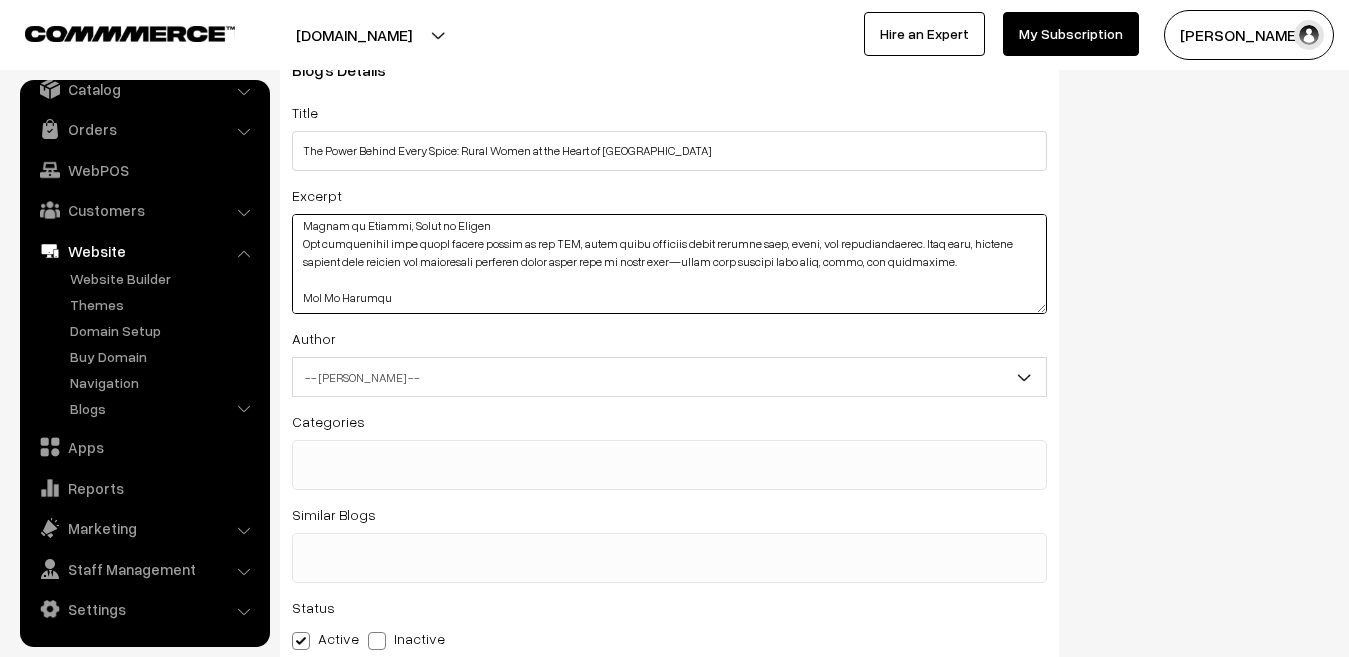 paste on "Every time you buy from Rughji Farm, you’re not just choosing better health for your family—you’re also:
Supporting women-led rural employment
Encouraging handmade, sustainable practices
Taking a stand against mass production and adulteration
Helping preserve India’s traditional processing techniques" 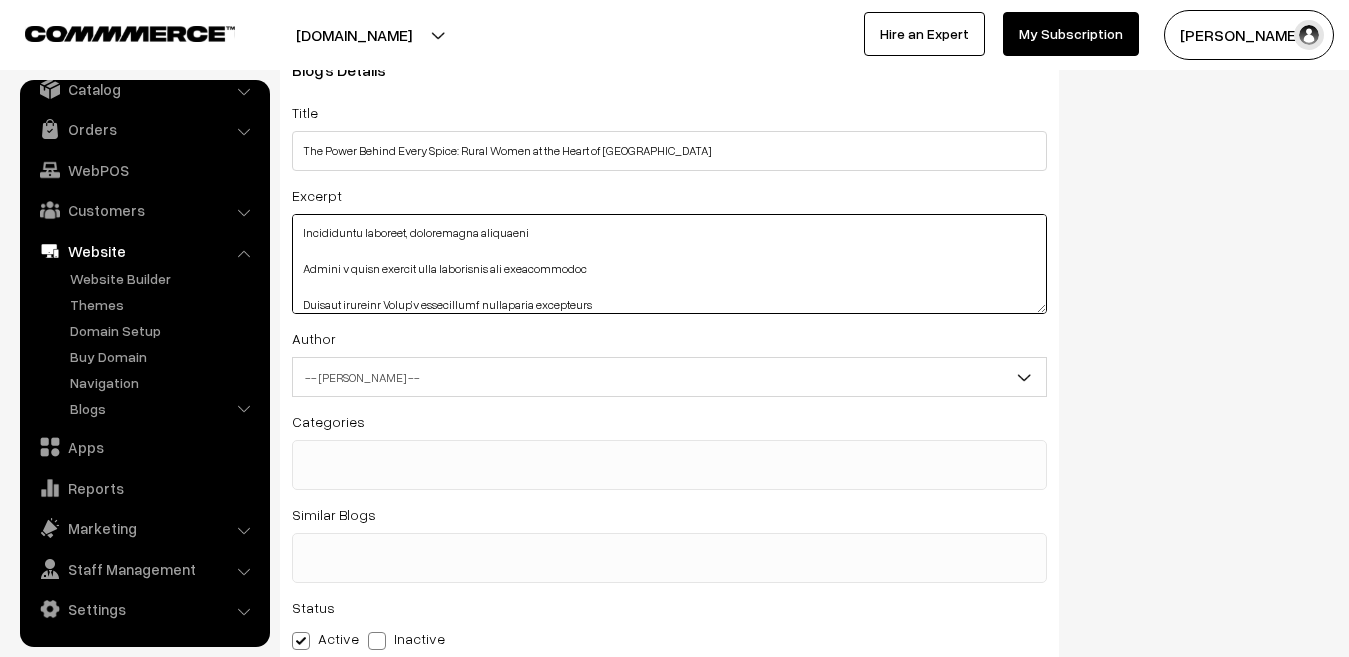 scroll, scrollTop: 508, scrollLeft: 0, axis: vertical 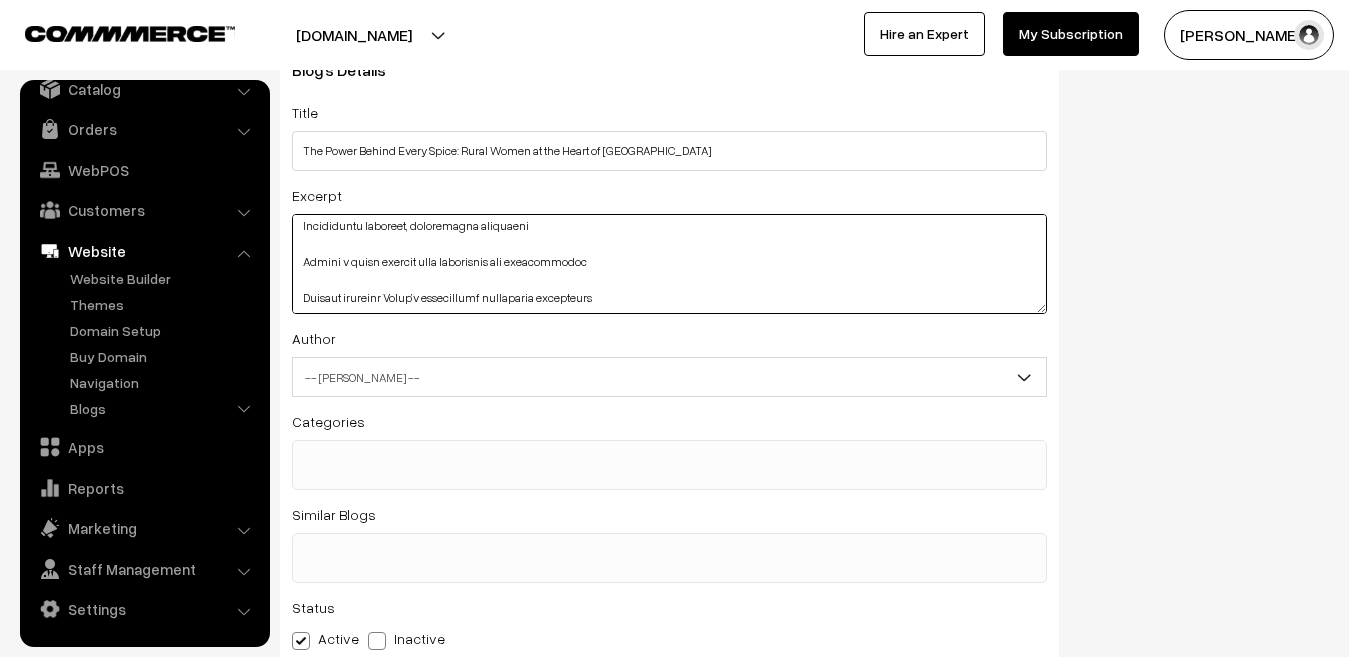 paste on "Join the Movement" 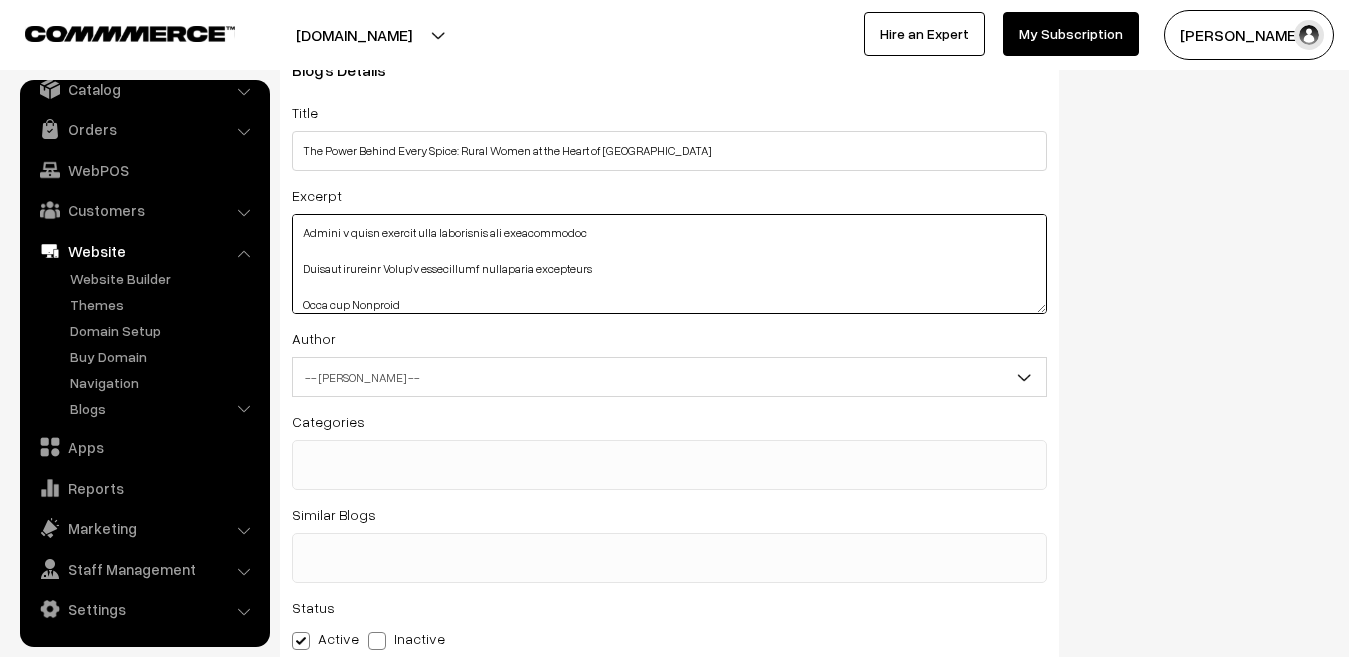scroll, scrollTop: 555, scrollLeft: 0, axis: vertical 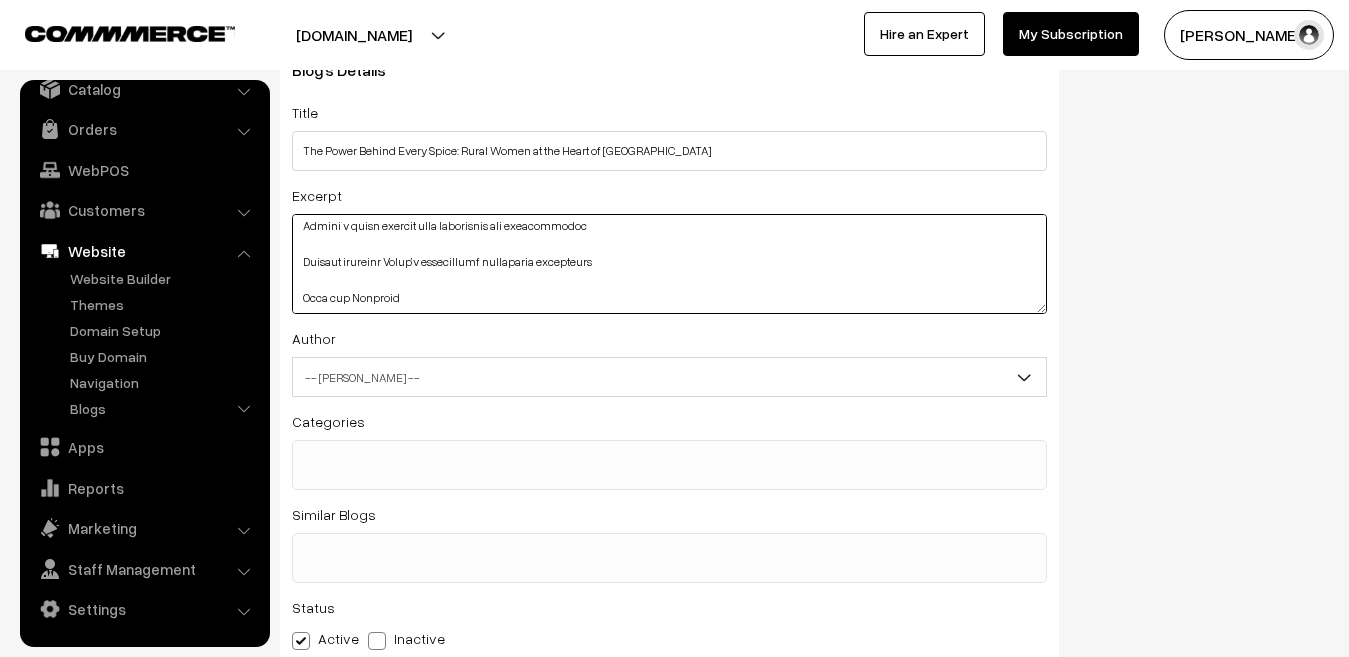 paste on "We invite you to be part of this journey—from our villages to your kitchen. Together, we can redefine what empowerment looks like—one spice, one woman, one story at a time." 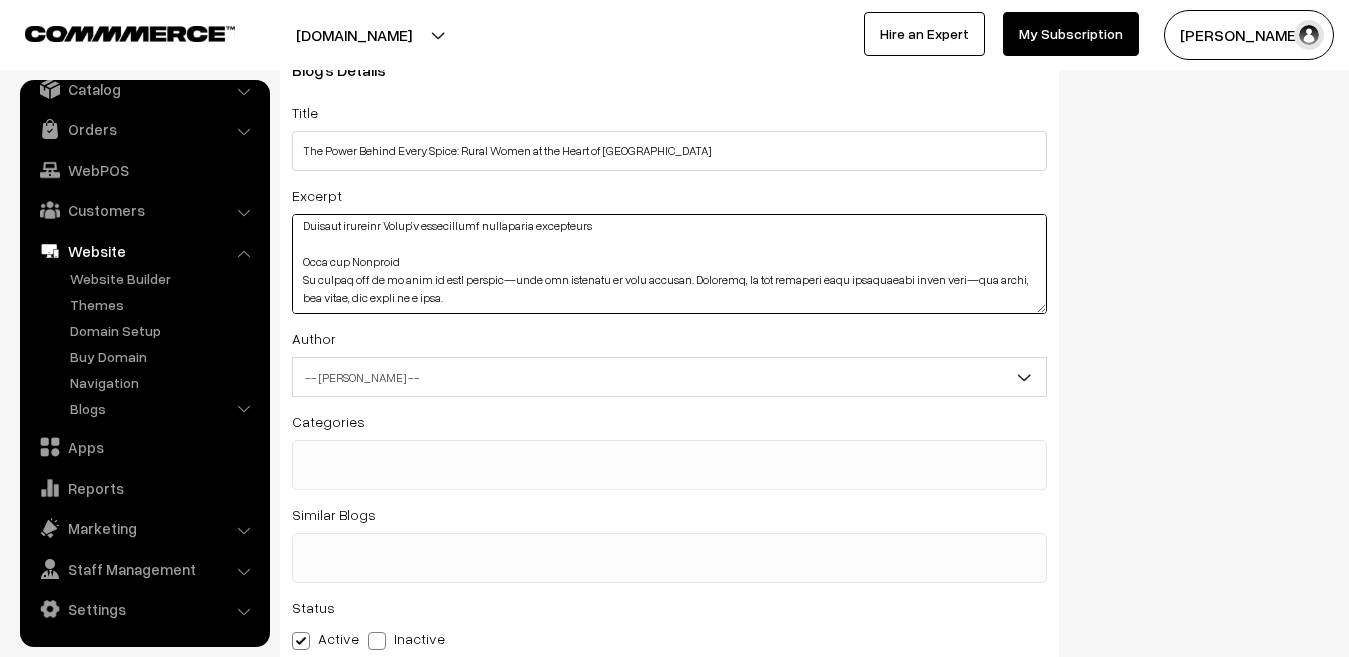 scroll, scrollTop: 609, scrollLeft: 0, axis: vertical 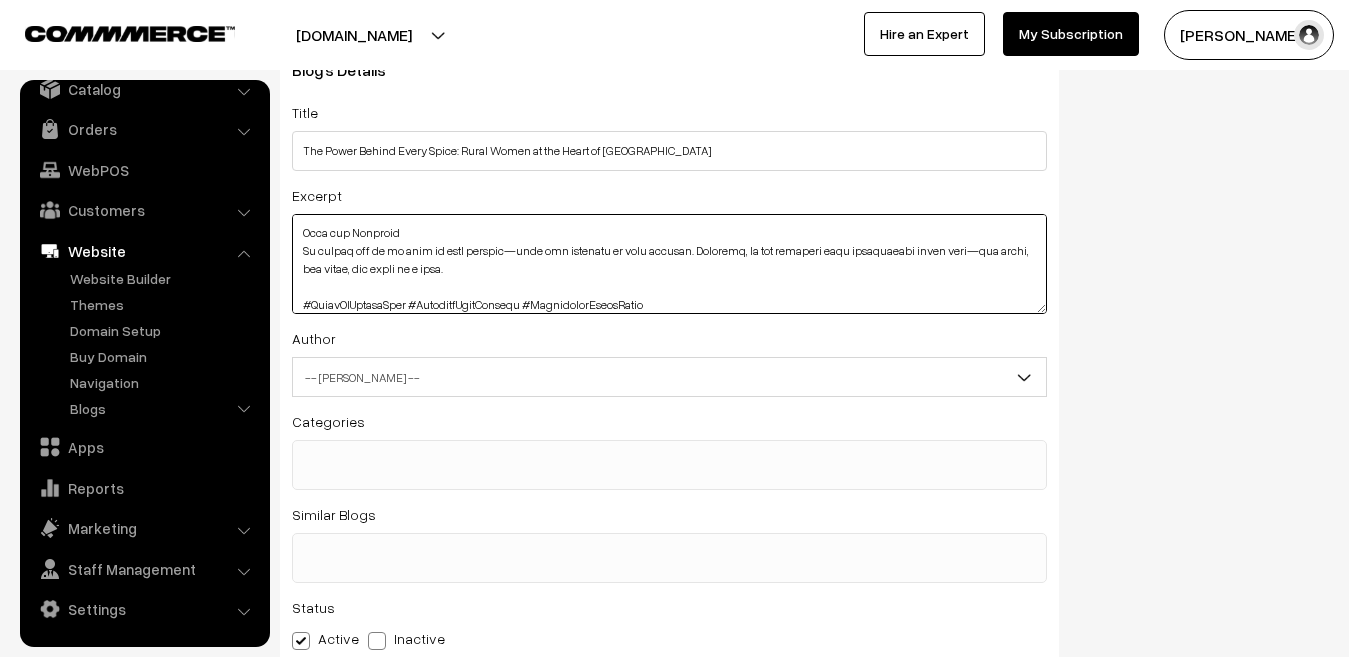 click at bounding box center [669, 264] 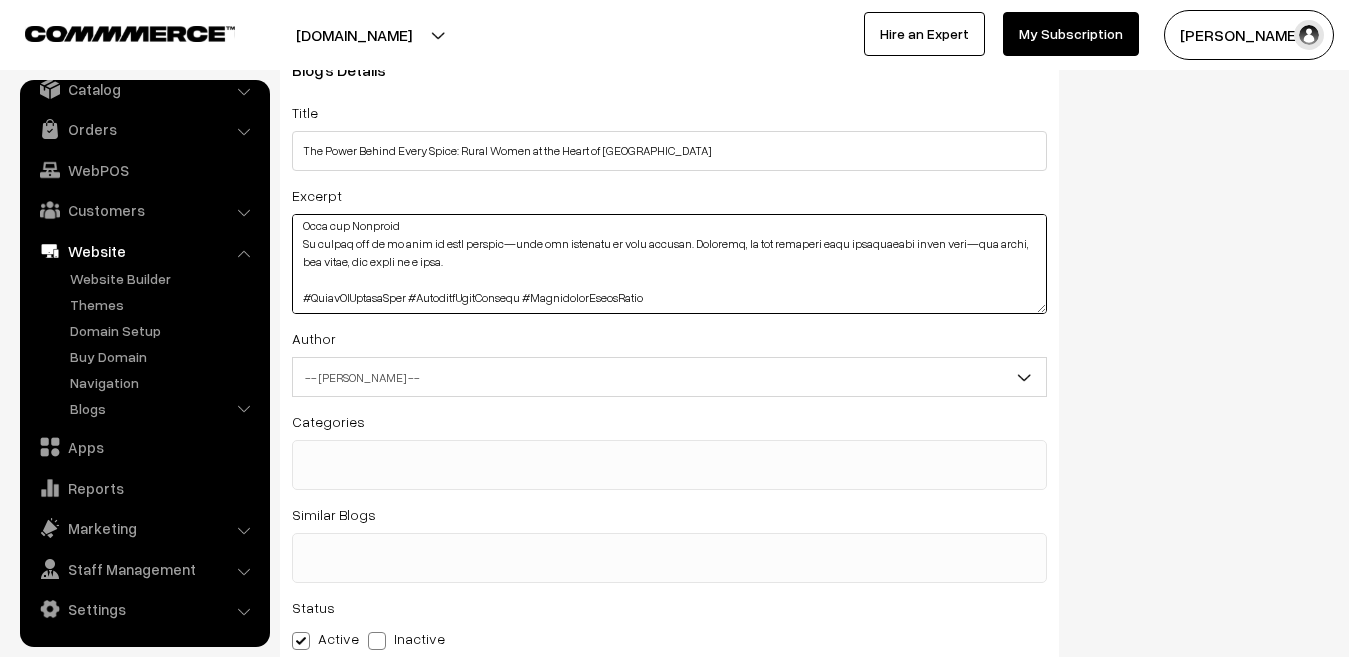 drag, startPoint x: 681, startPoint y: 301, endPoint x: 299, endPoint y: 297, distance: 382.02094 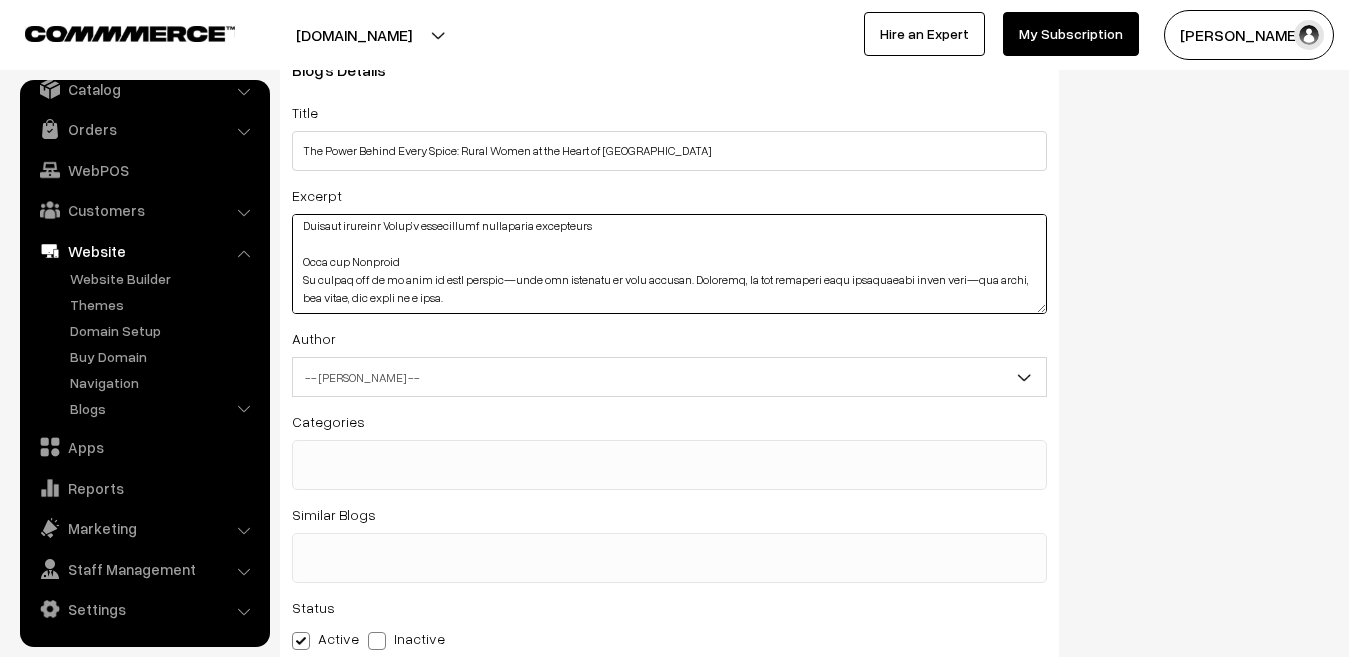 scroll, scrollTop: 580, scrollLeft: 0, axis: vertical 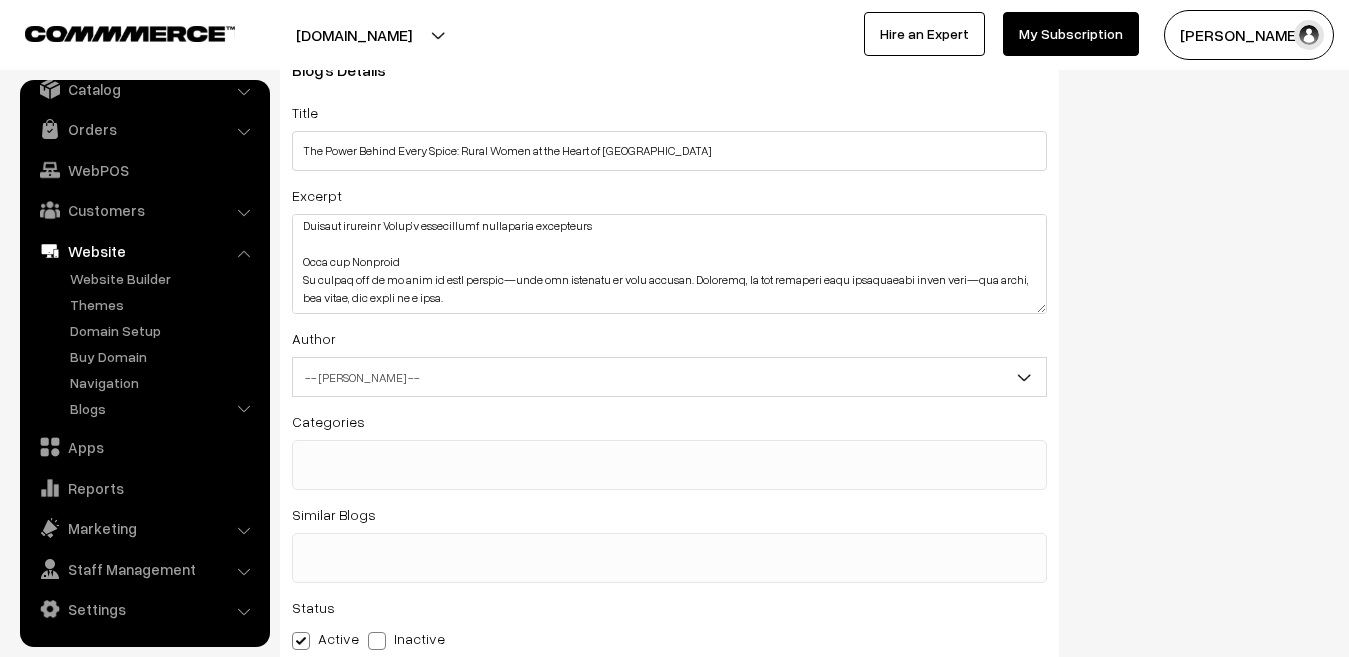 click on "Blog's Details
Title
The Power Behind Every Spice: Rural Women at the Heart of Rughji Farm
Excerpt
Author
-- Select Author --
-- Select Author --
Categories
-- Select Categories --
Similar Blogs
-- Select Similar Blogs --" at bounding box center [669, 361] 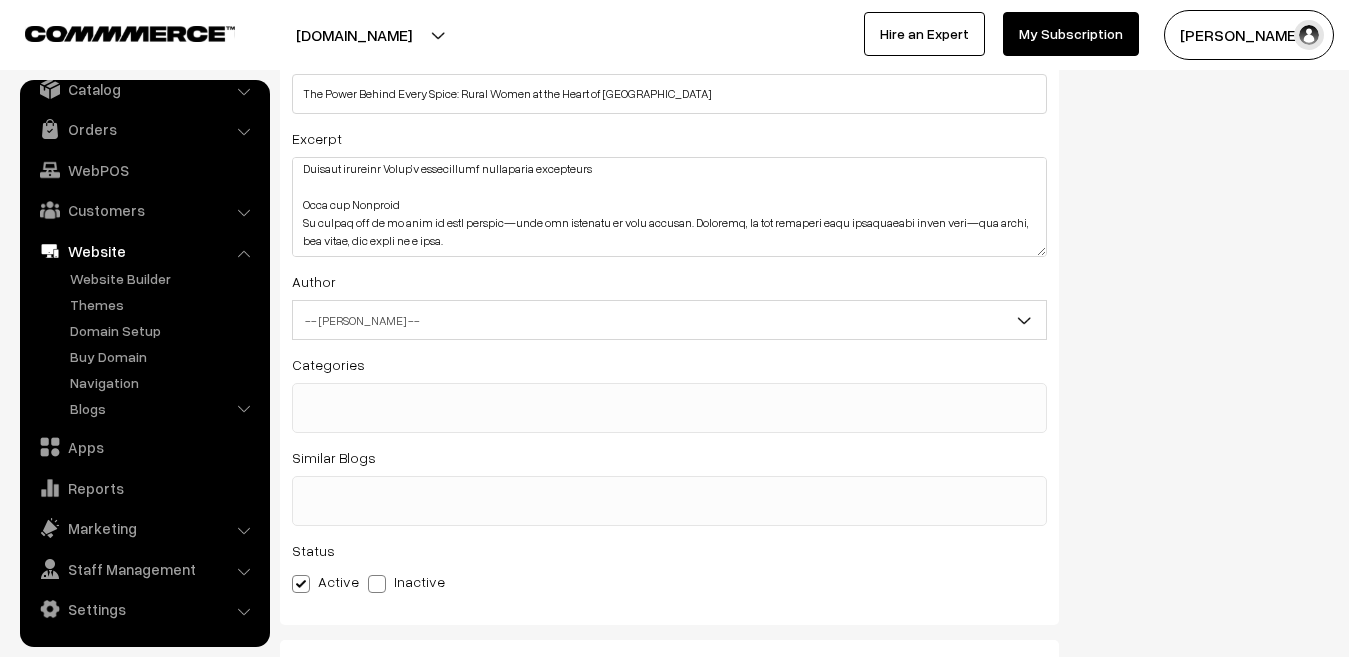 scroll, scrollTop: 90, scrollLeft: 0, axis: vertical 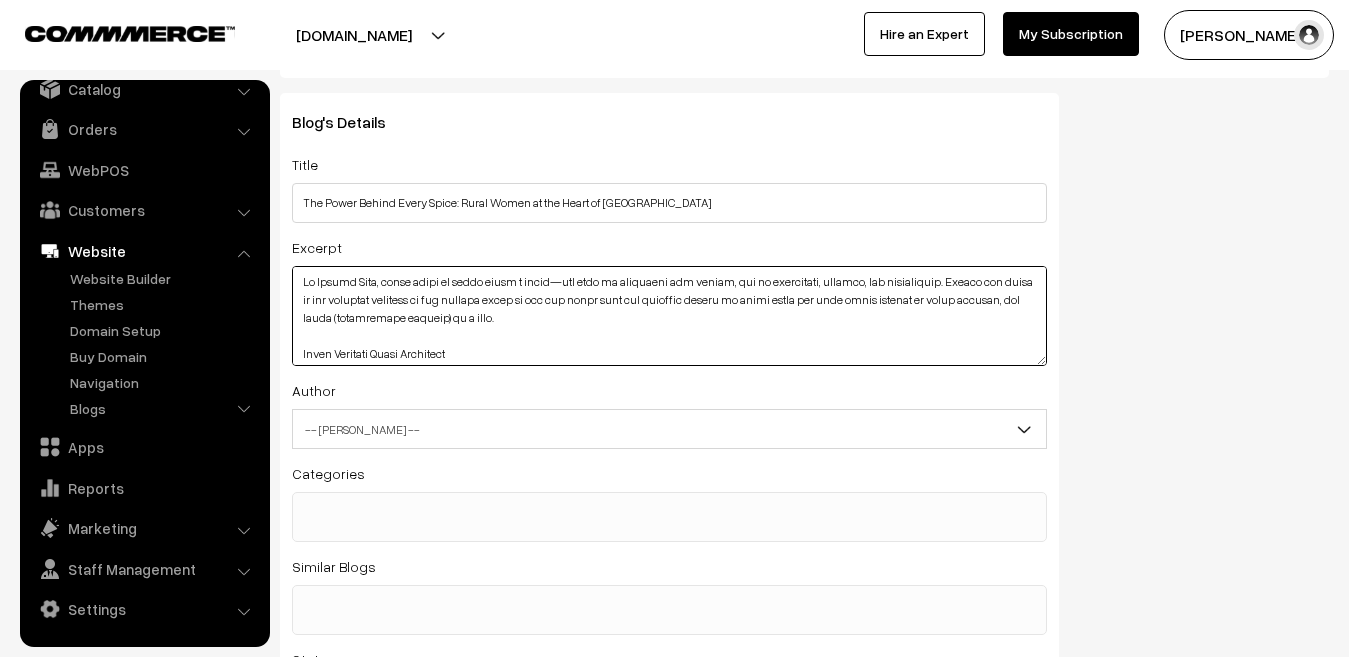 drag, startPoint x: 483, startPoint y: 353, endPoint x: 269, endPoint y: 247, distance: 238.81374 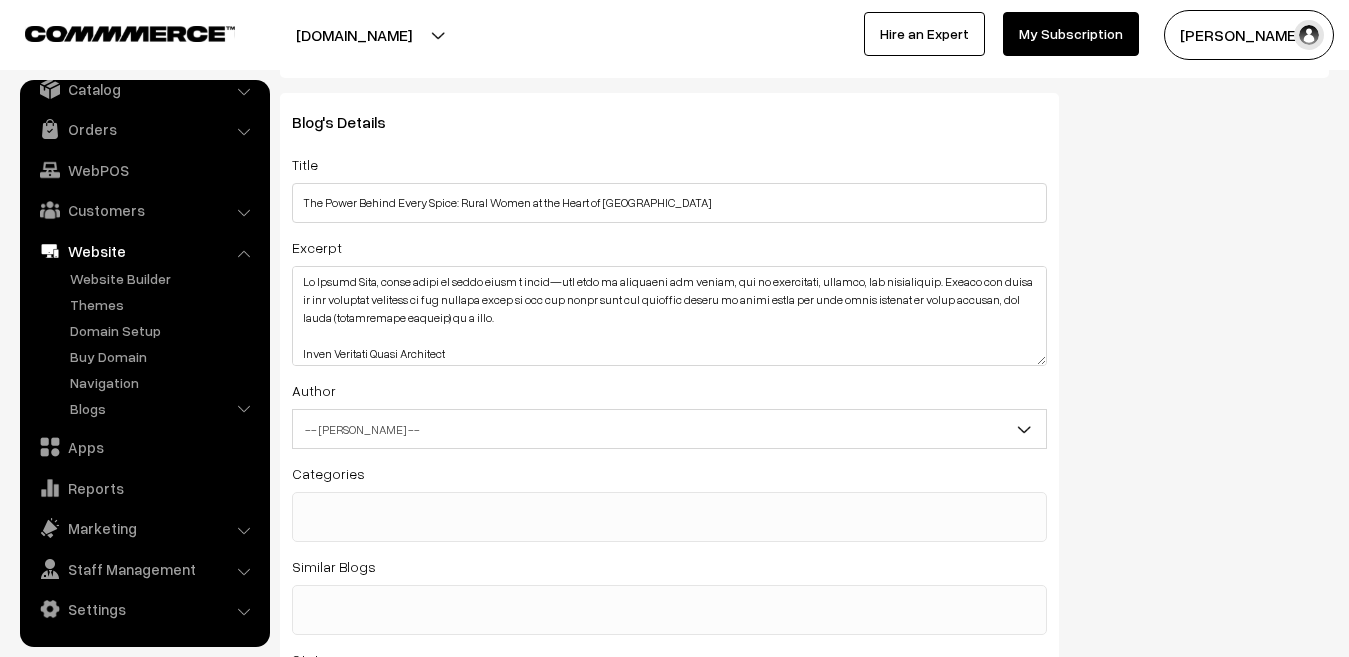 click on "Author
-- Select Author --
-- Select Author --" at bounding box center (669, 413) 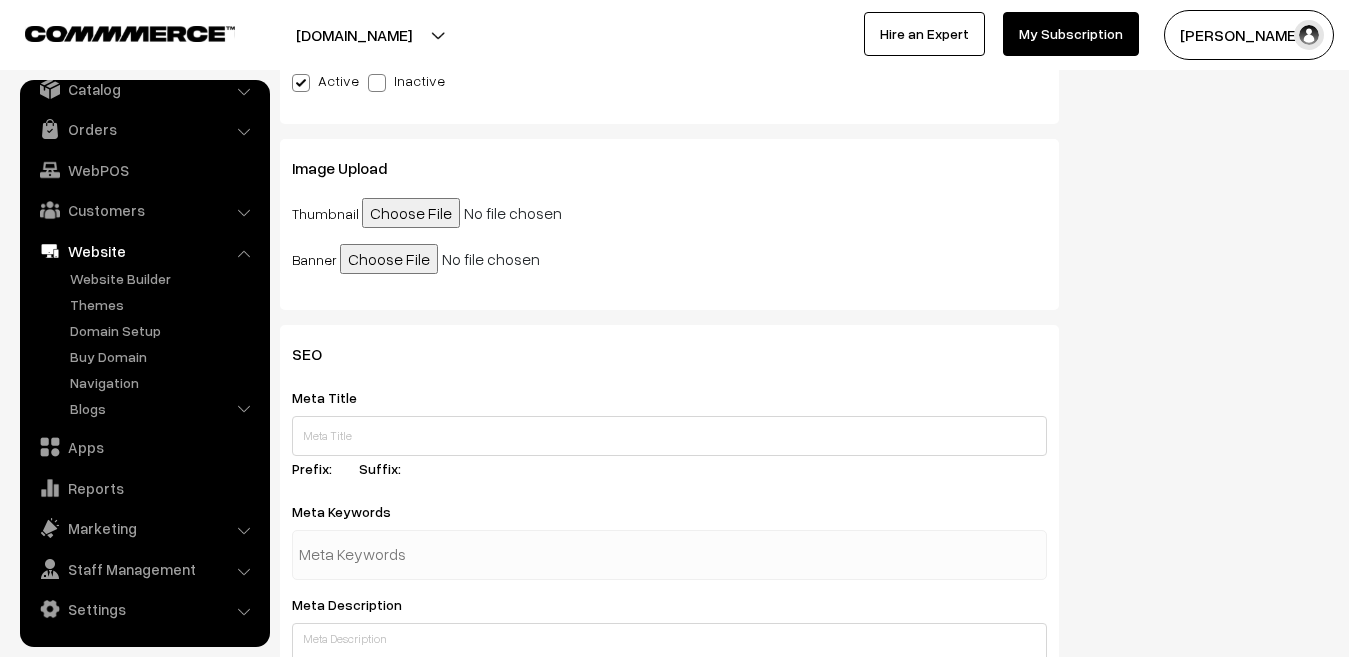 scroll, scrollTop: 689, scrollLeft: 0, axis: vertical 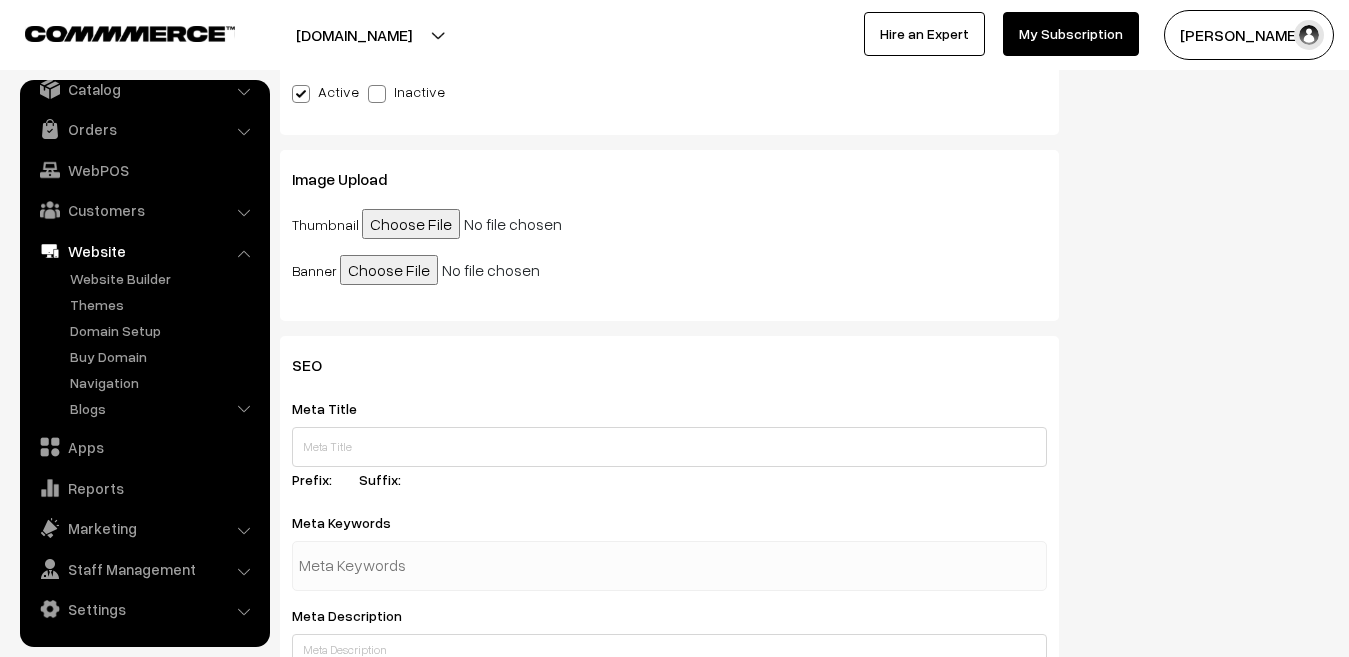 click at bounding box center (493, 270) 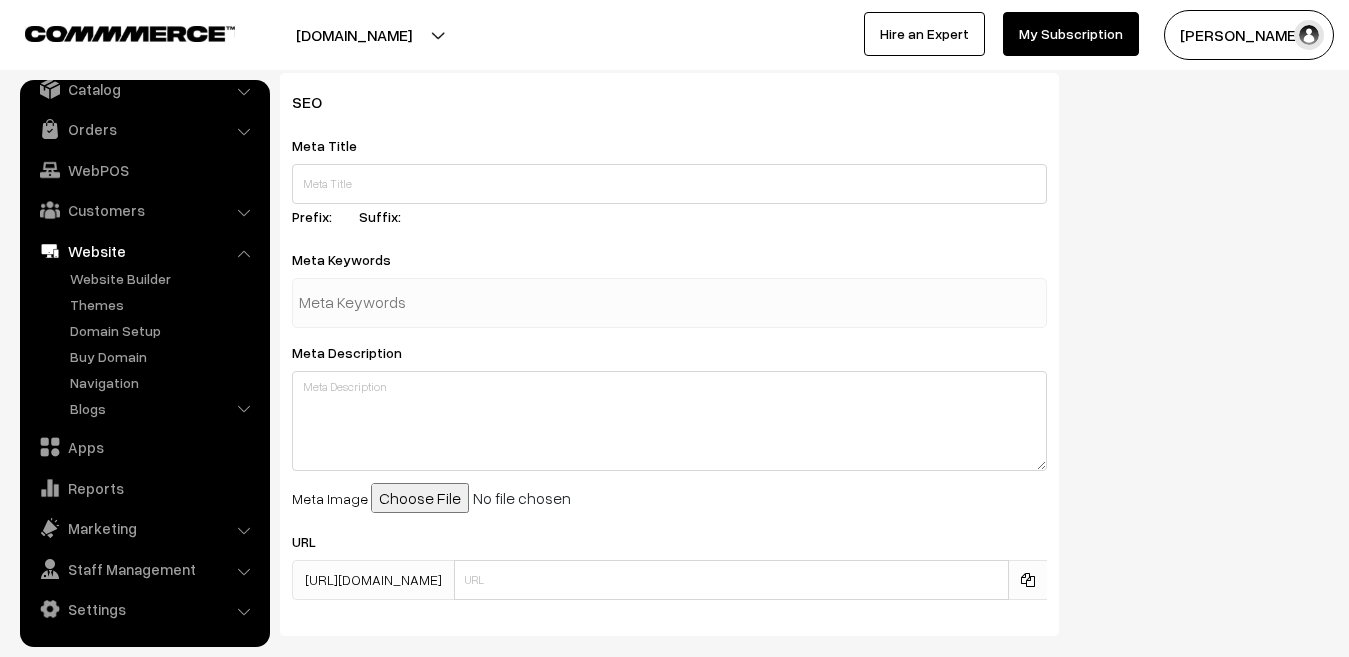 scroll, scrollTop: 953, scrollLeft: 0, axis: vertical 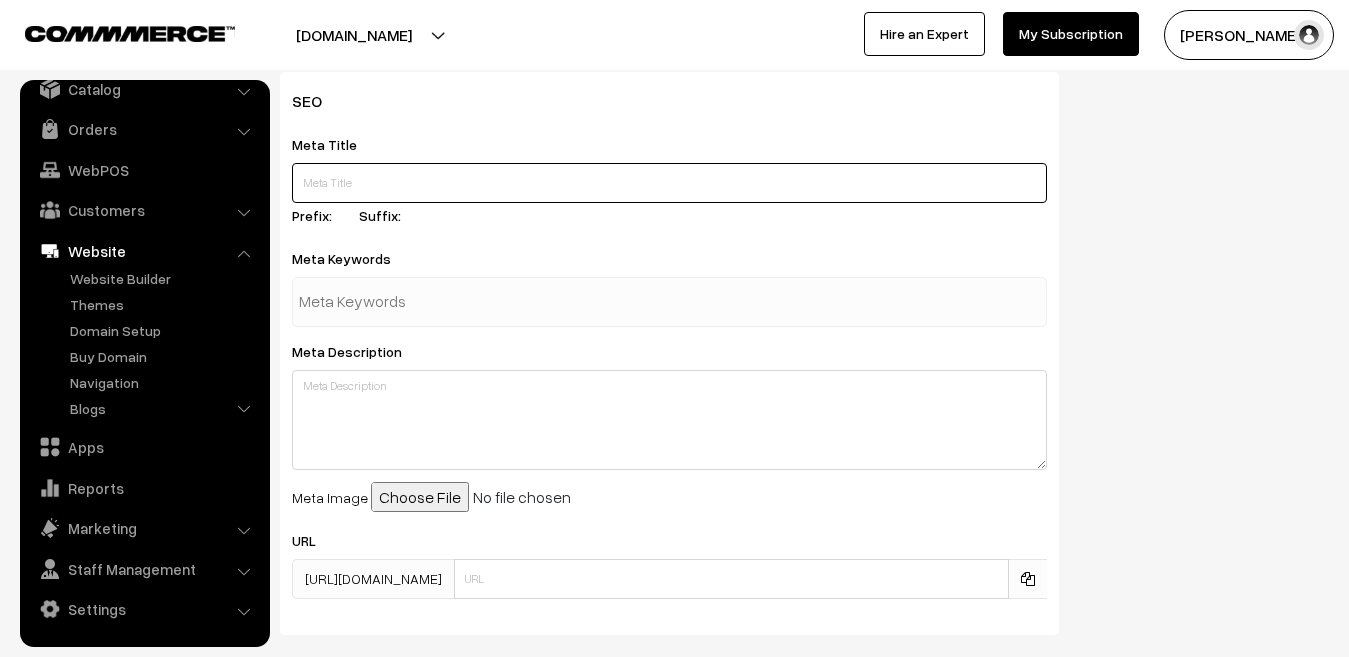 click at bounding box center [669, 183] 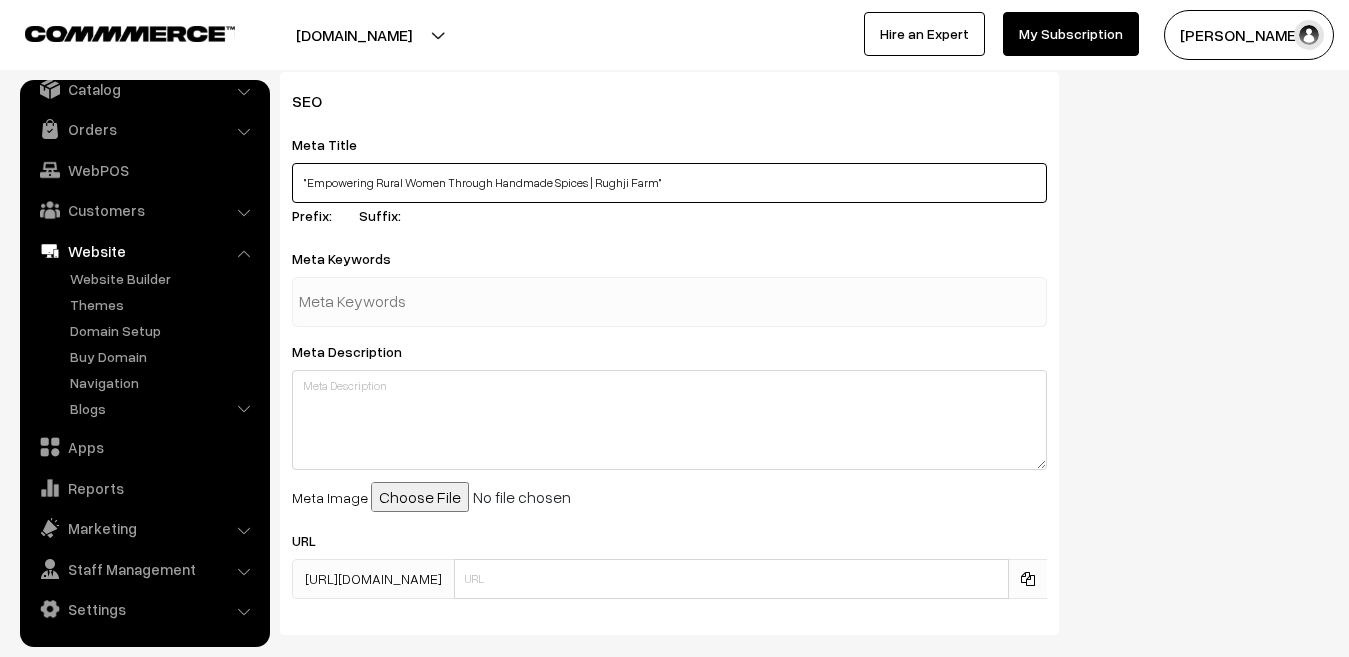 type on ""Empowering Rural Women Through Handmade Spices | Rughji Farm"" 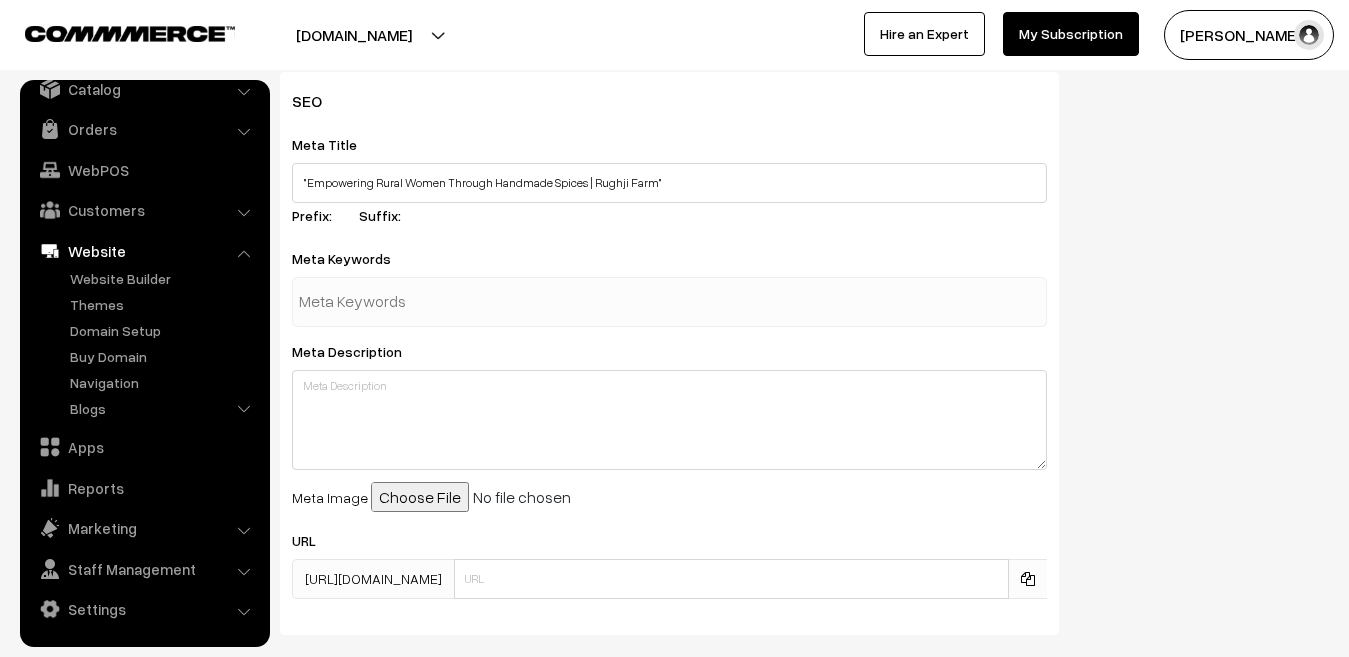 click at bounding box center (403, 302) 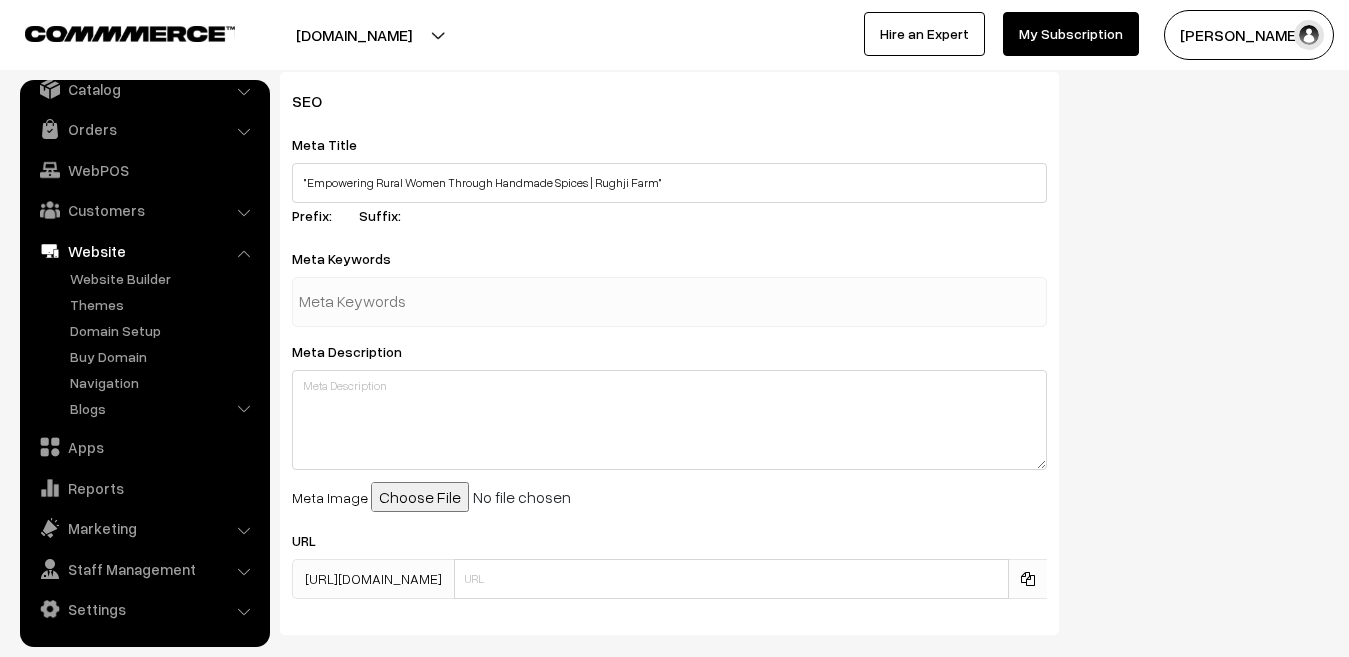 paste on "women empowerment, rural women India, handmade spices, traditional spice processing, women-led business, Rughji Farm, hand-ground turmeric, empowering women farmers, sustainable spices, chaki processed spices" 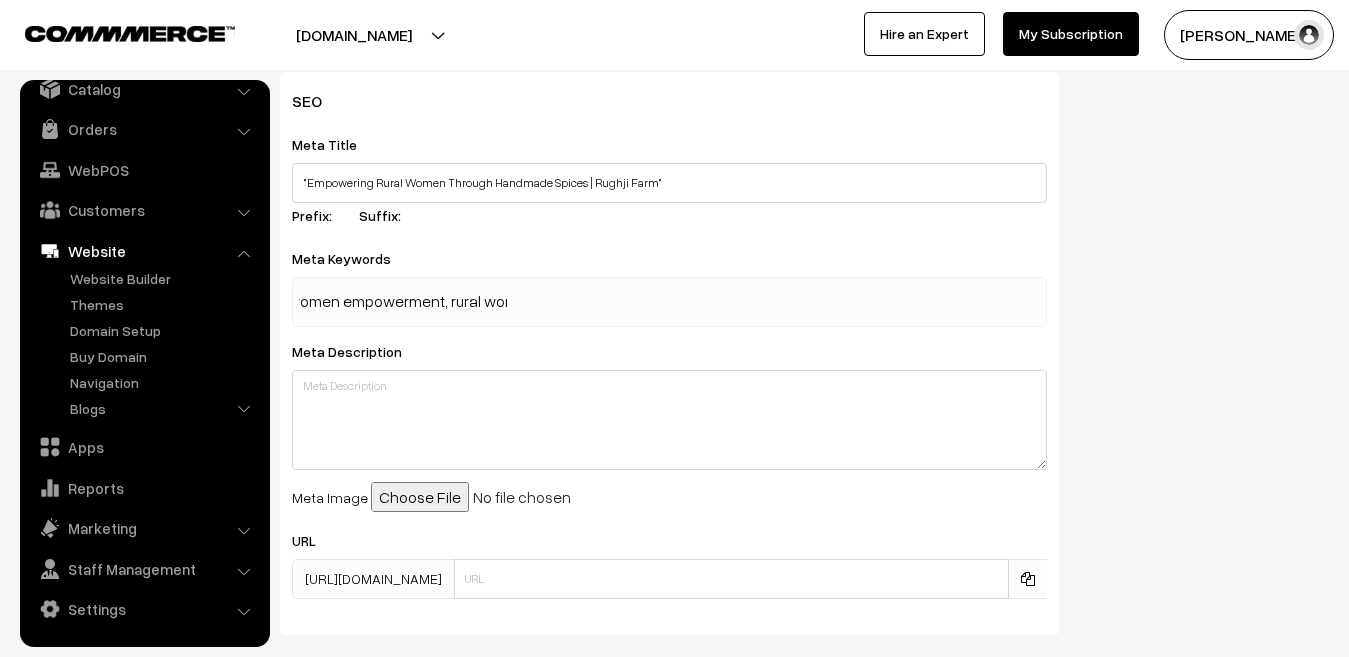 scroll, scrollTop: 0, scrollLeft: 0, axis: both 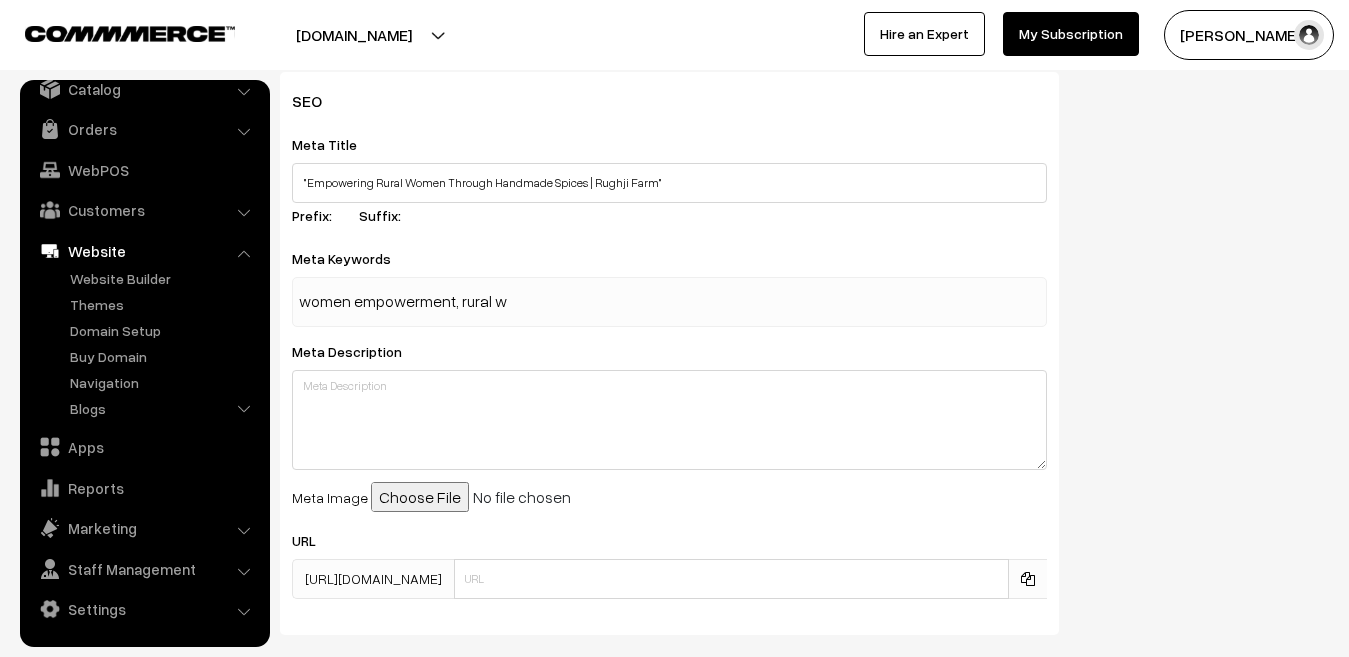 type on "women empowerment, rural women India, handmade spices, traditional spice processing, women-led business, Rughji Farm, hand-ground turmeric, empowering women farmers, sustainable spices, chaki processed spices" 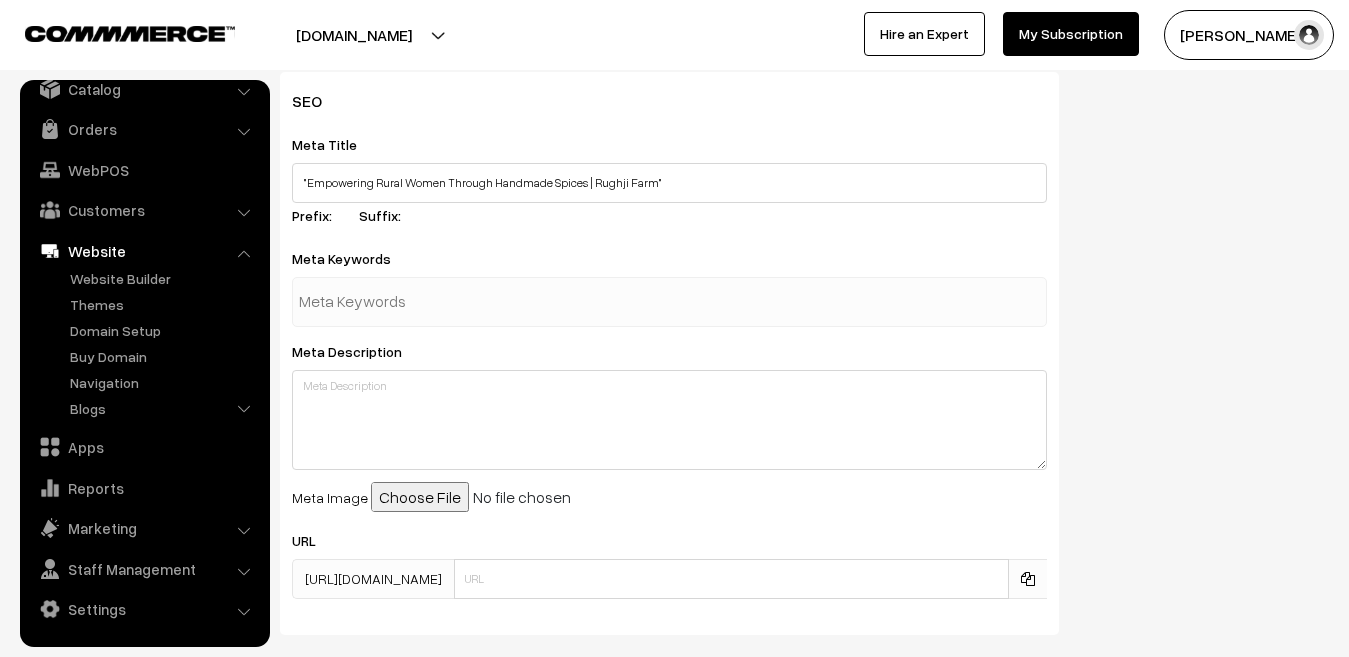 click at bounding box center [669, 302] 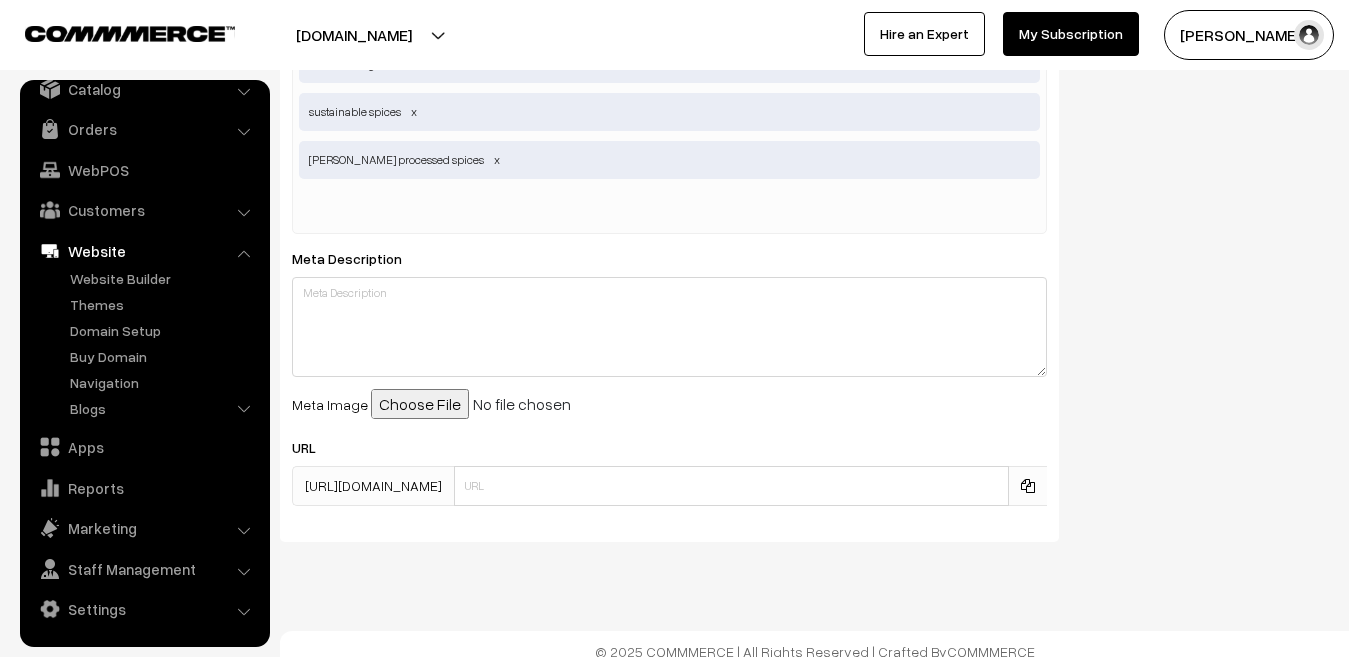 scroll, scrollTop: 1527, scrollLeft: 0, axis: vertical 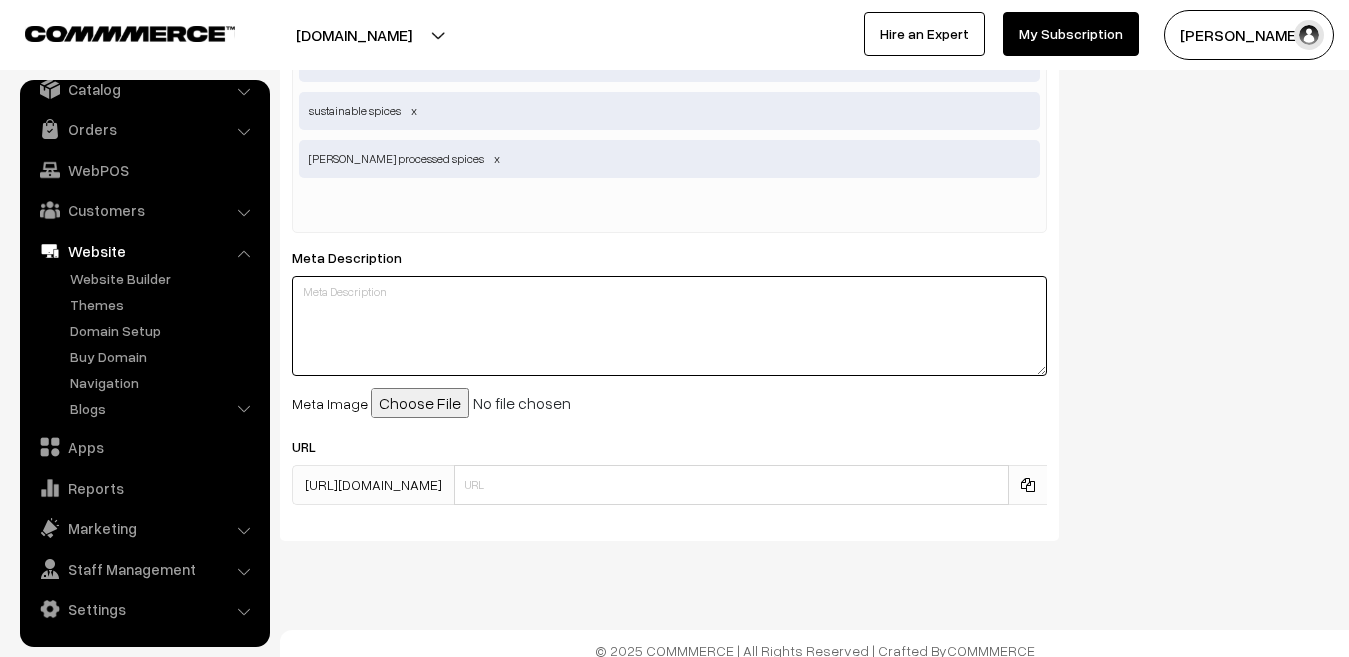click at bounding box center (669, 326) 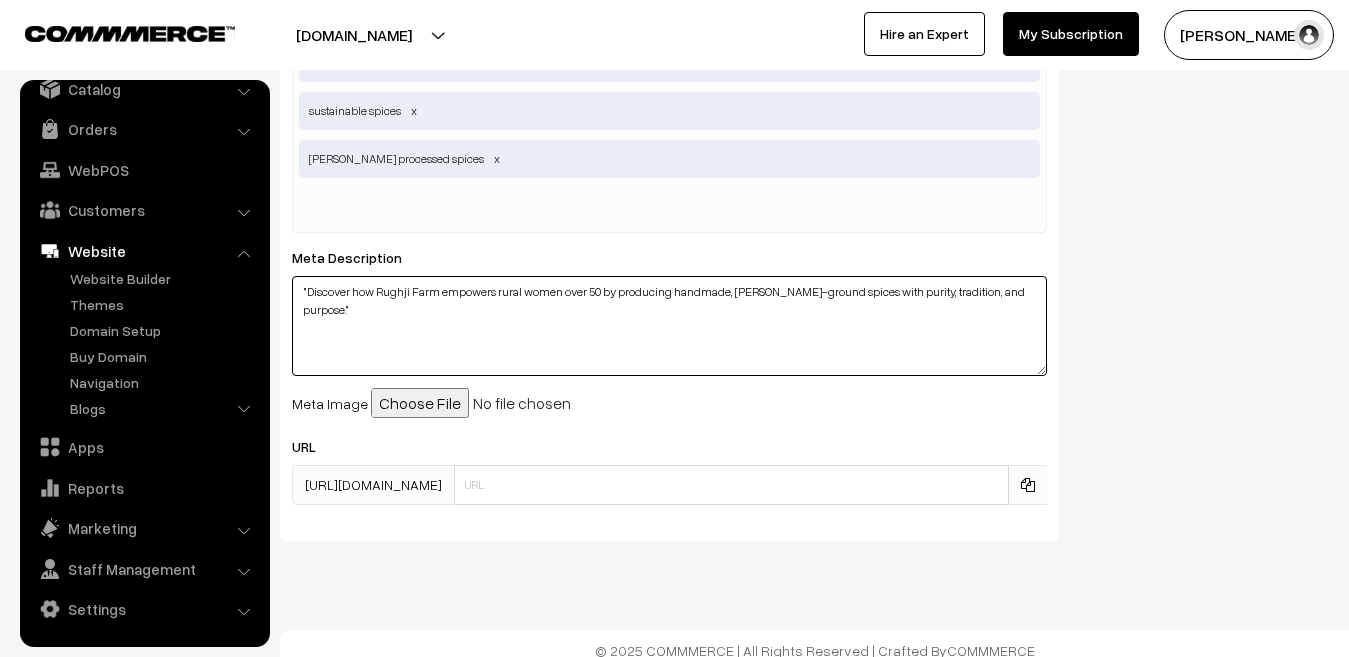 type on ""Discover how Rughji Farm empowers rural women over 50 by producing handmade, chaki-ground spices with purity, tradition, and purpose."" 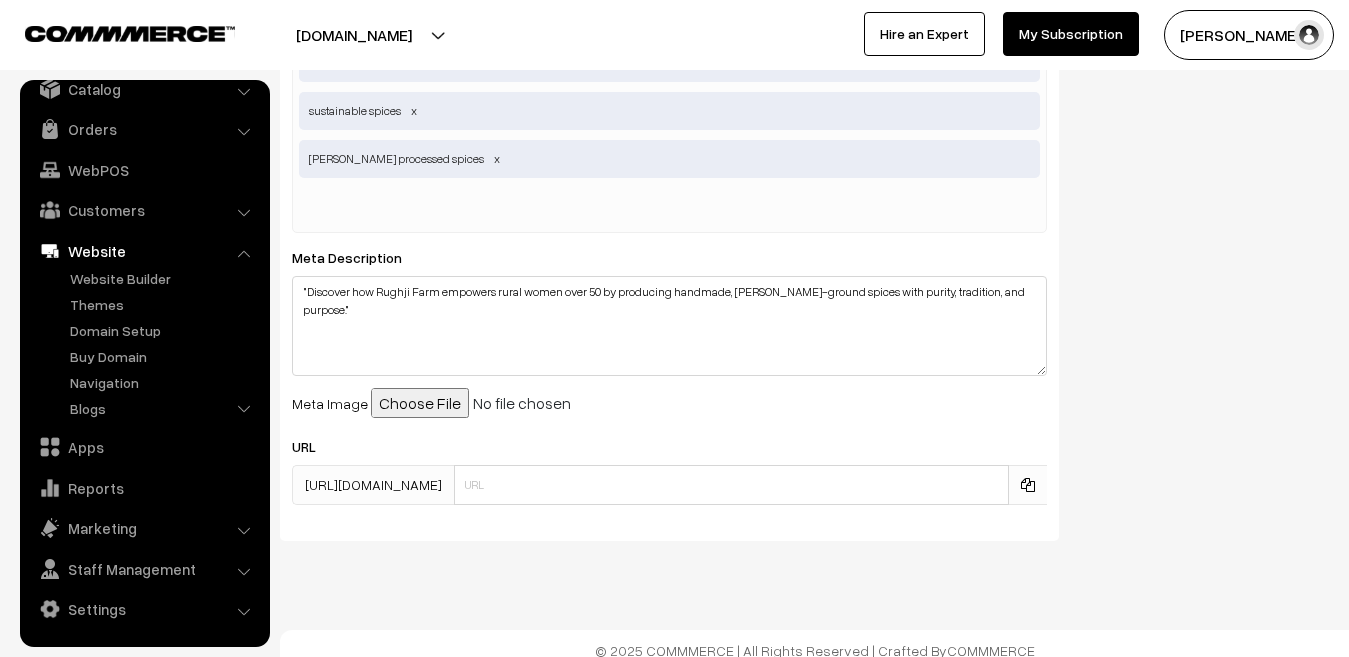 click at bounding box center [524, 403] 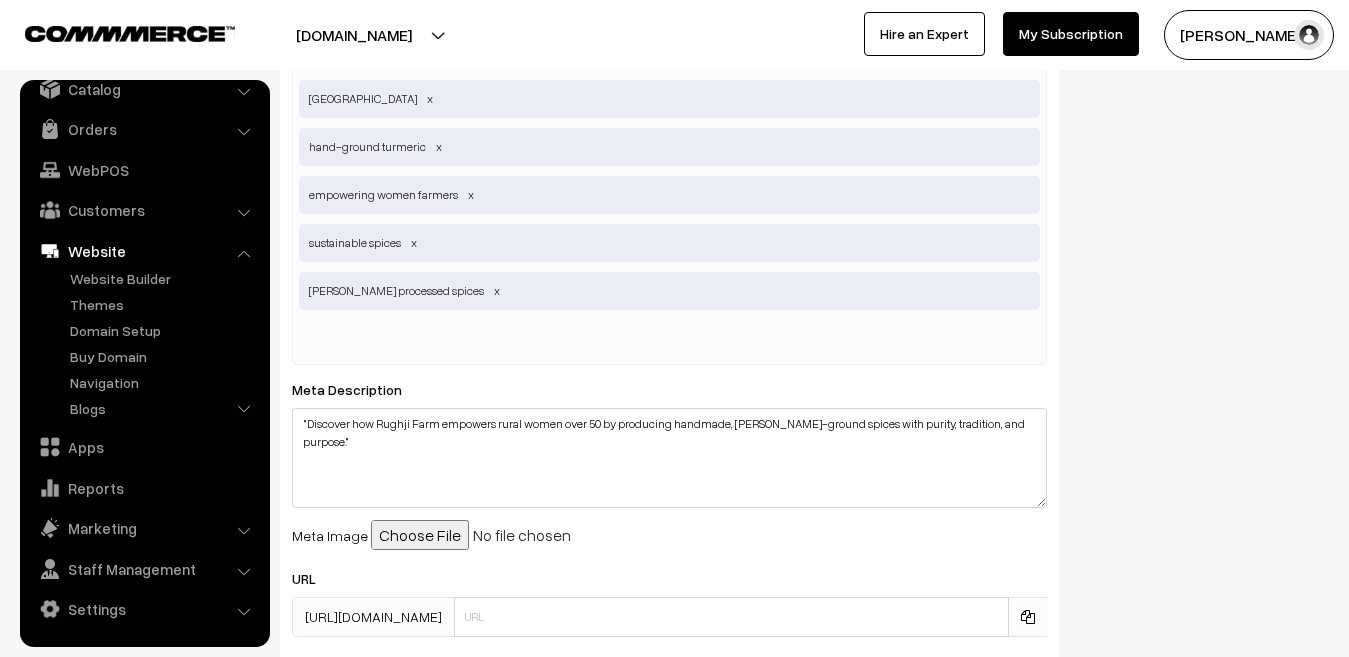 scroll, scrollTop: 1391, scrollLeft: 0, axis: vertical 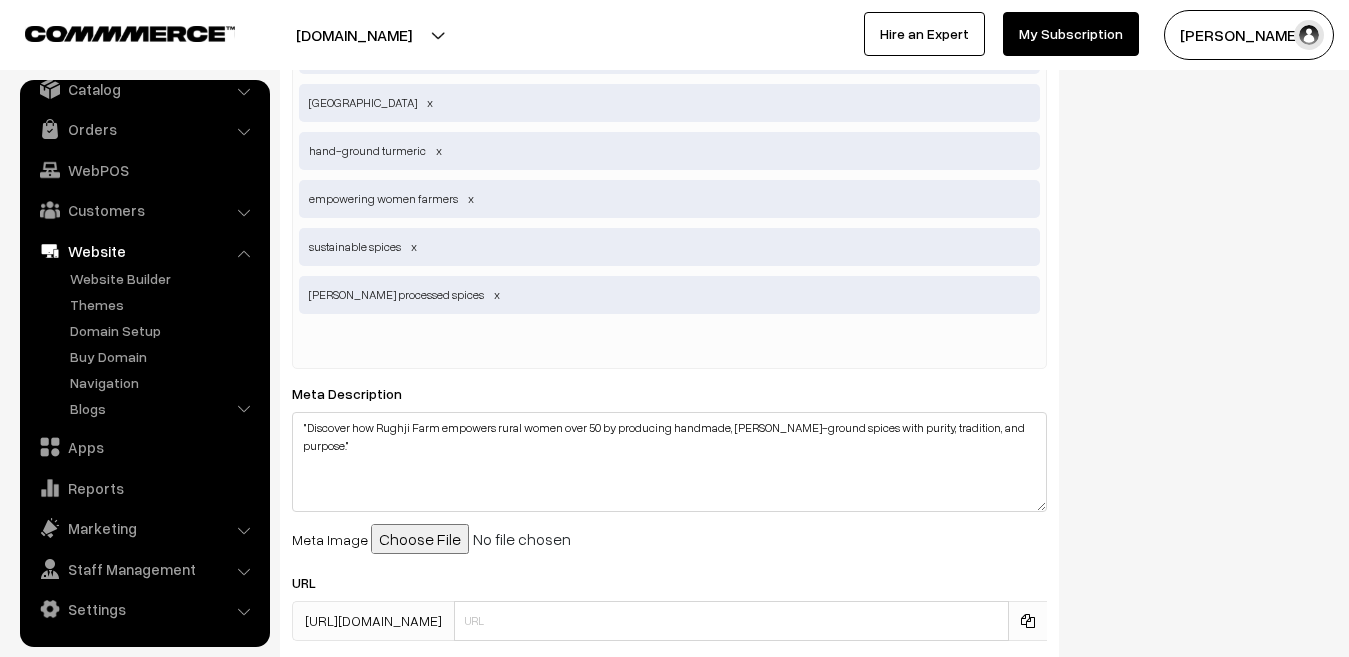 click at bounding box center (524, 539) 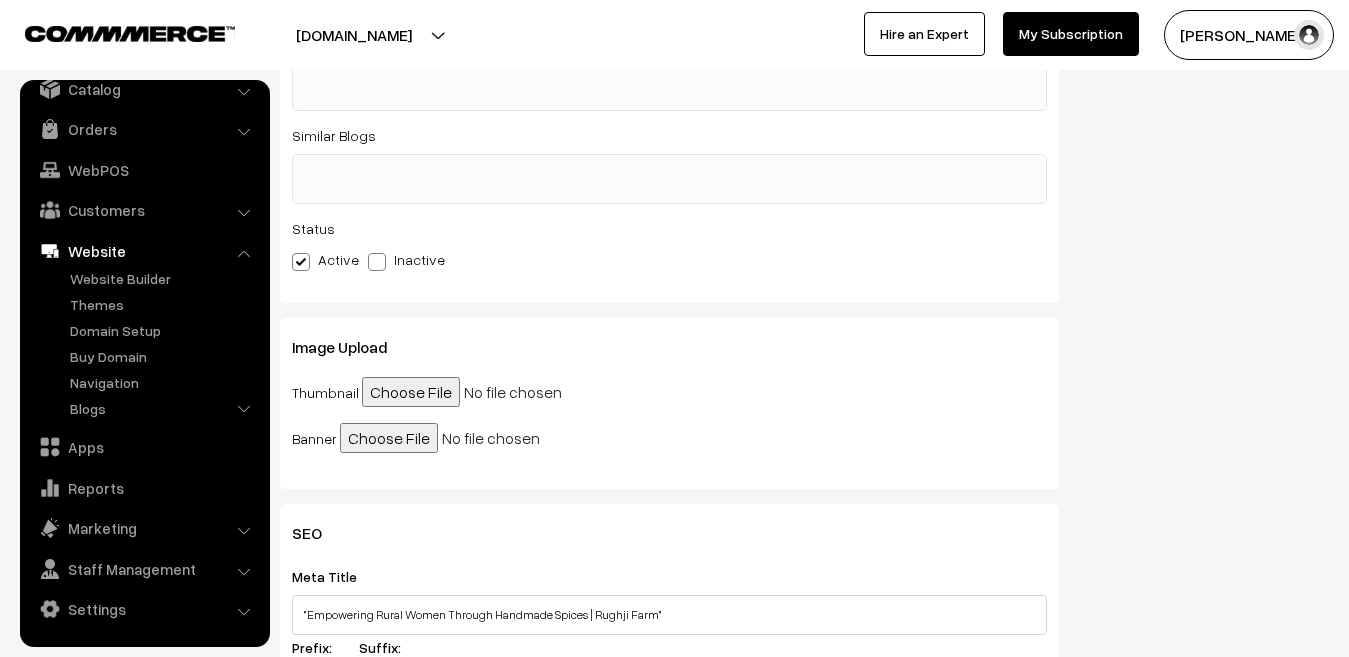 scroll, scrollTop: 492, scrollLeft: 0, axis: vertical 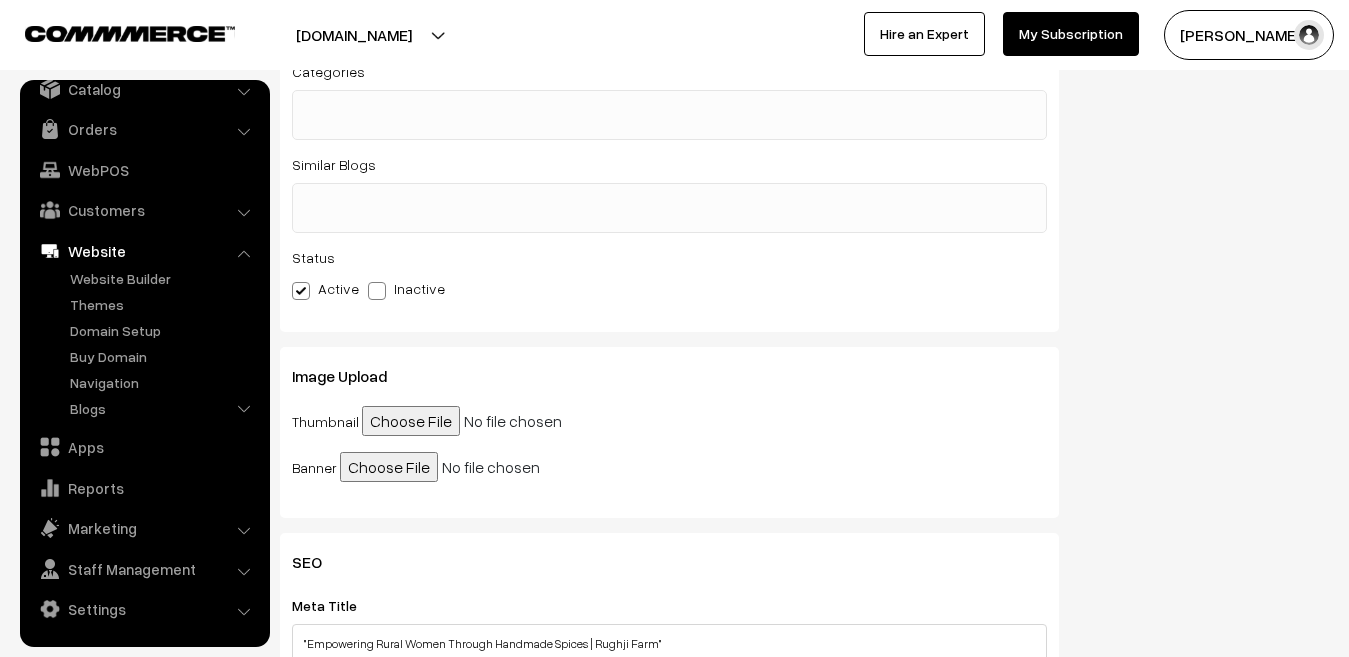 click at bounding box center (493, 467) 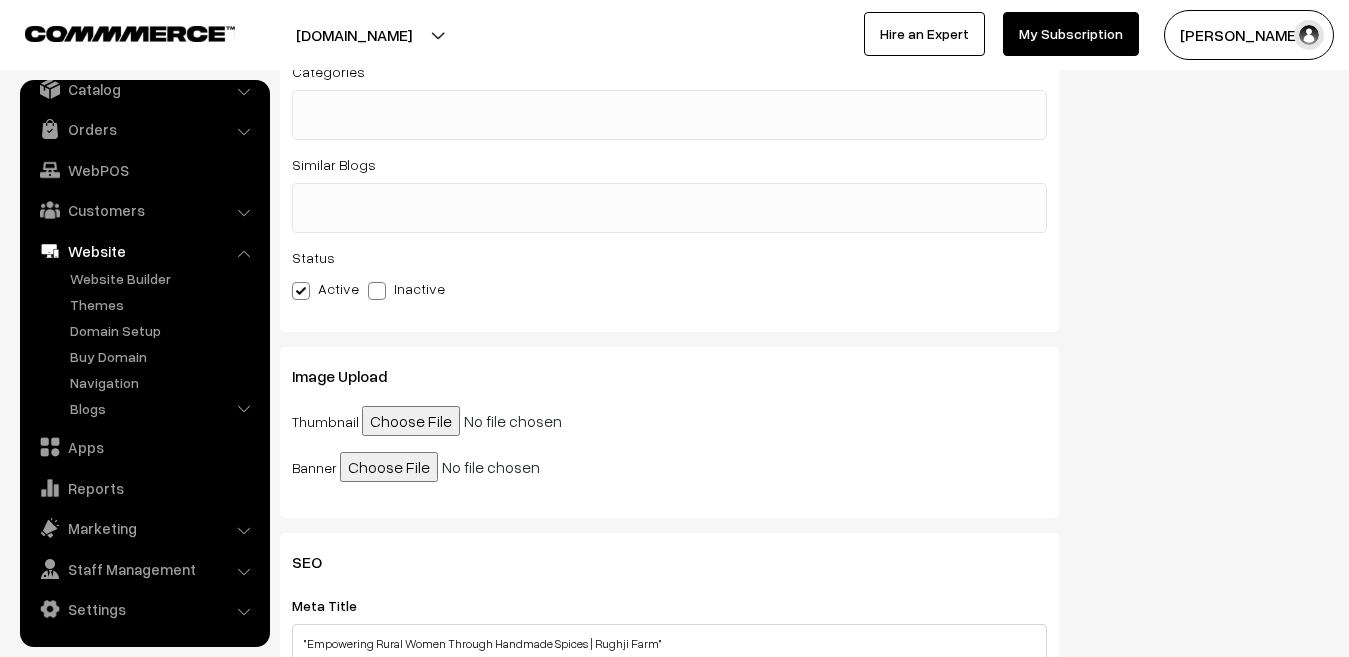 click at bounding box center (493, 467) 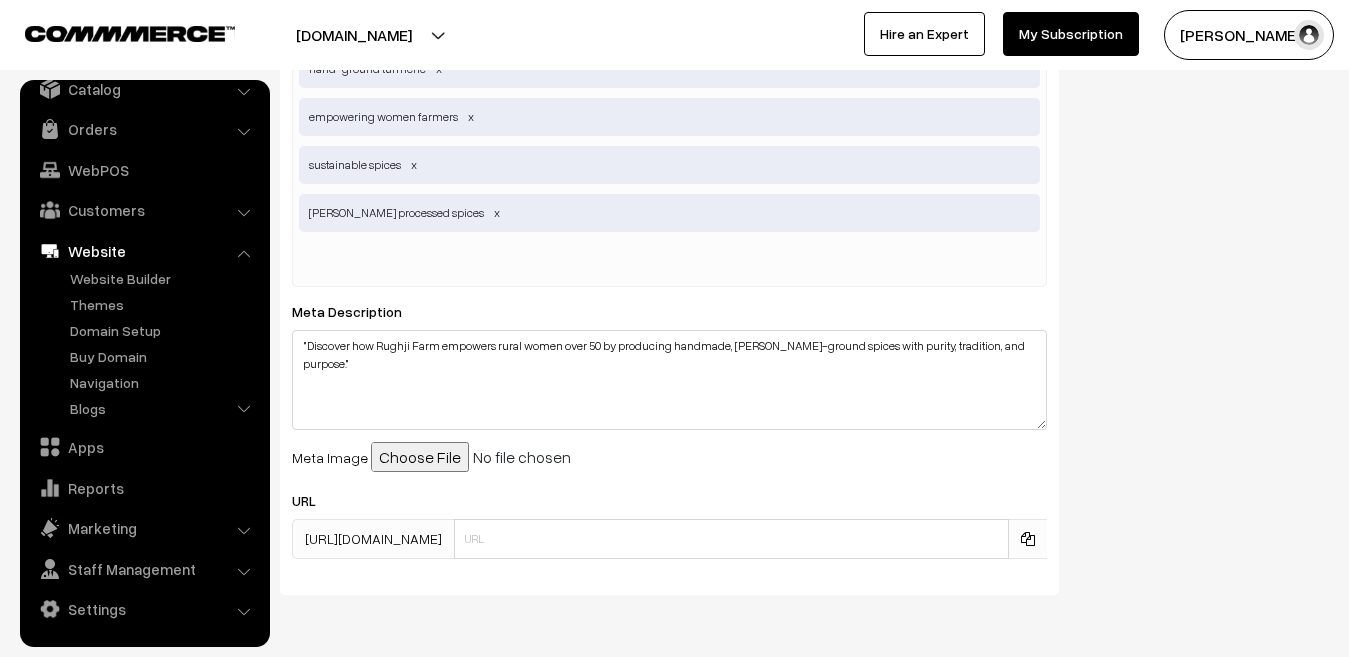 scroll, scrollTop: 1541, scrollLeft: 0, axis: vertical 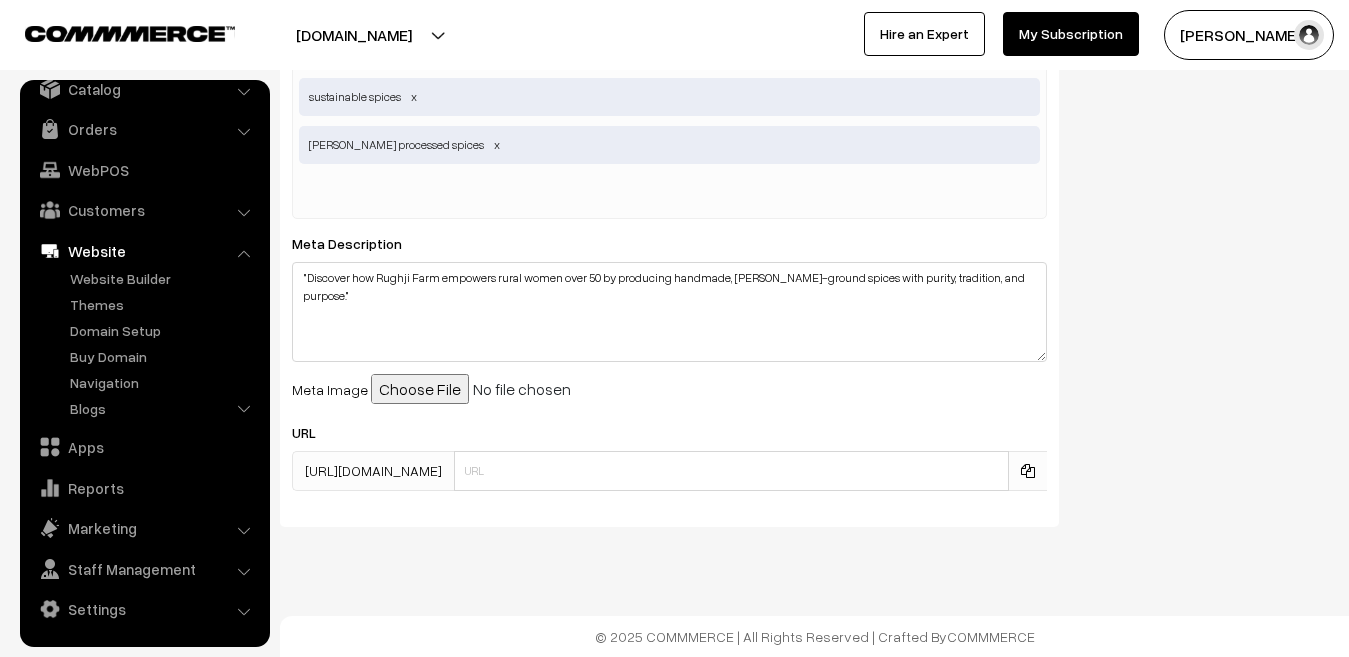 click on "Dashboard  /
Website  /
Blogs  /
Add Blog
Add Blog
Cancel
Save & Continue
Blog's Details
Title
The Power Behind Every Spice: Rural Women at the Heart of Rughji Farm
Excerpt
Author
-- Select Author -- -- Select Author -- Categories" at bounding box center [674, -442] 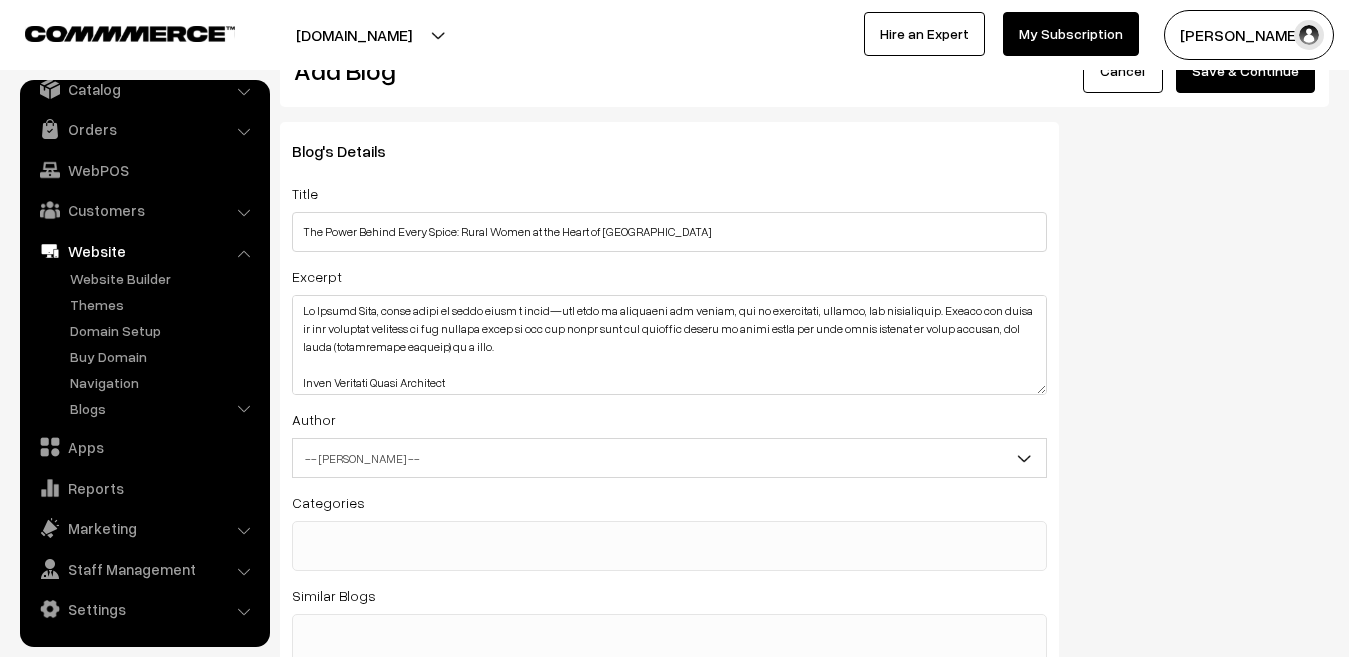 scroll, scrollTop: 0, scrollLeft: 0, axis: both 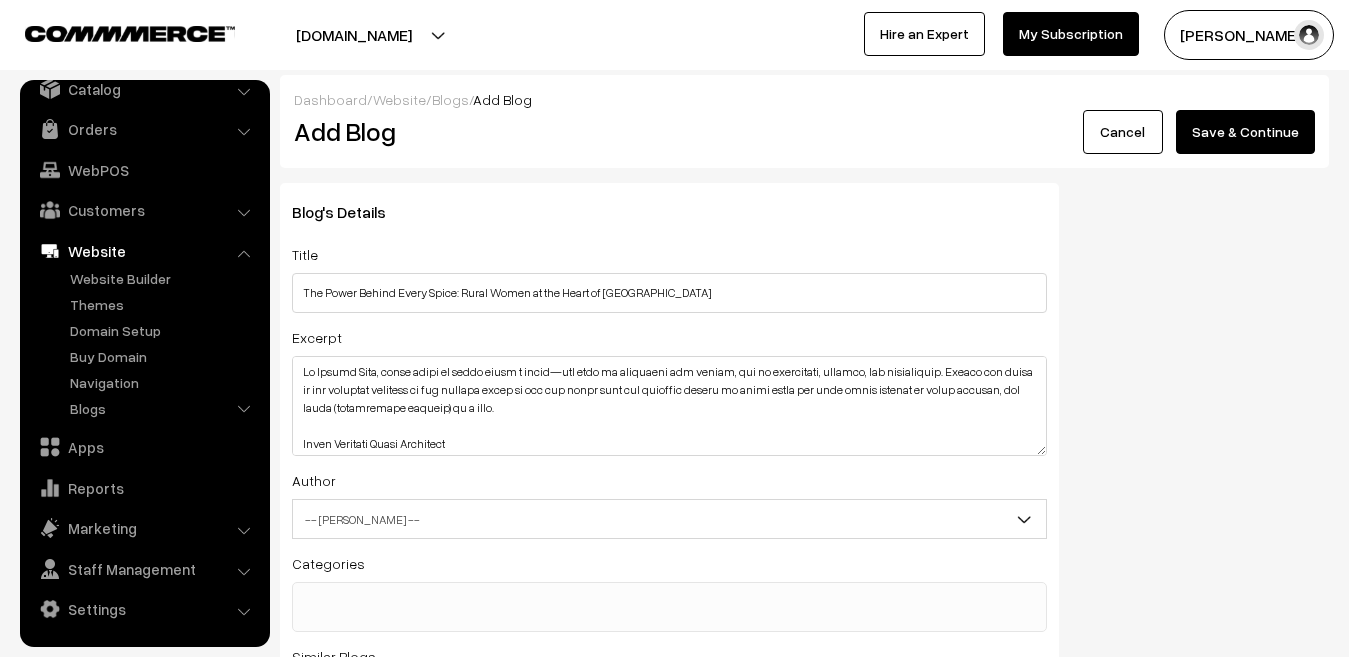 click on "Save & Continue" at bounding box center (1245, 132) 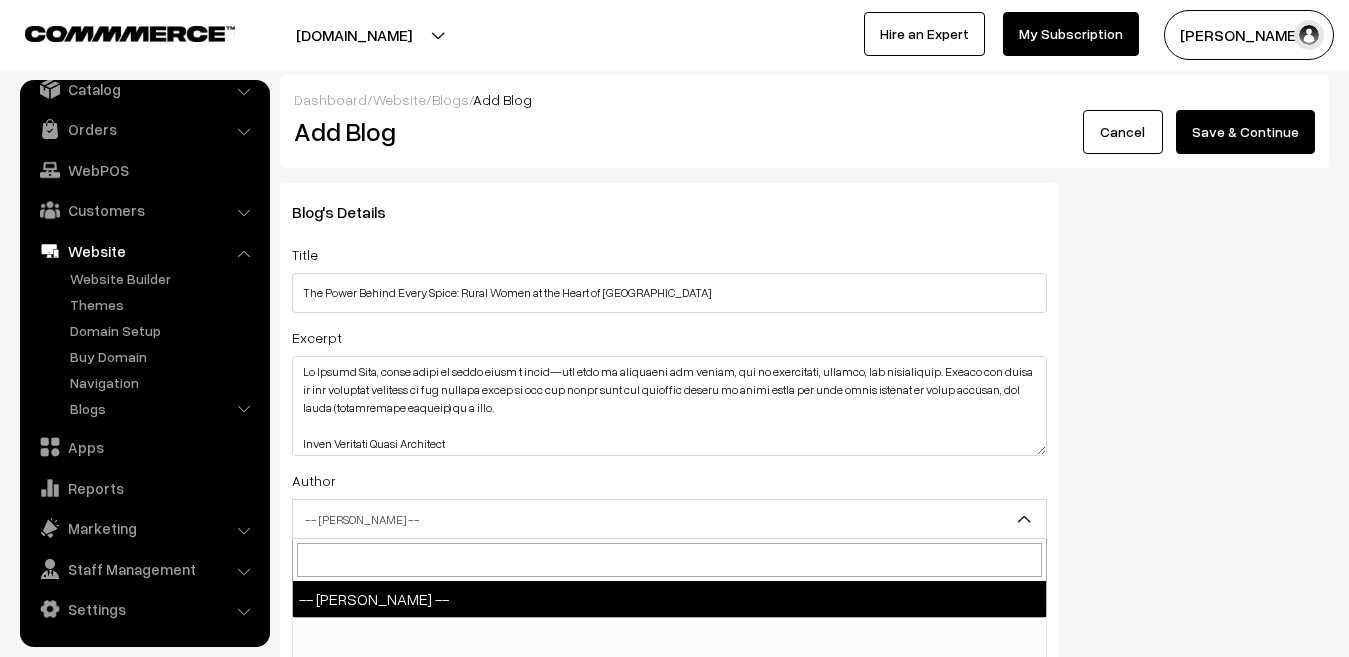 click on "-- Select Author --" at bounding box center [669, 519] 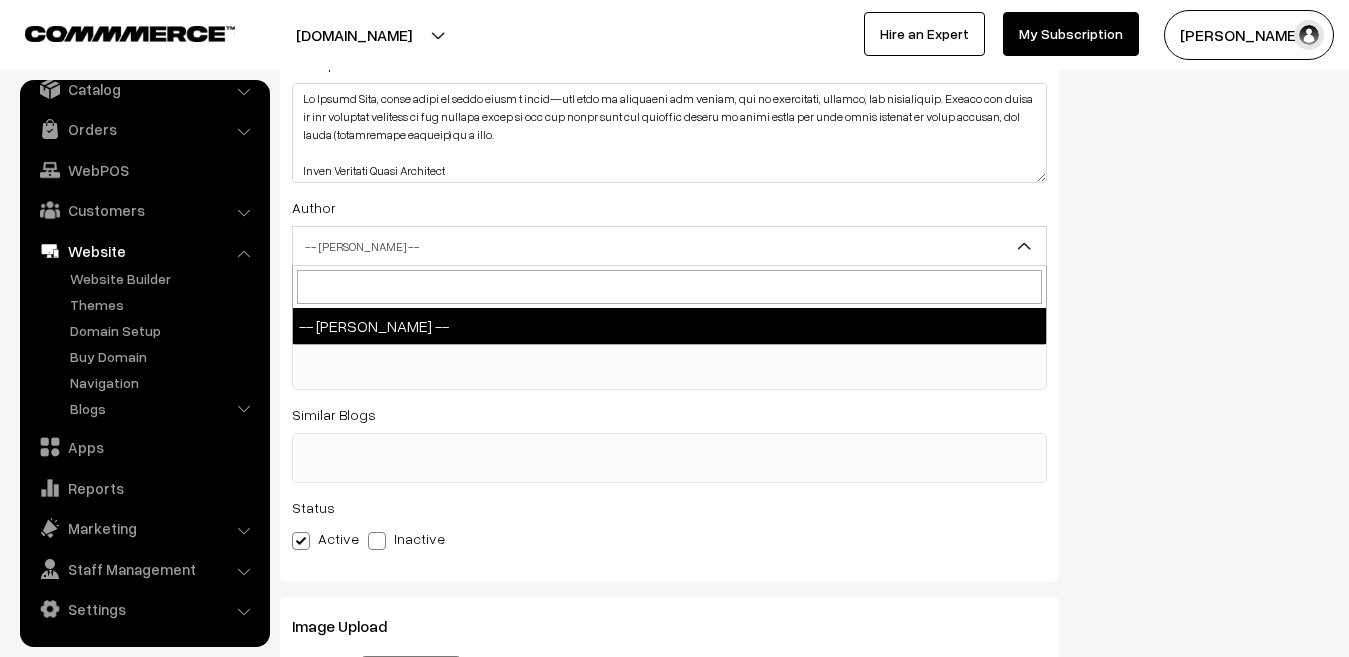 scroll, scrollTop: 271, scrollLeft: 0, axis: vertical 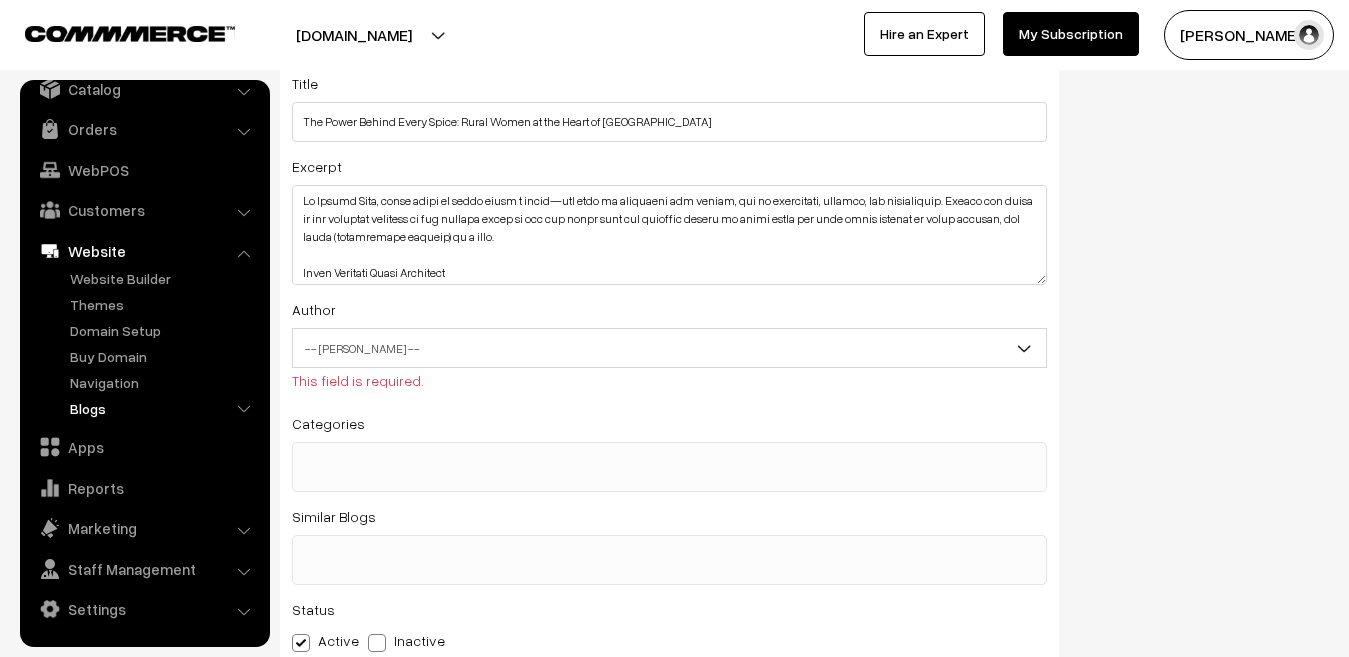 click on "Blogs" at bounding box center (164, 408) 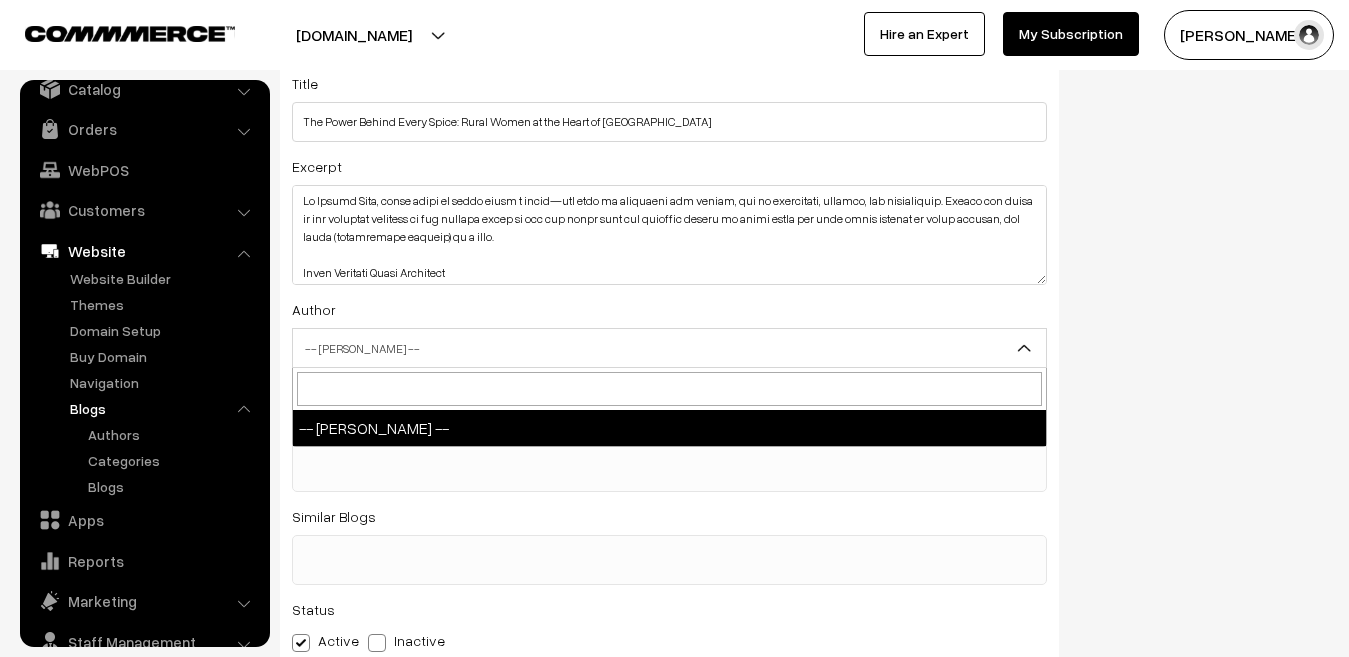 click on "-- Select Author --" at bounding box center [669, 348] 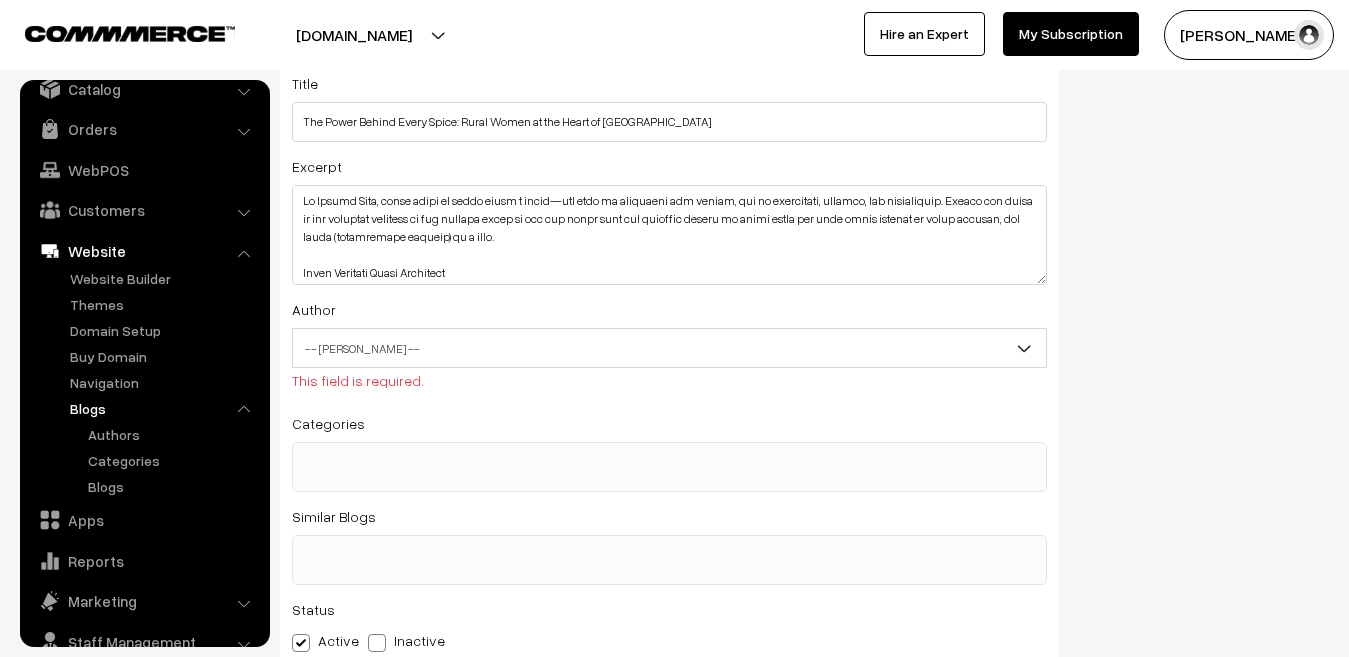click on "-- Select Author --" at bounding box center (669, 348) 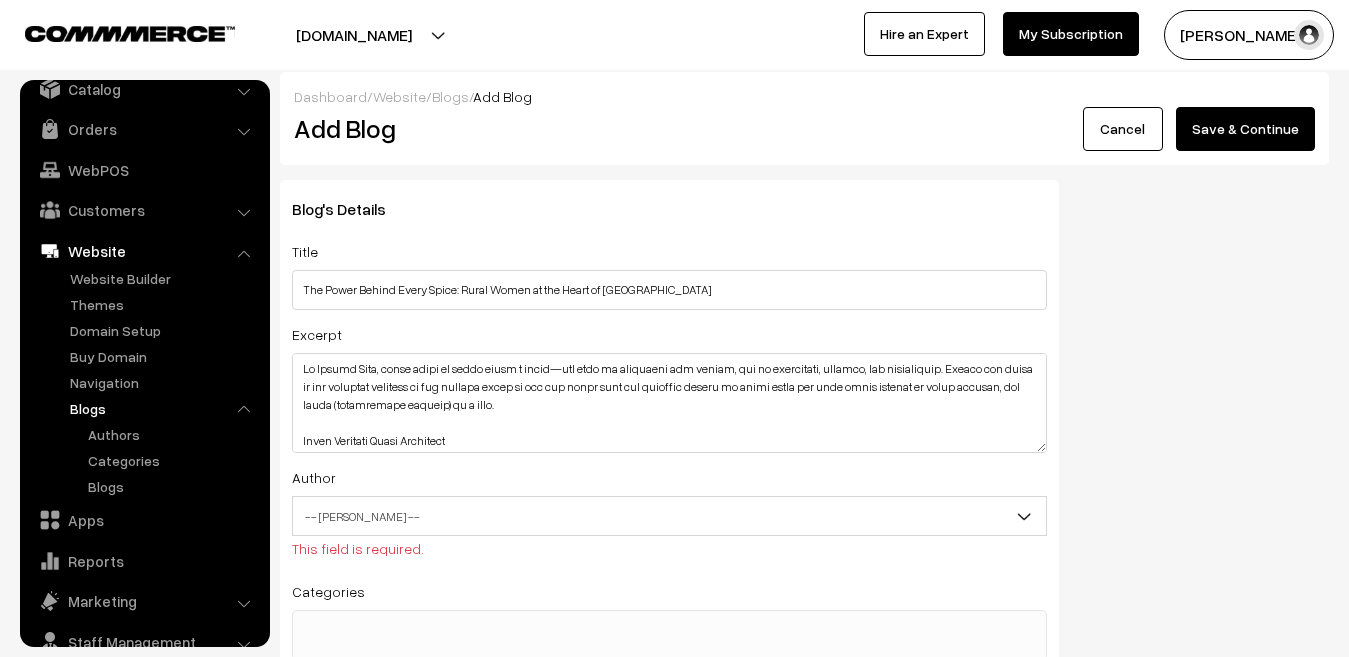 scroll, scrollTop: 0, scrollLeft: 0, axis: both 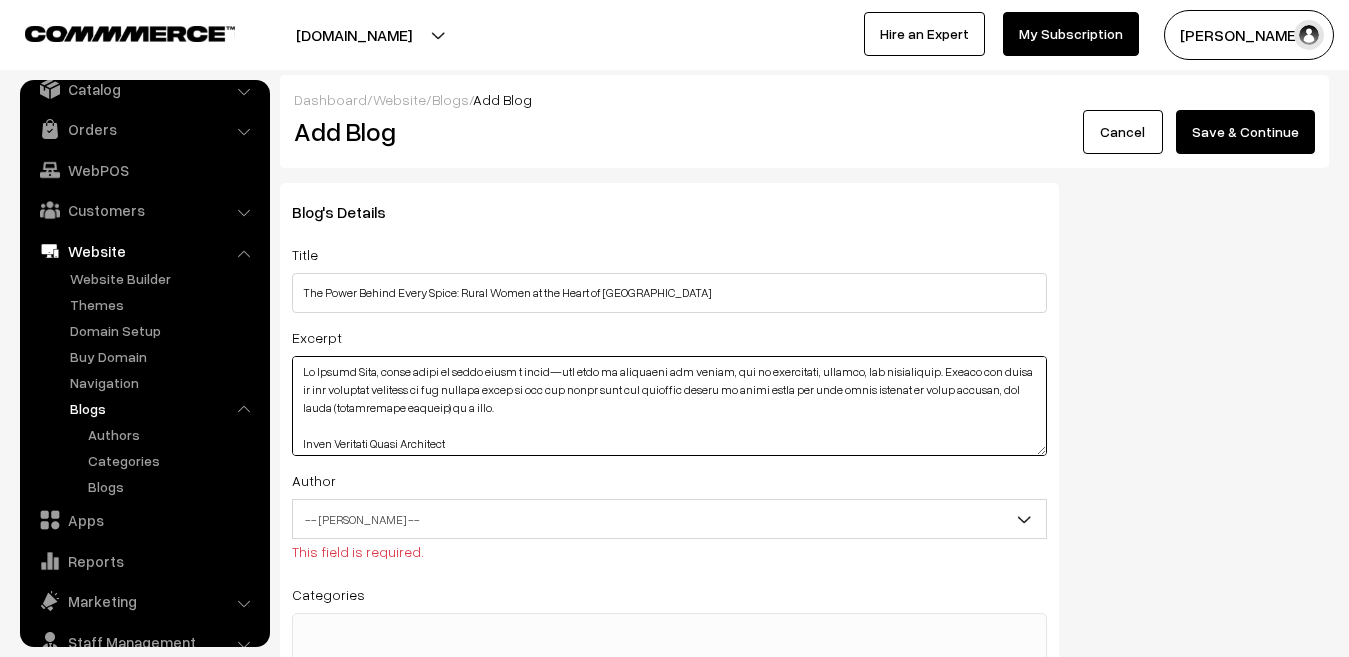 drag, startPoint x: 473, startPoint y: 445, endPoint x: 288, endPoint y: 343, distance: 211.25577 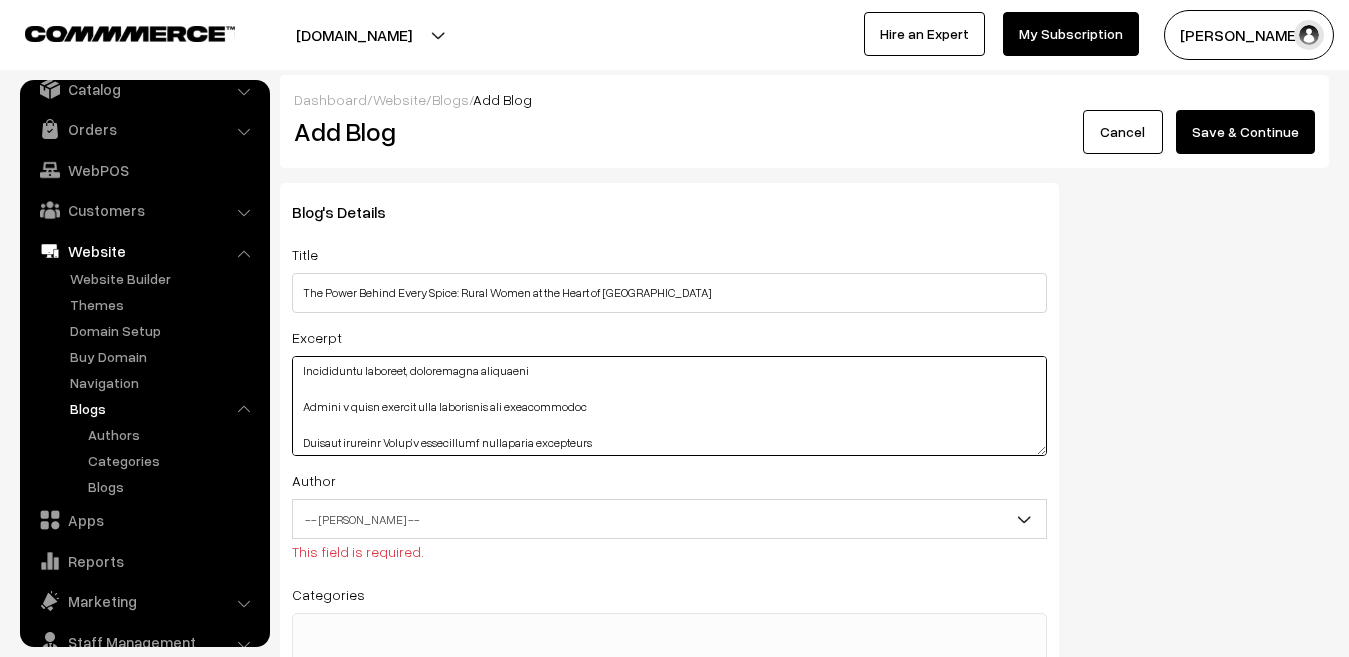 scroll, scrollTop: 580, scrollLeft: 0, axis: vertical 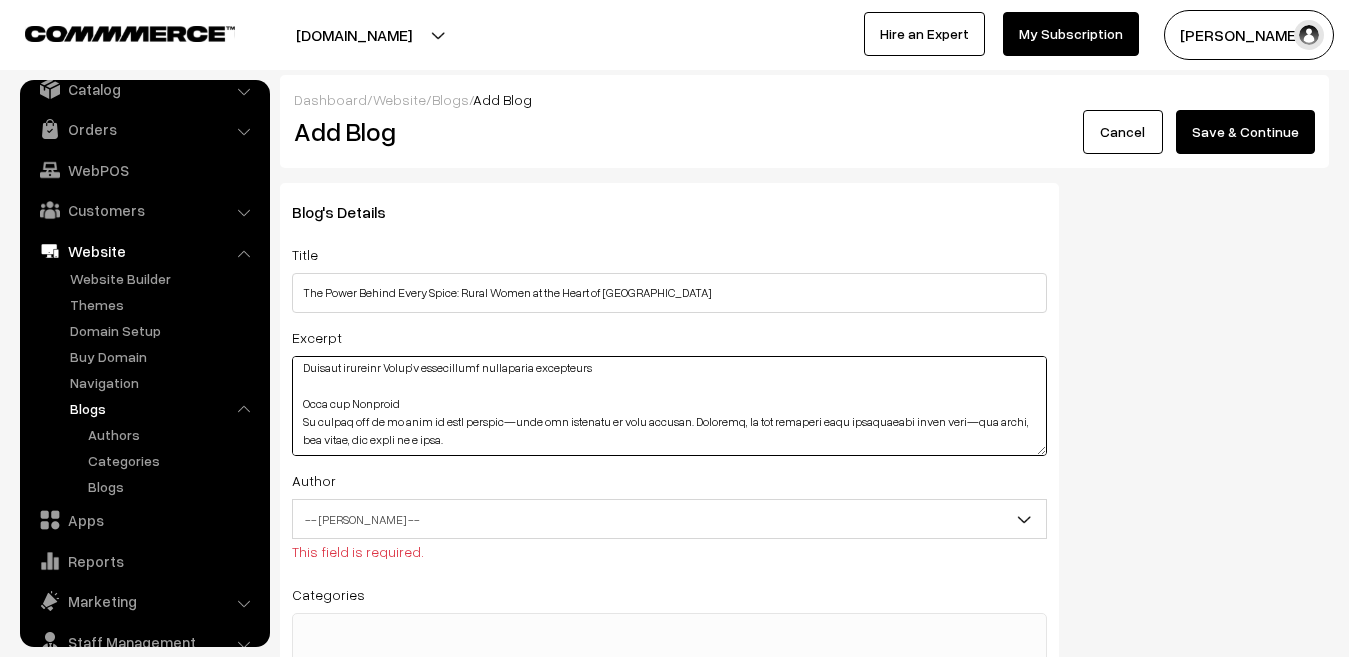 drag, startPoint x: 303, startPoint y: 369, endPoint x: 583, endPoint y: 441, distance: 289.10898 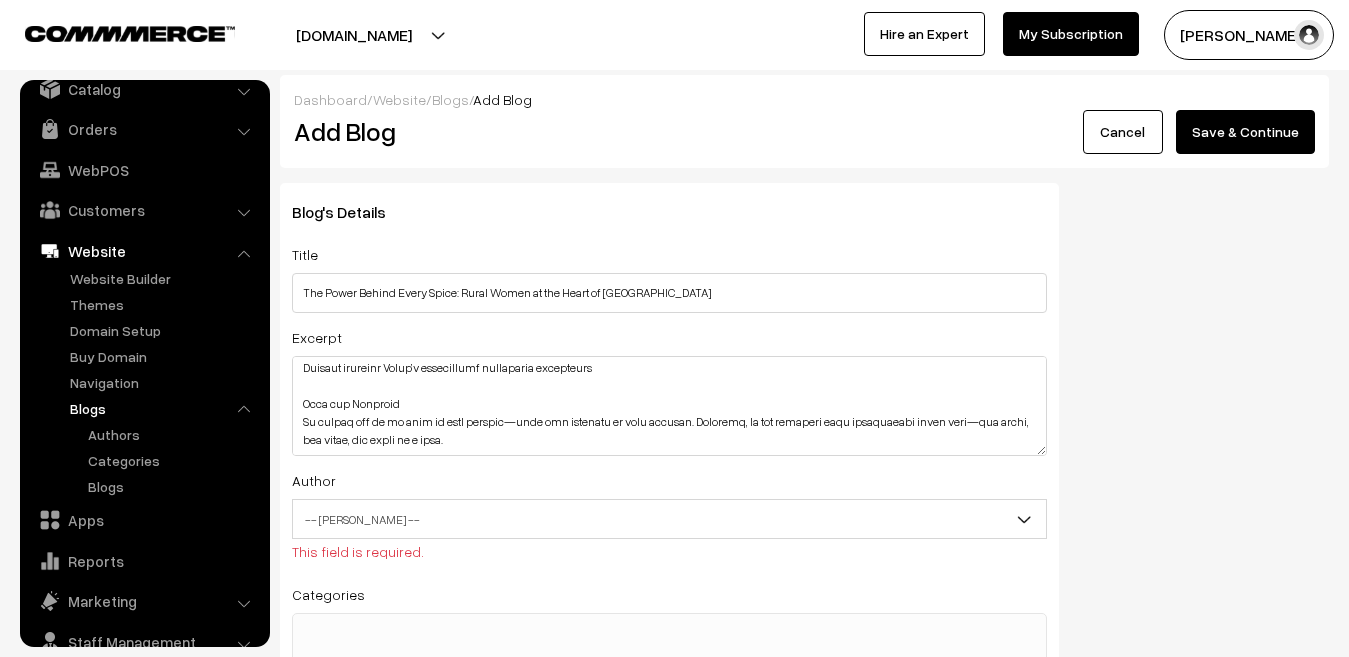 click on "Save & Continue" at bounding box center (1245, 132) 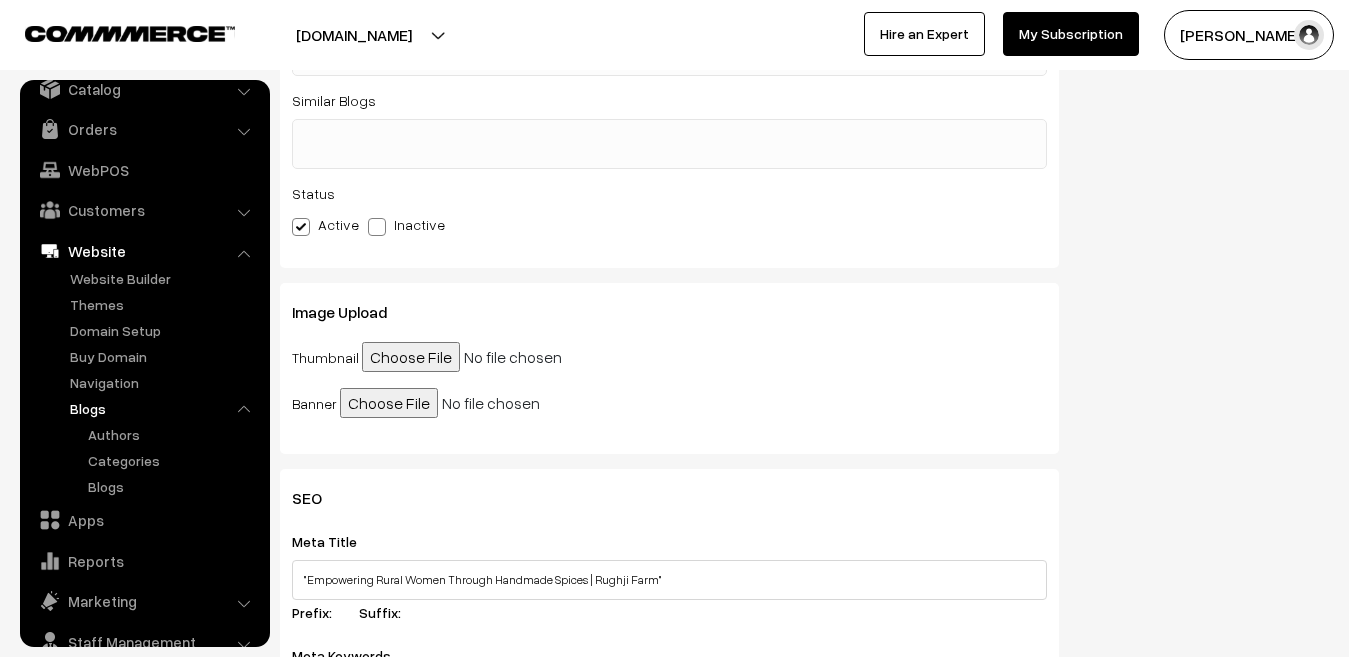scroll, scrollTop: 591, scrollLeft: 0, axis: vertical 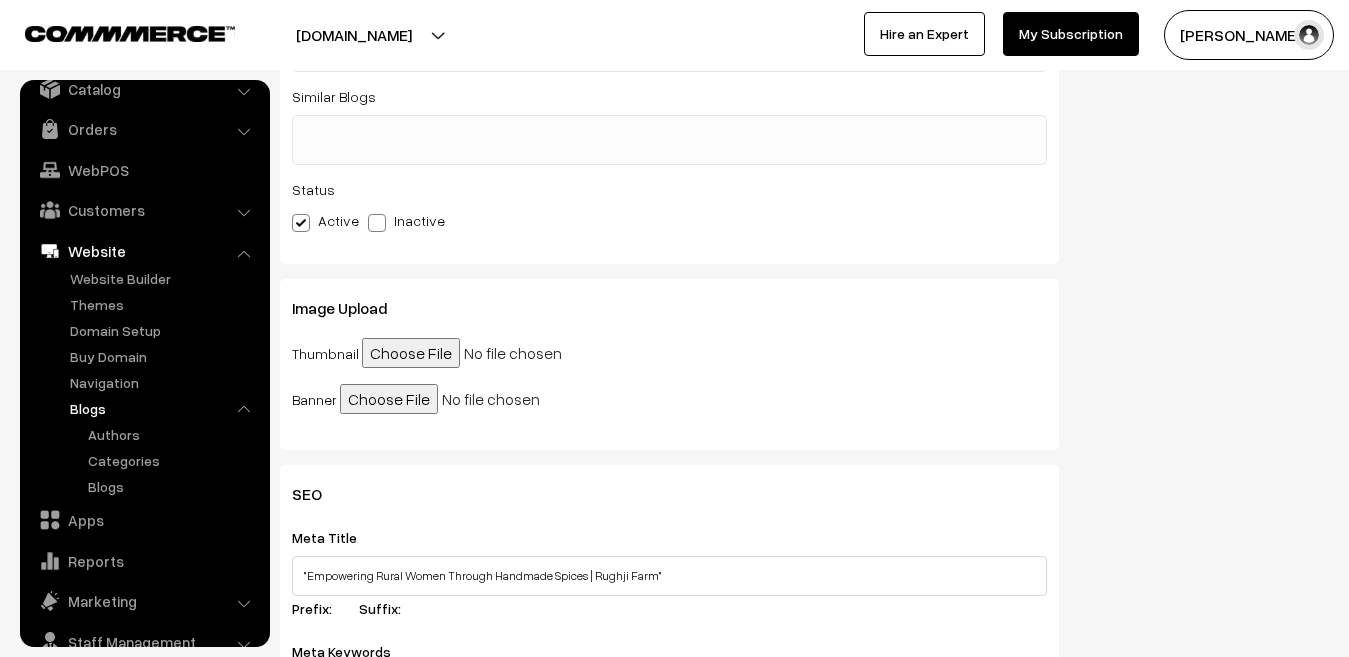 click at bounding box center (377, 223) 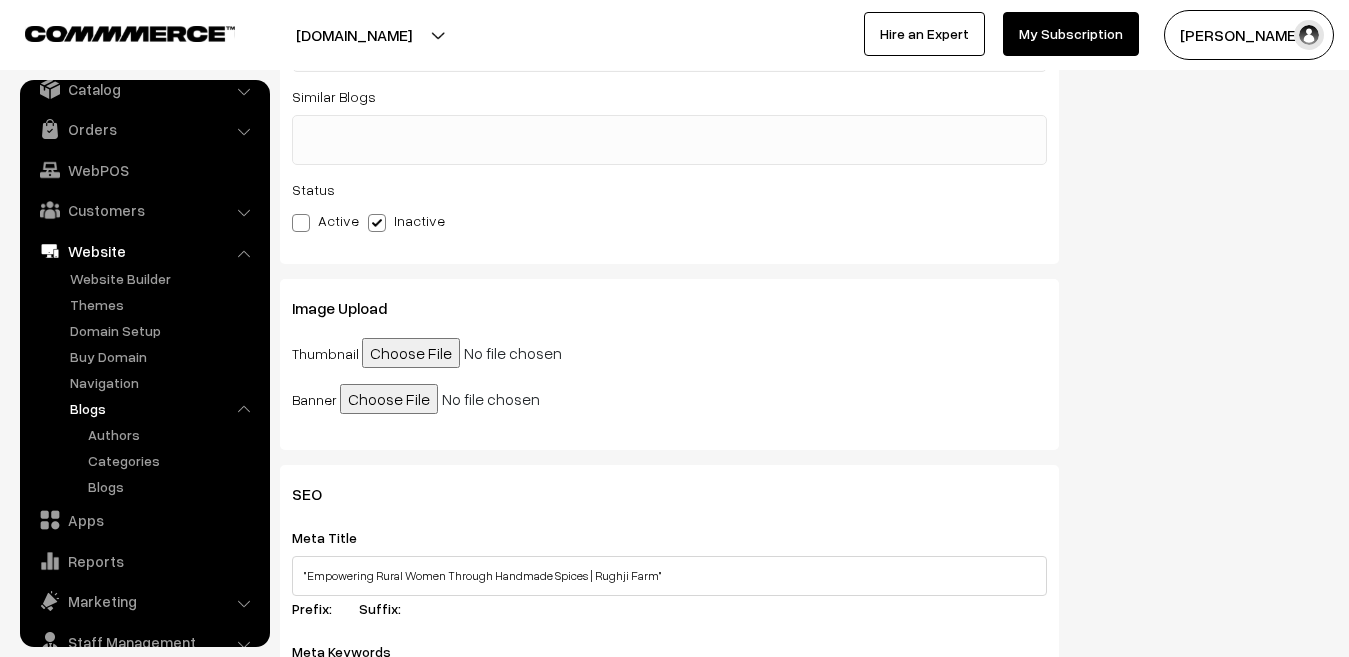 click at bounding box center (301, 223) 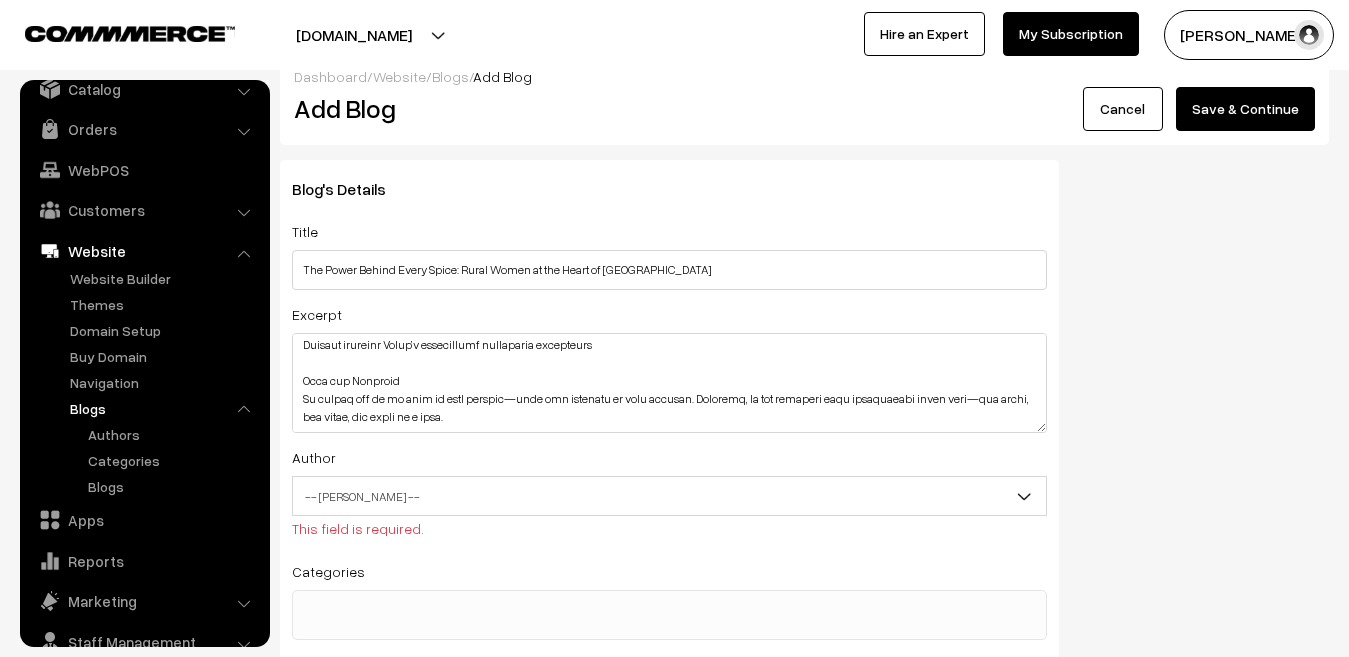 scroll, scrollTop: 0, scrollLeft: 0, axis: both 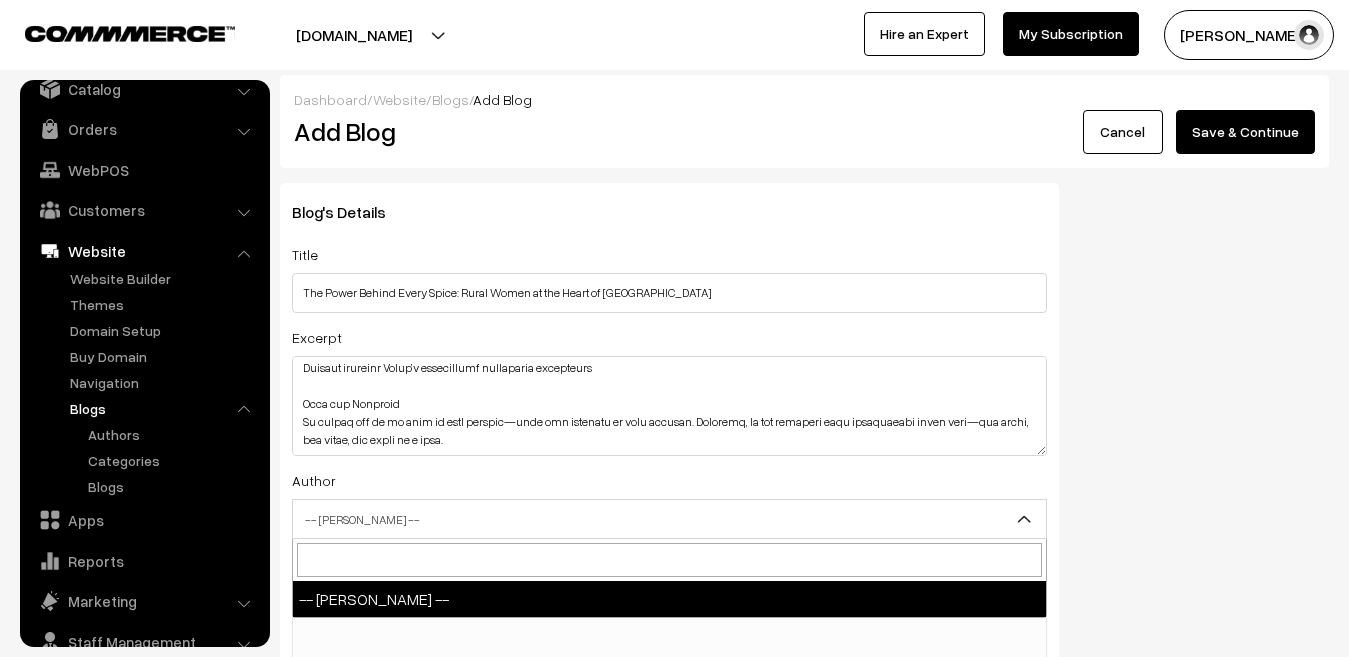click on "-- Select Author --" at bounding box center (669, 519) 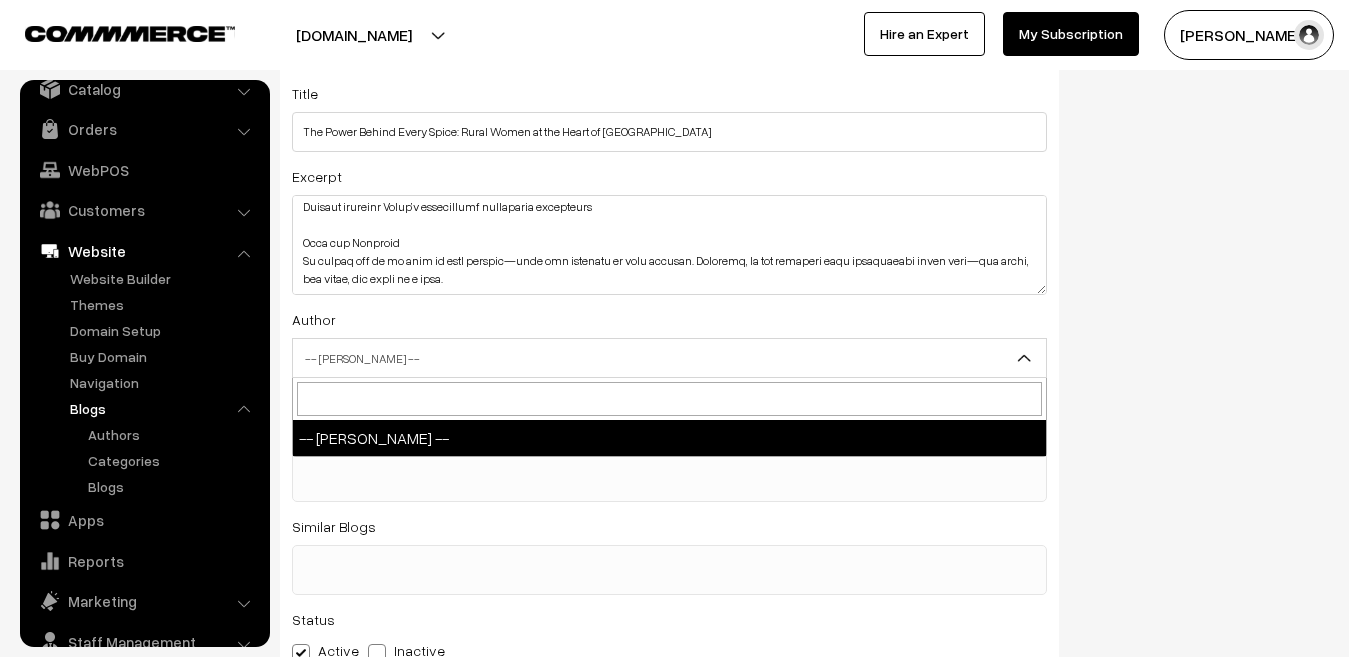 scroll, scrollTop: 160, scrollLeft: 0, axis: vertical 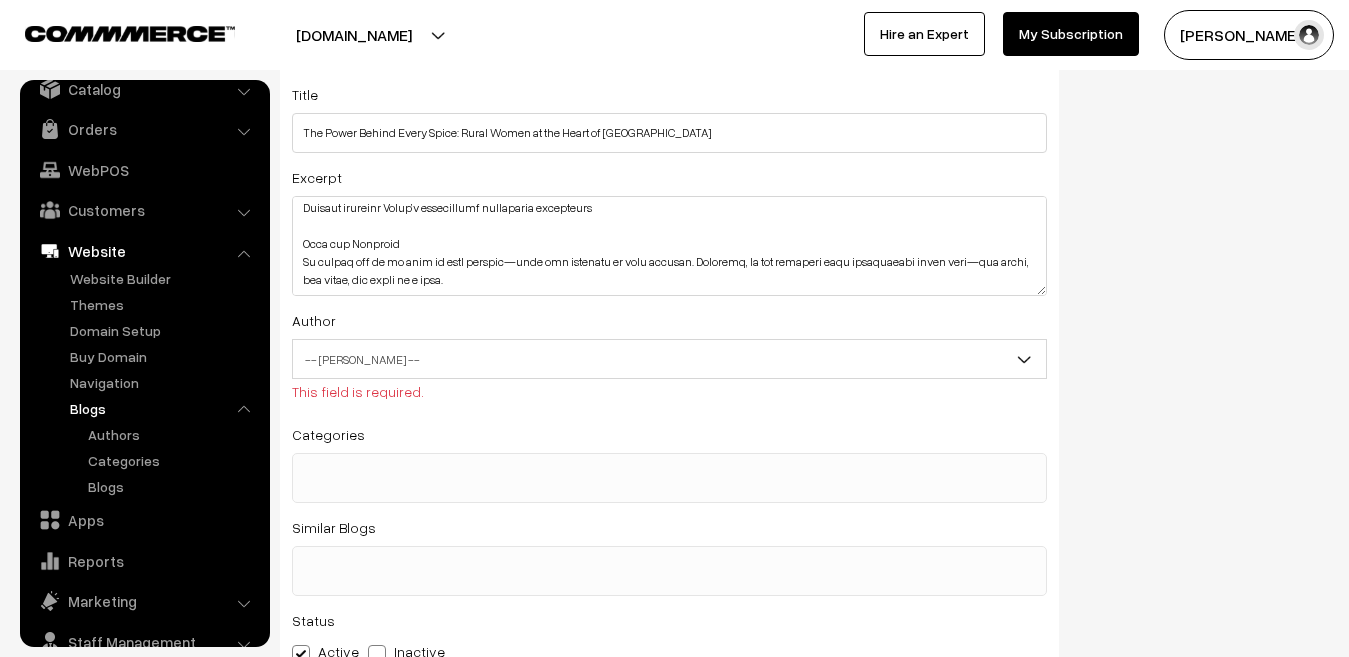 click on "-- Select Author --" at bounding box center (669, 359) 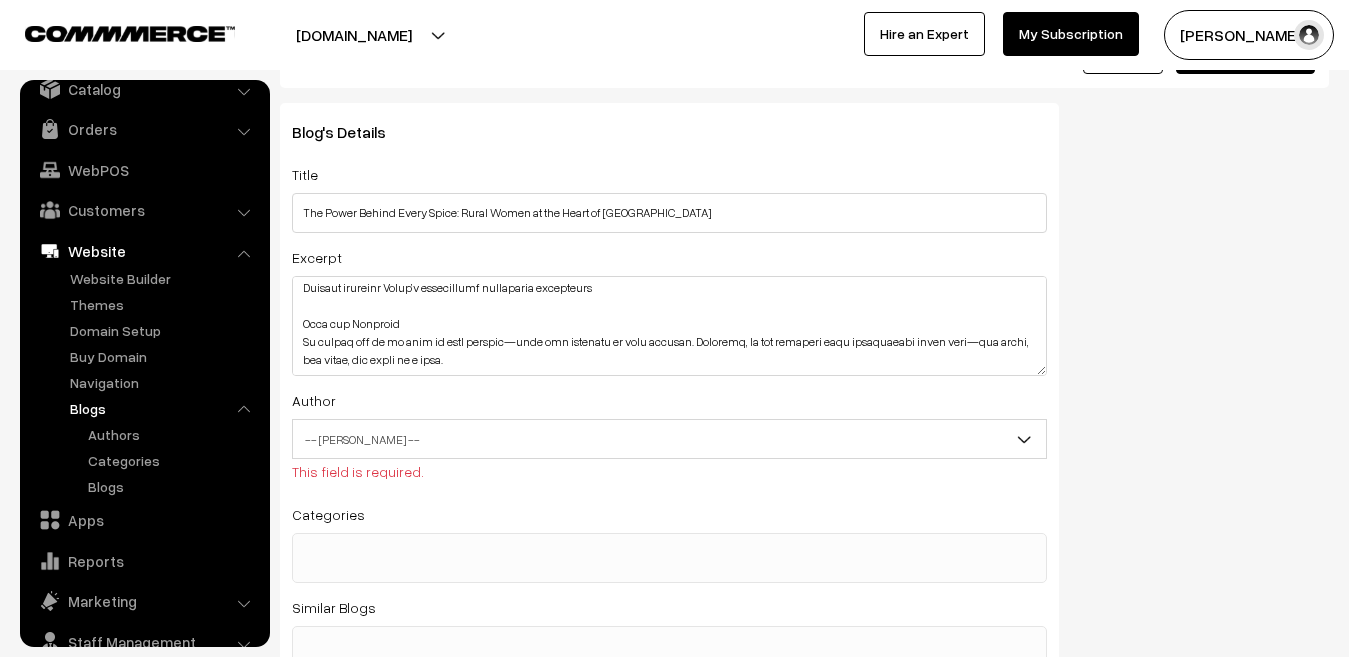 scroll, scrollTop: 0, scrollLeft: 0, axis: both 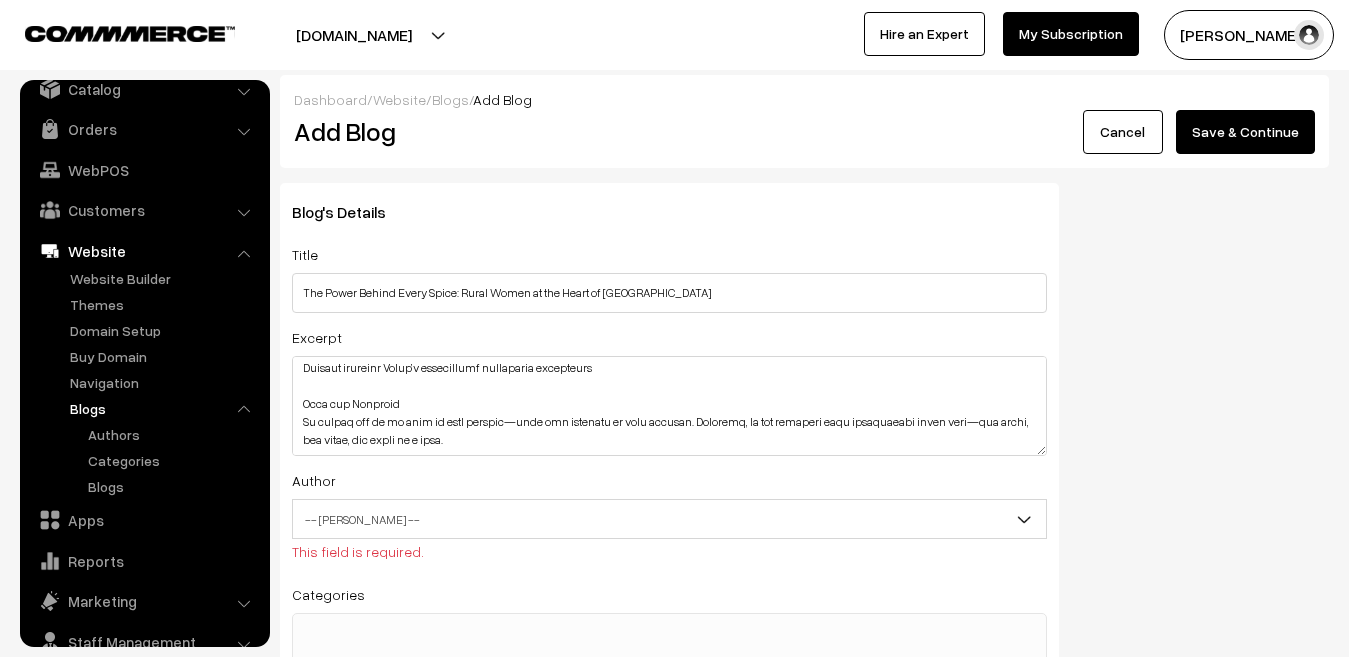 click on "Blogs" at bounding box center (450, 99) 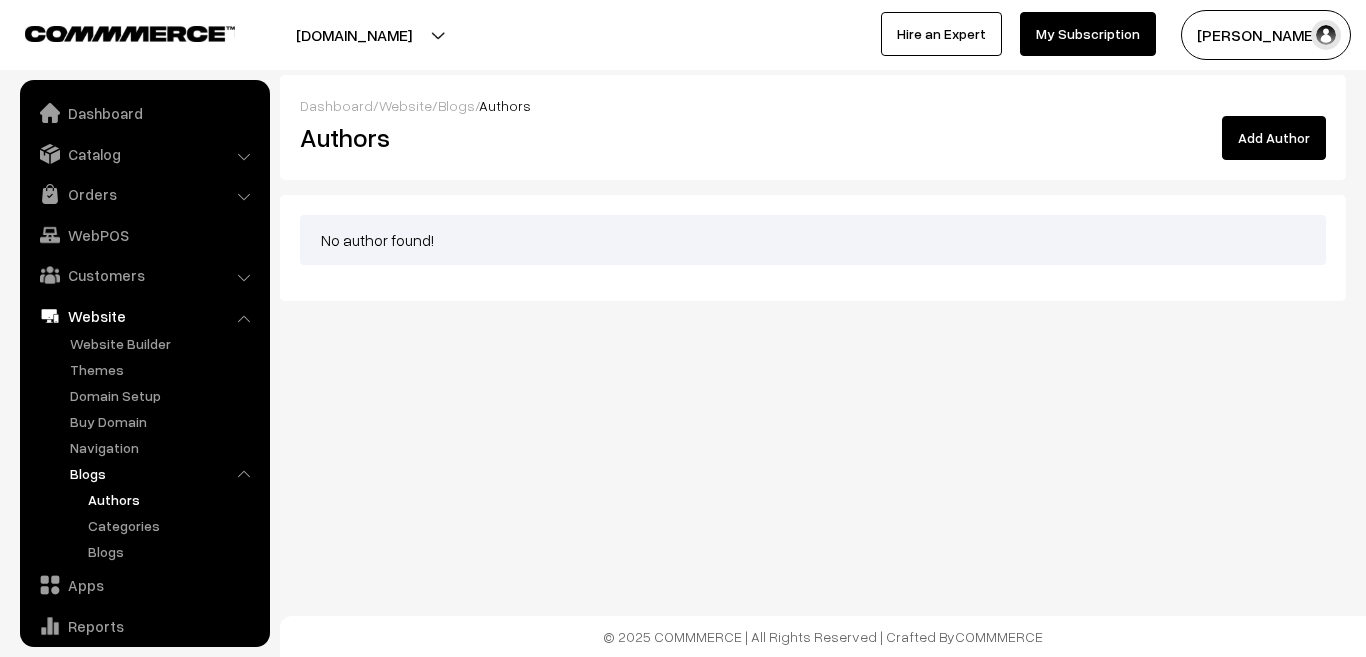 scroll, scrollTop: 0, scrollLeft: 0, axis: both 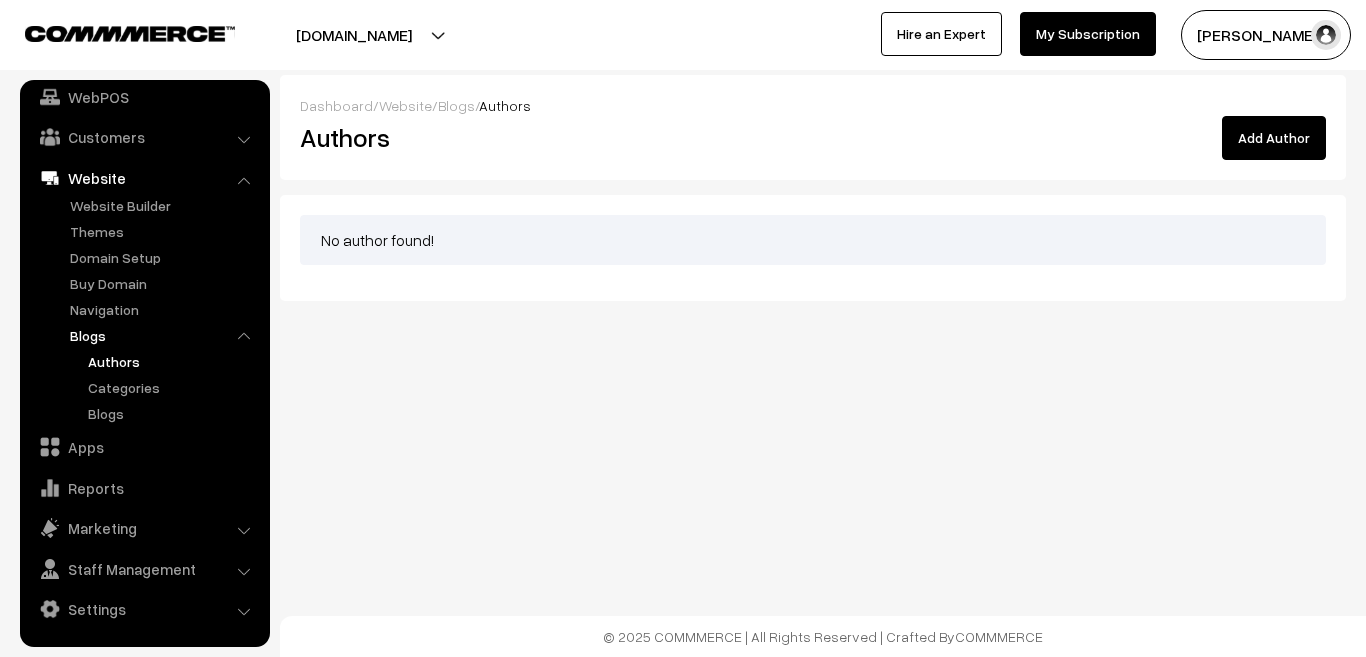 click on "Add Author" at bounding box center (1274, 138) 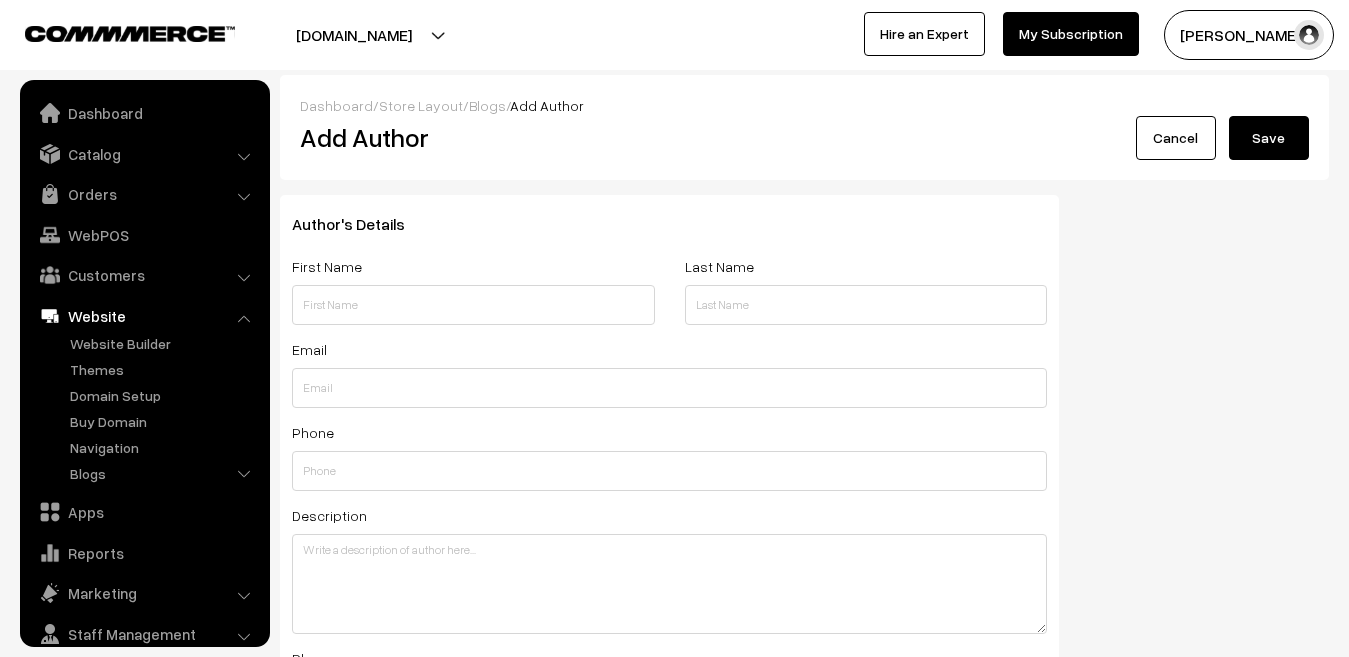 scroll, scrollTop: 0, scrollLeft: 0, axis: both 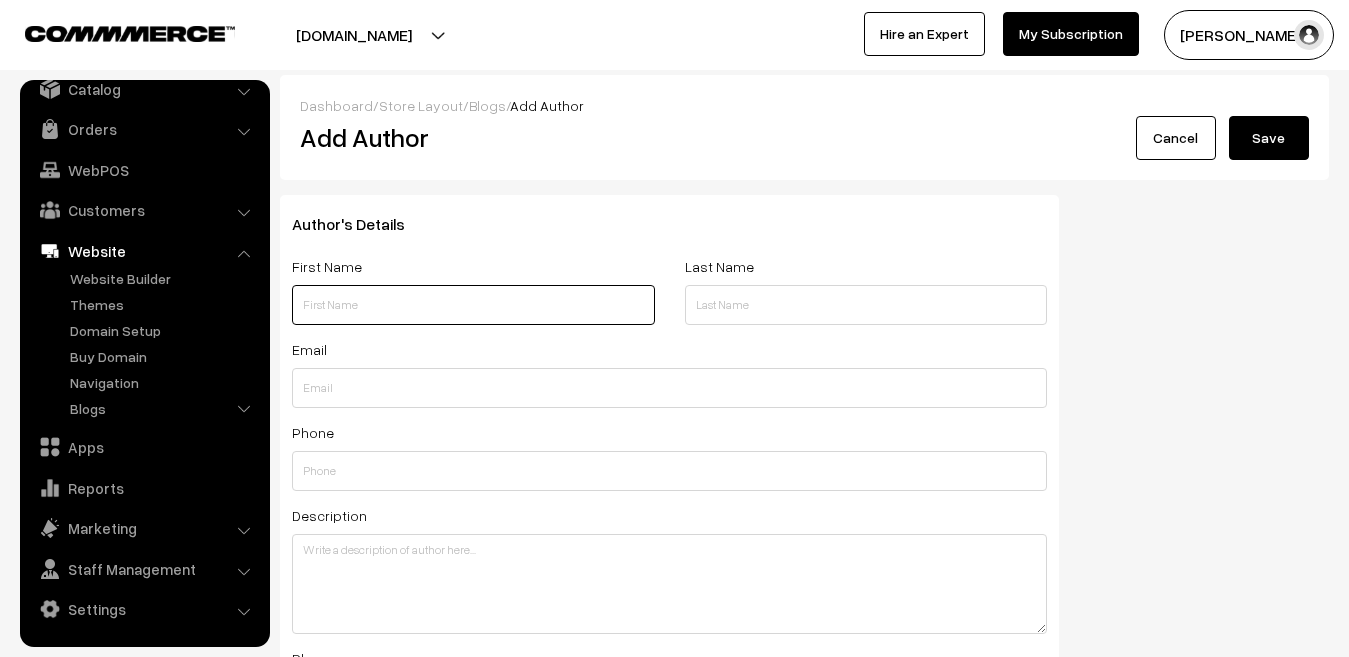 click at bounding box center (473, 305) 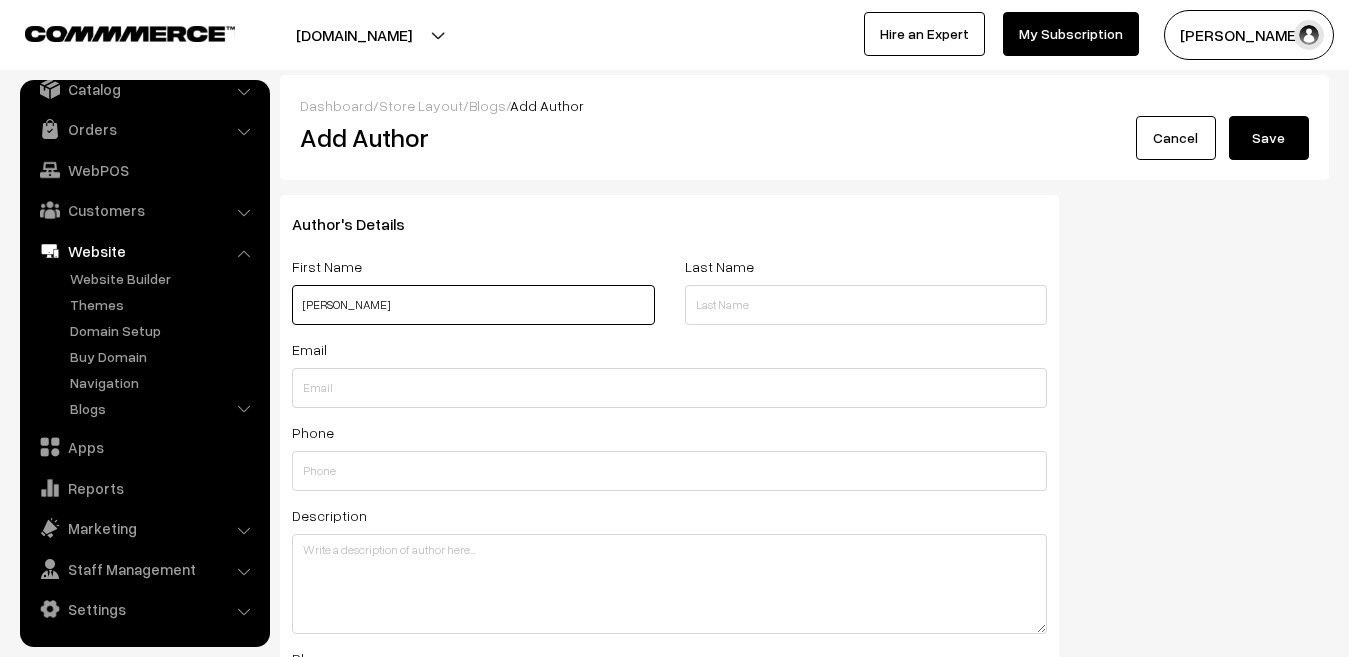 type on "Hariom" 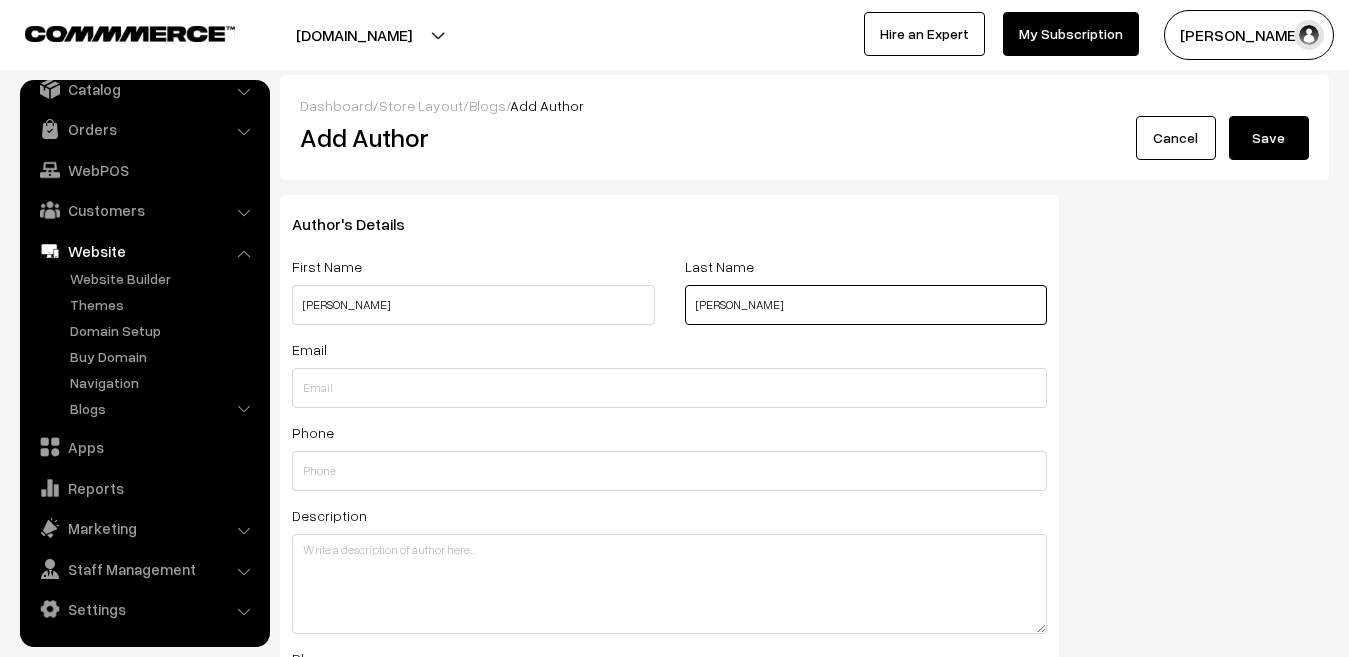 type on "[PERSON_NAME]" 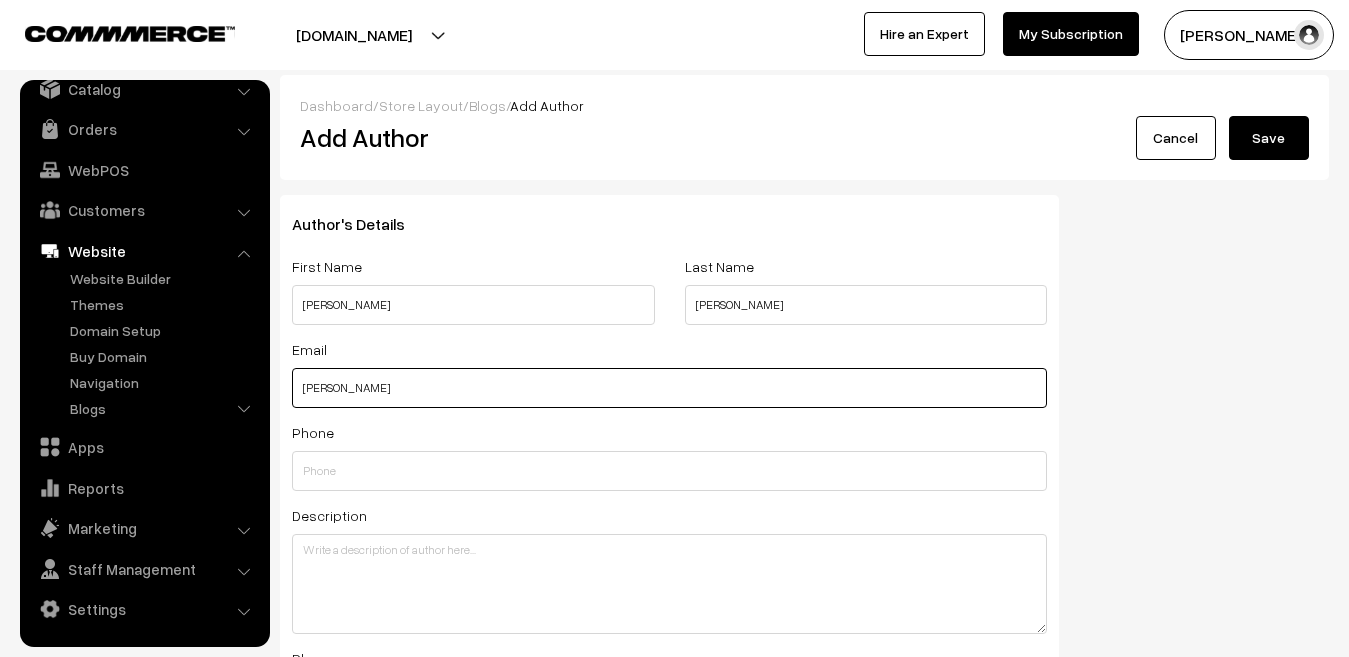 type on "rughjifarm@gmail.com" 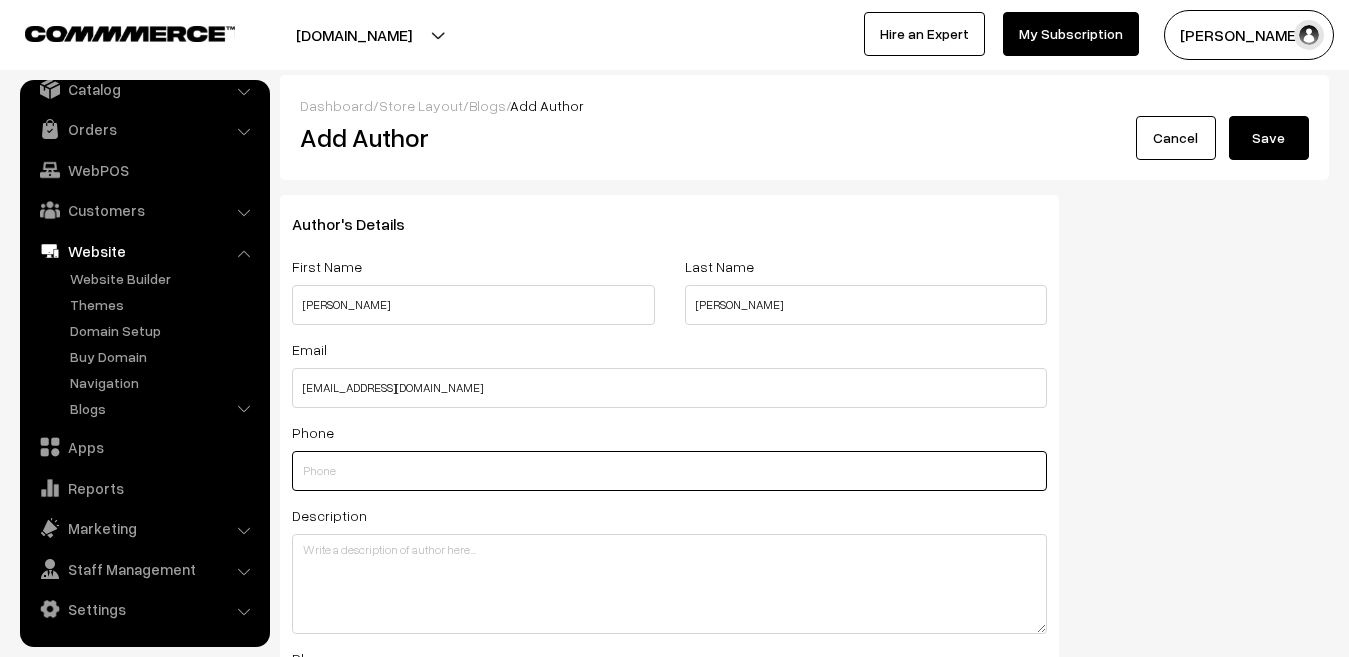click at bounding box center (669, 471) 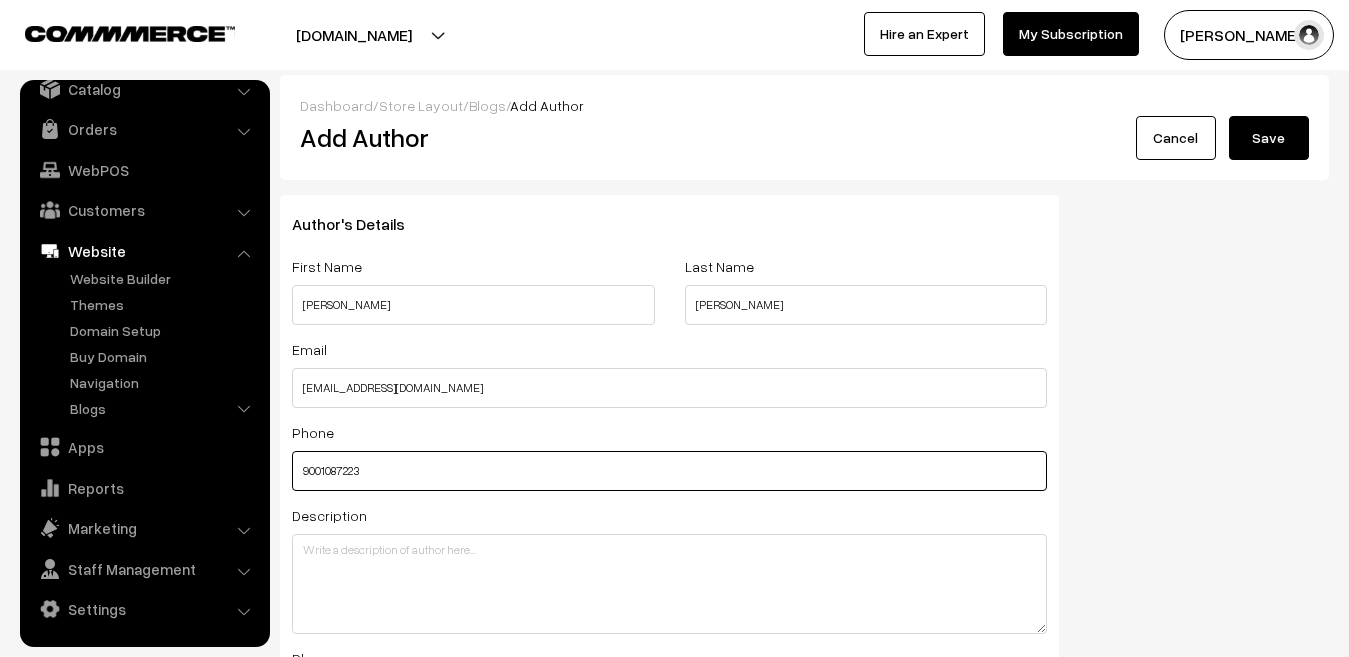 type on "9001087223" 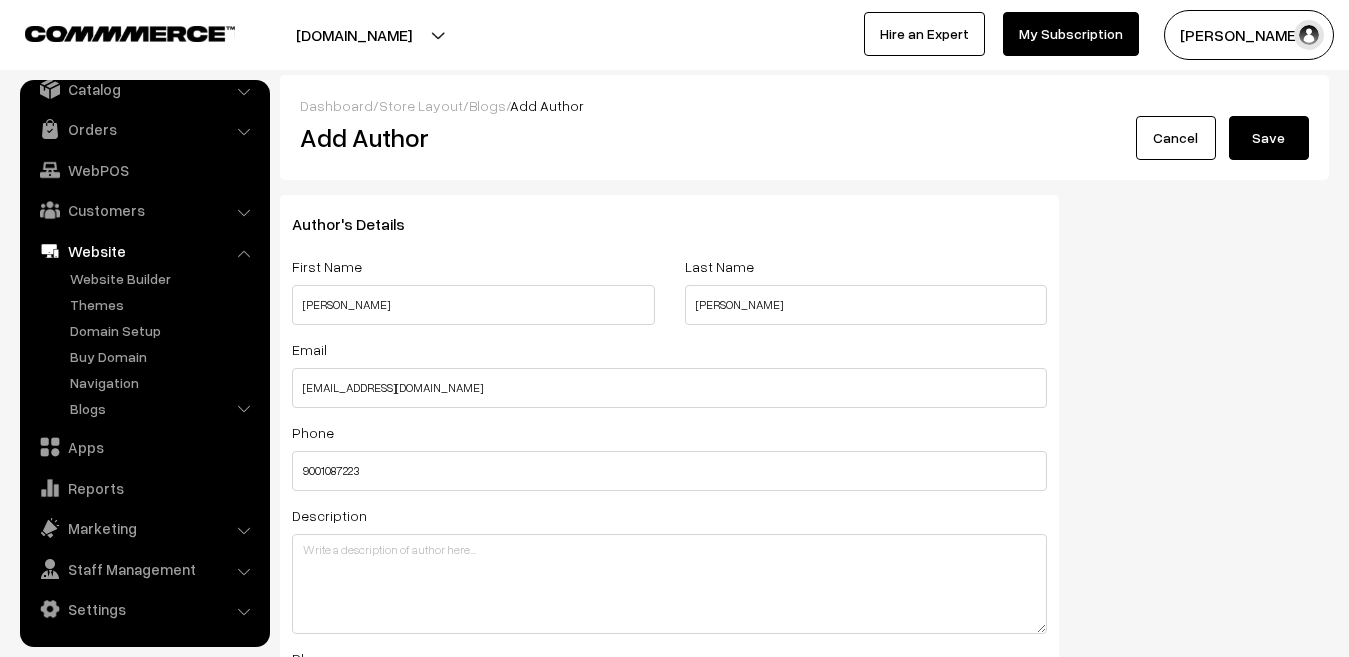 click on "Author's Details
First Name
Hariom
Last Name
Yadav
Email
rughjifarm@gmail.com
Phone
9001087223
Description
Place
Designation" at bounding box center [804, 976] 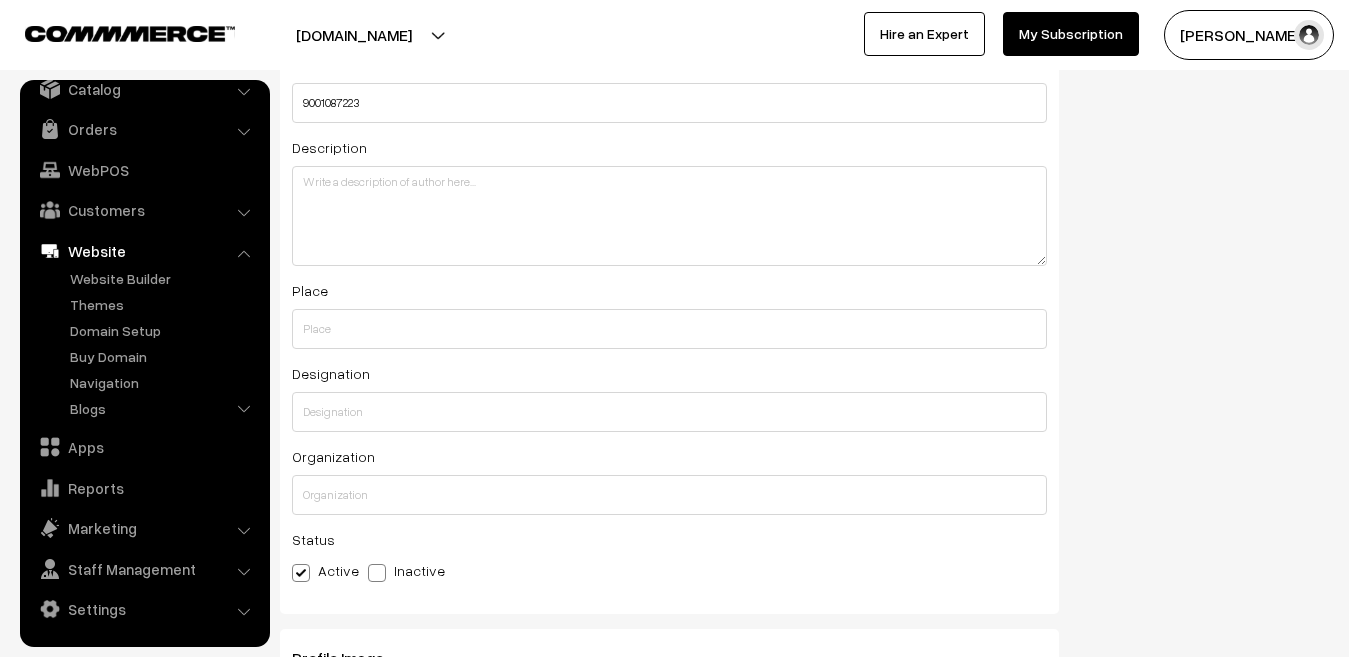 scroll, scrollTop: 367, scrollLeft: 0, axis: vertical 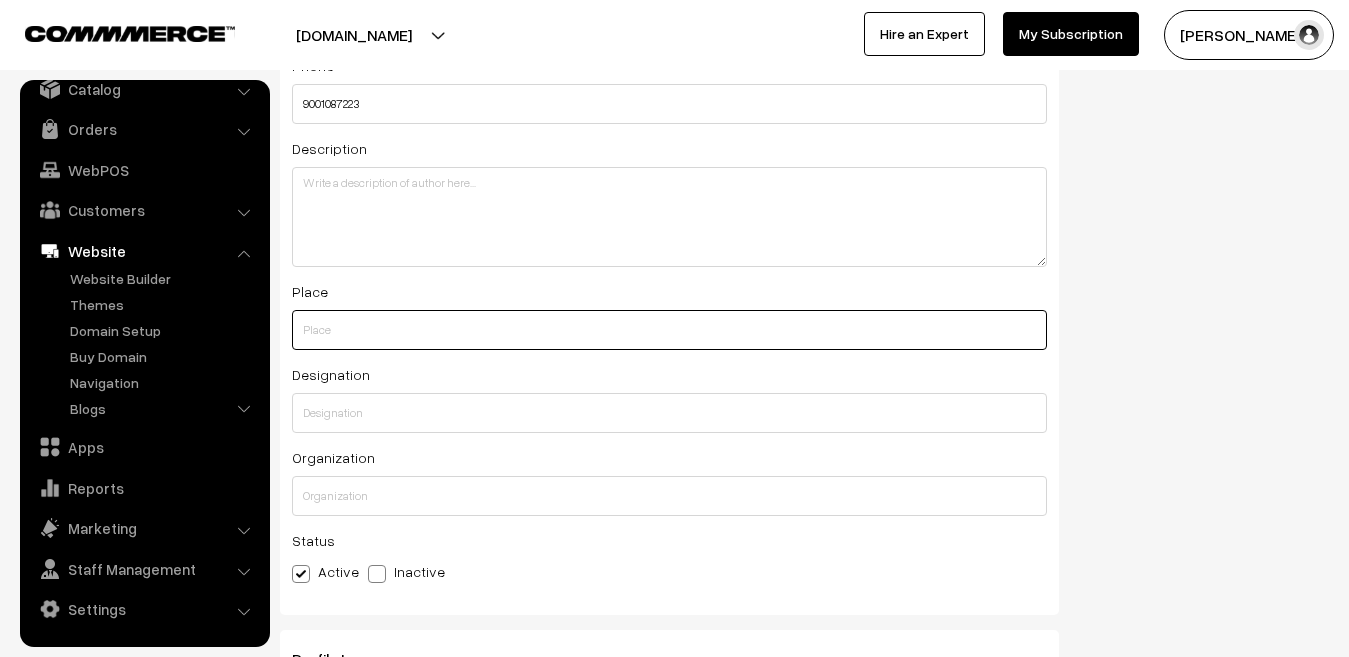 click at bounding box center (669, 330) 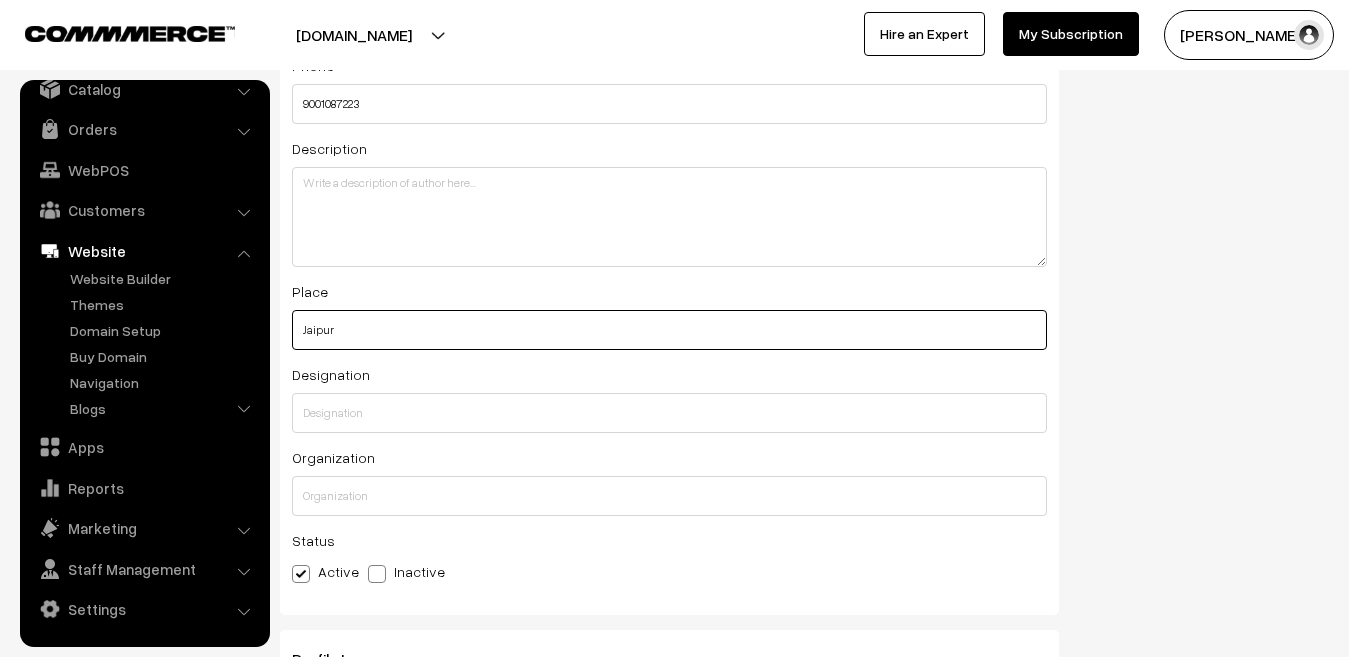 type on "Jaipur" 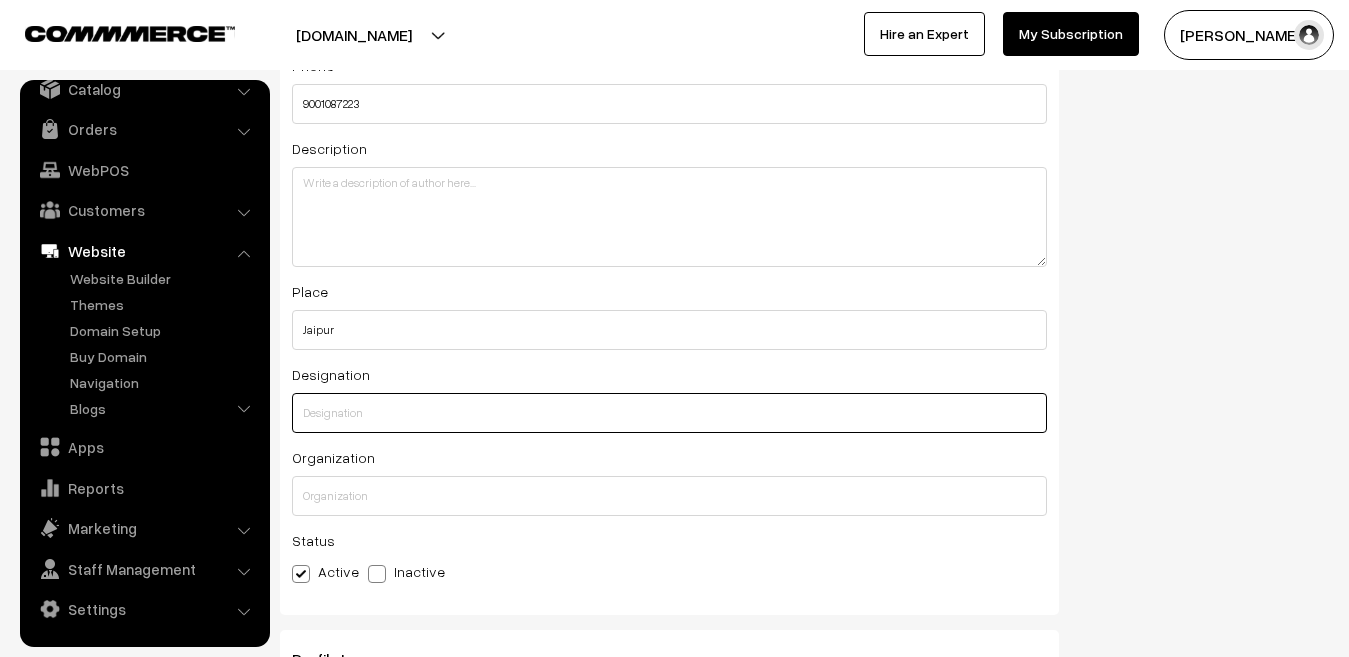 click at bounding box center (669, 413) 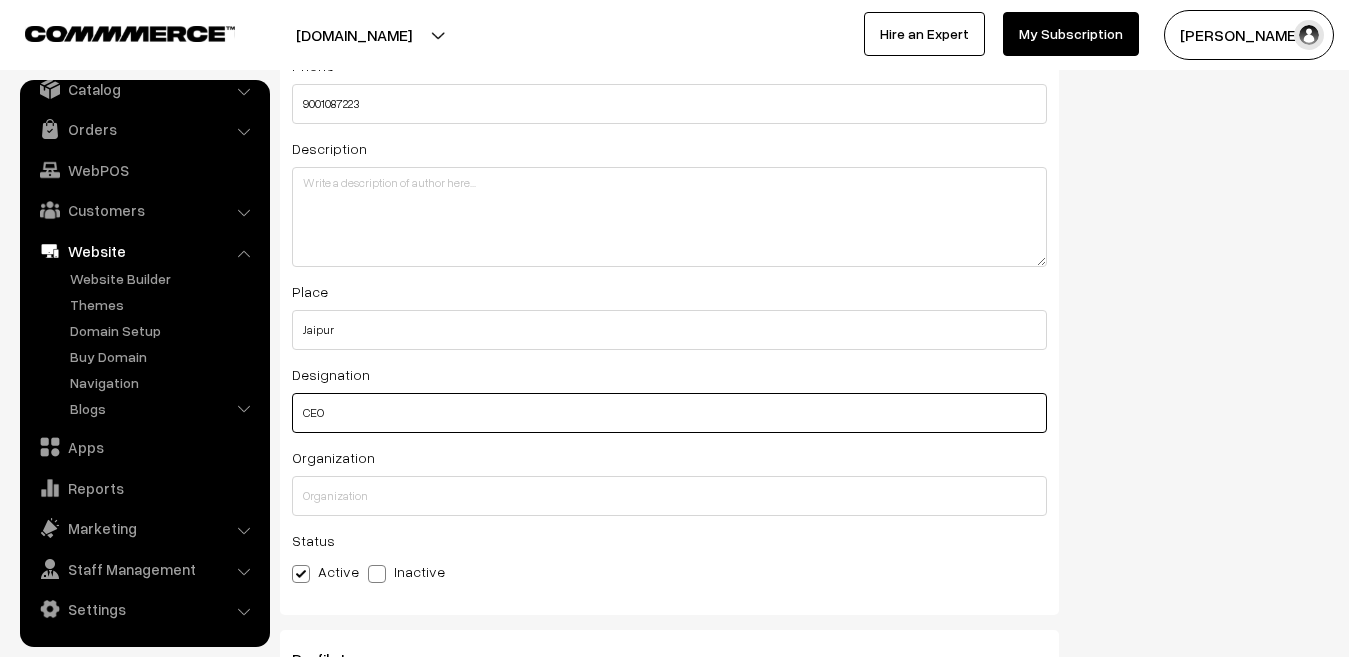 type on "CEO" 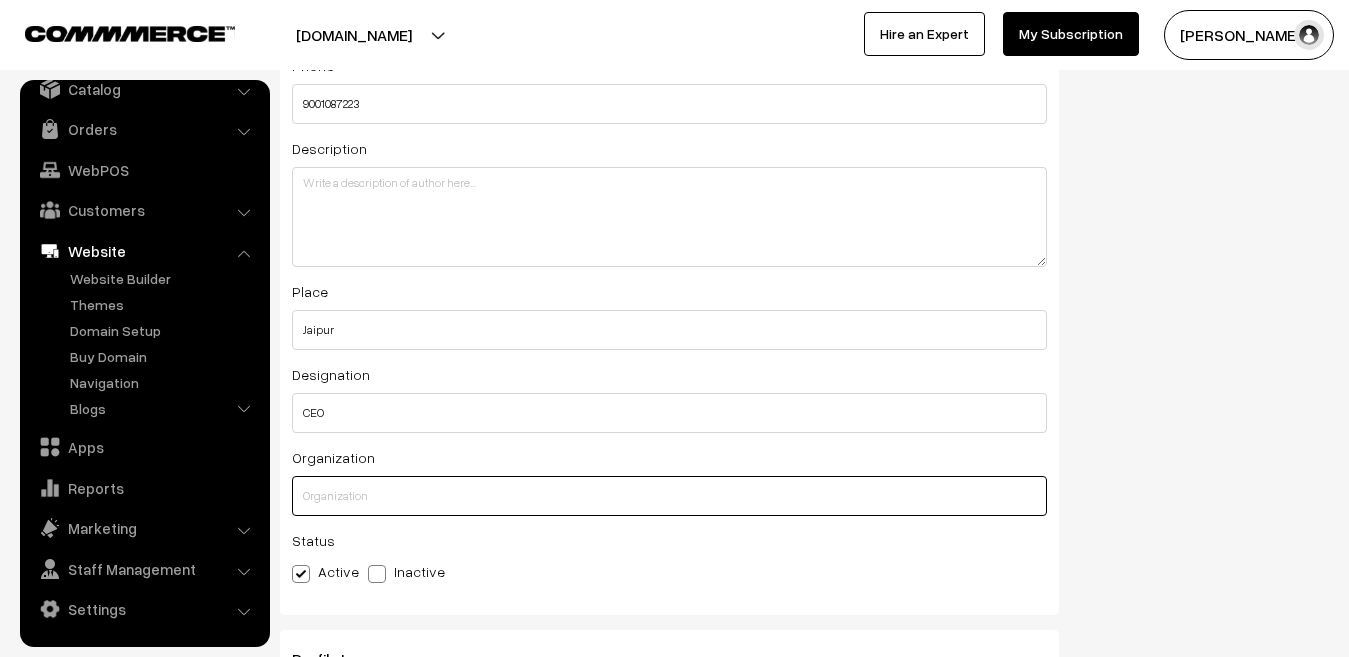 click at bounding box center (669, 496) 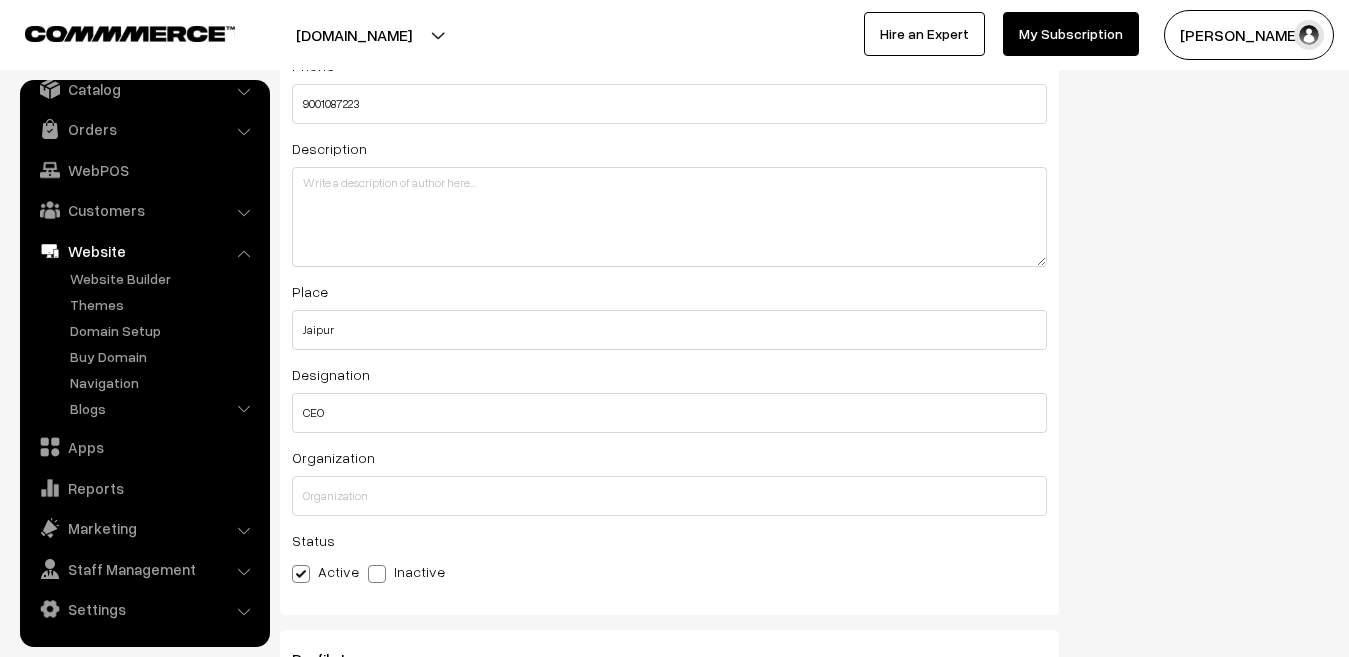 click on "Active
Inactive" at bounding box center (669, 571) 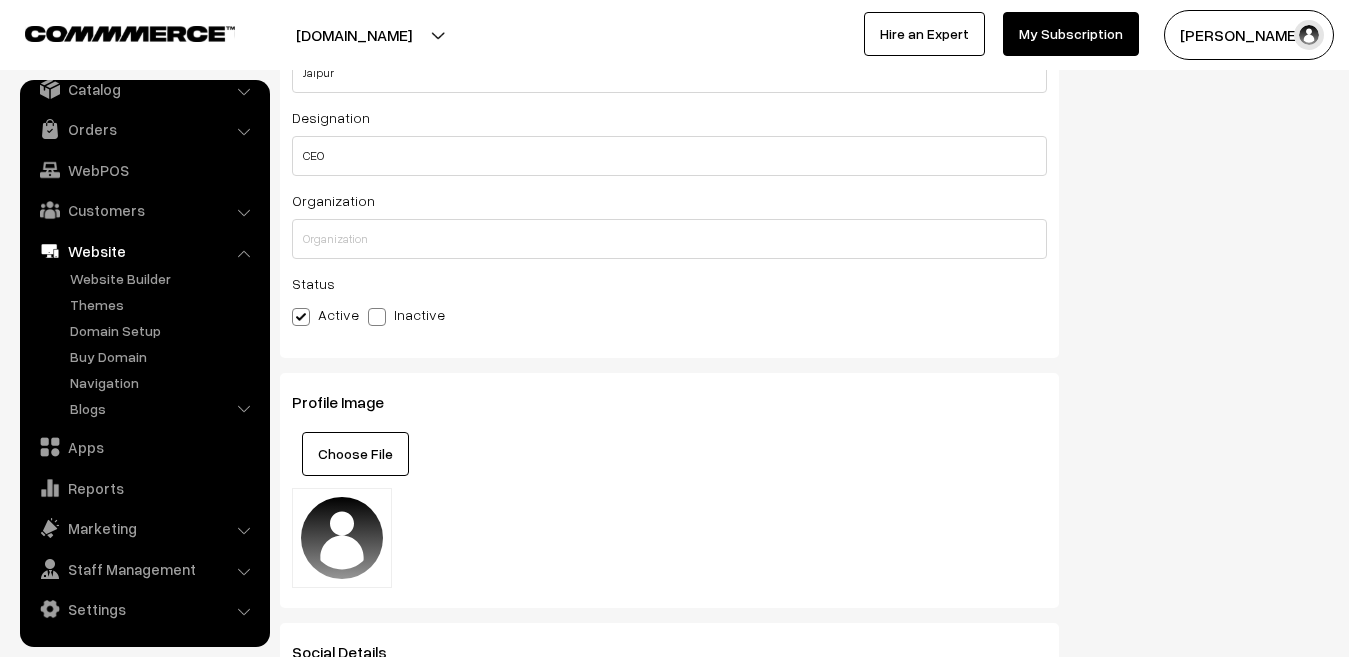 scroll, scrollTop: 621, scrollLeft: 0, axis: vertical 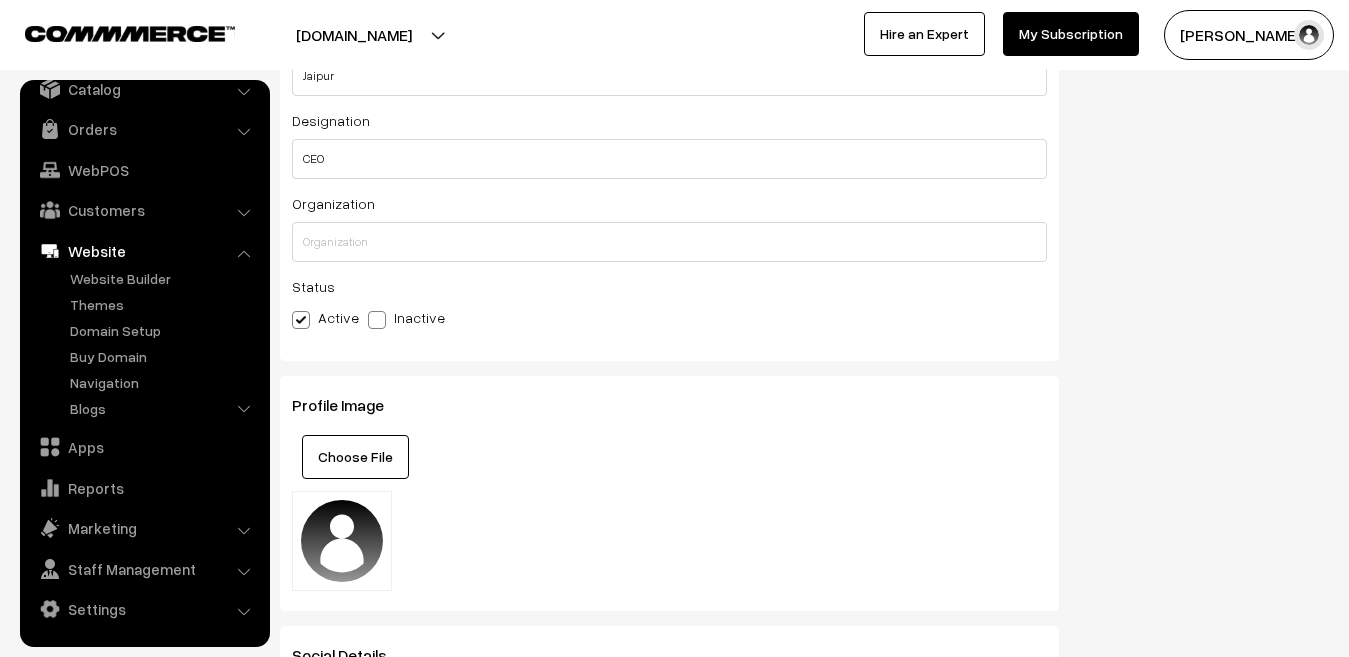click on "Choose File" at bounding box center [355, 457] 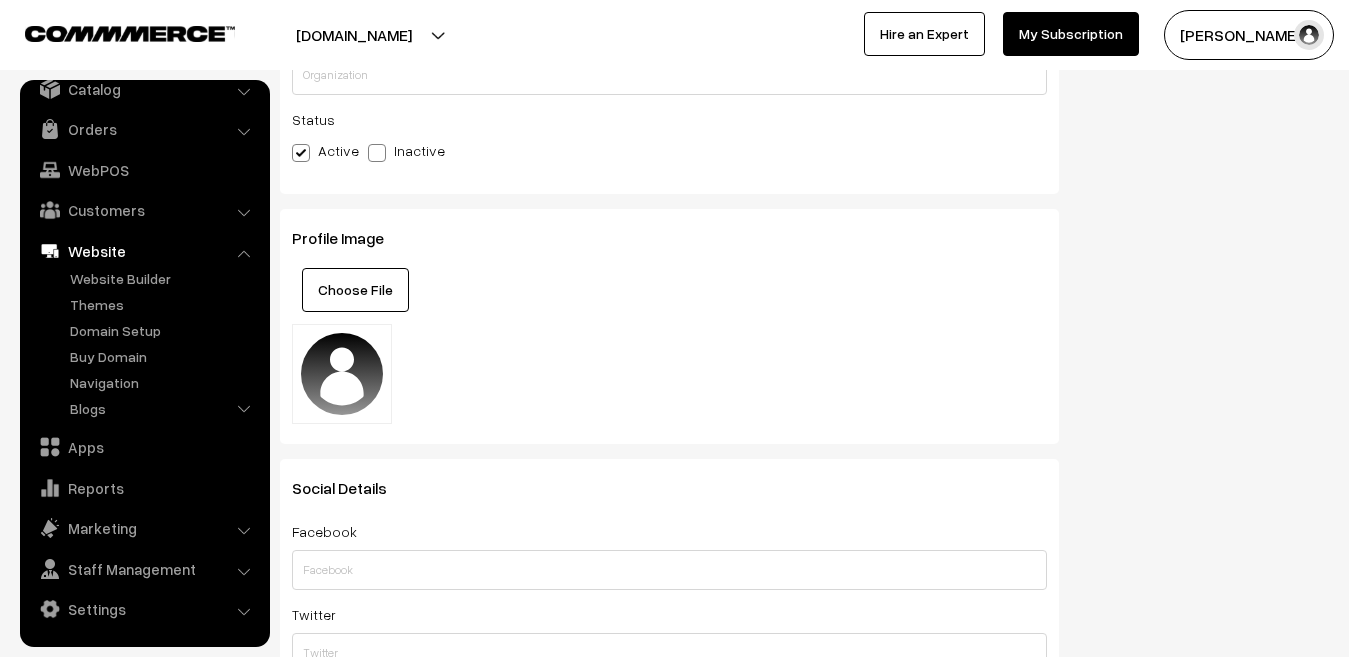 scroll, scrollTop: 787, scrollLeft: 0, axis: vertical 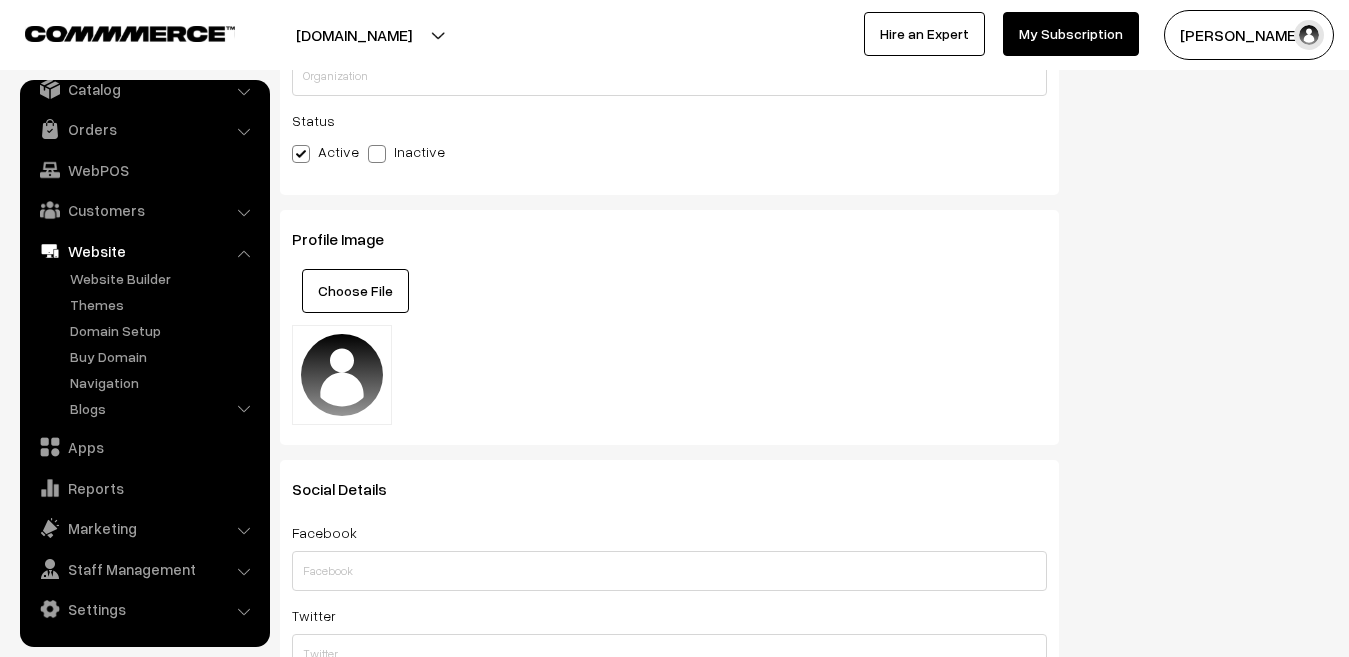 click at bounding box center [342, 375] 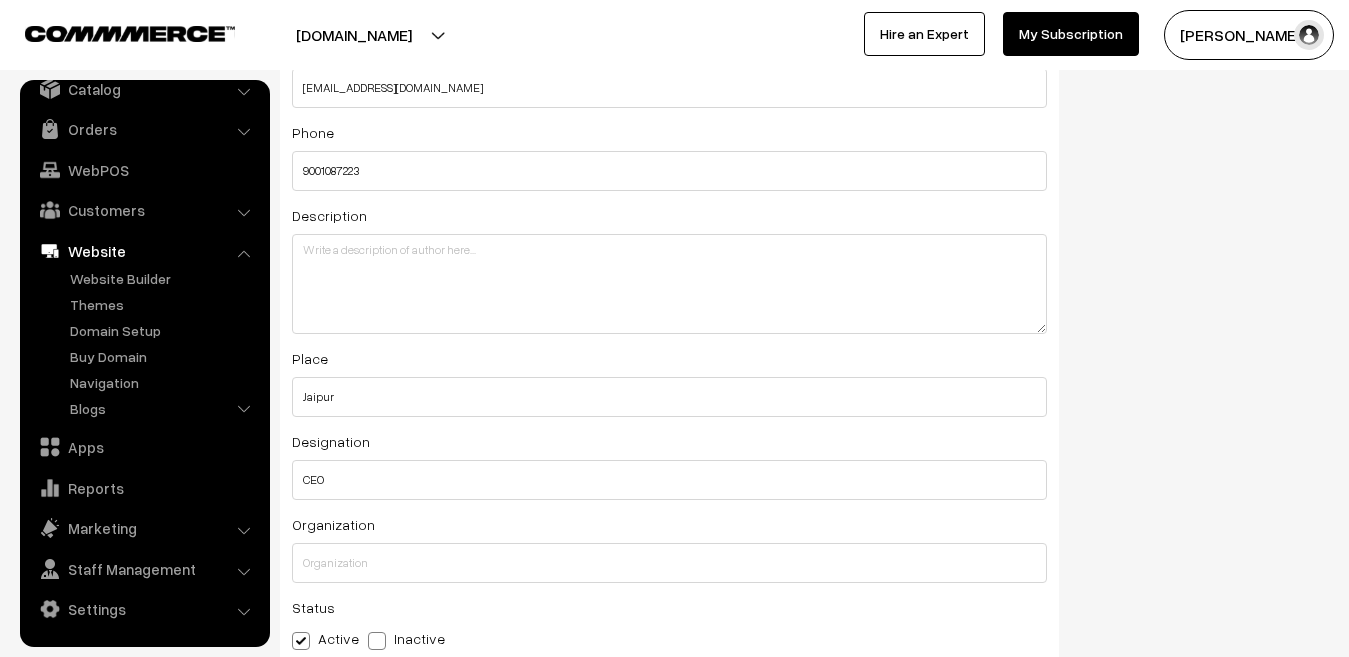 scroll, scrollTop: 0, scrollLeft: 0, axis: both 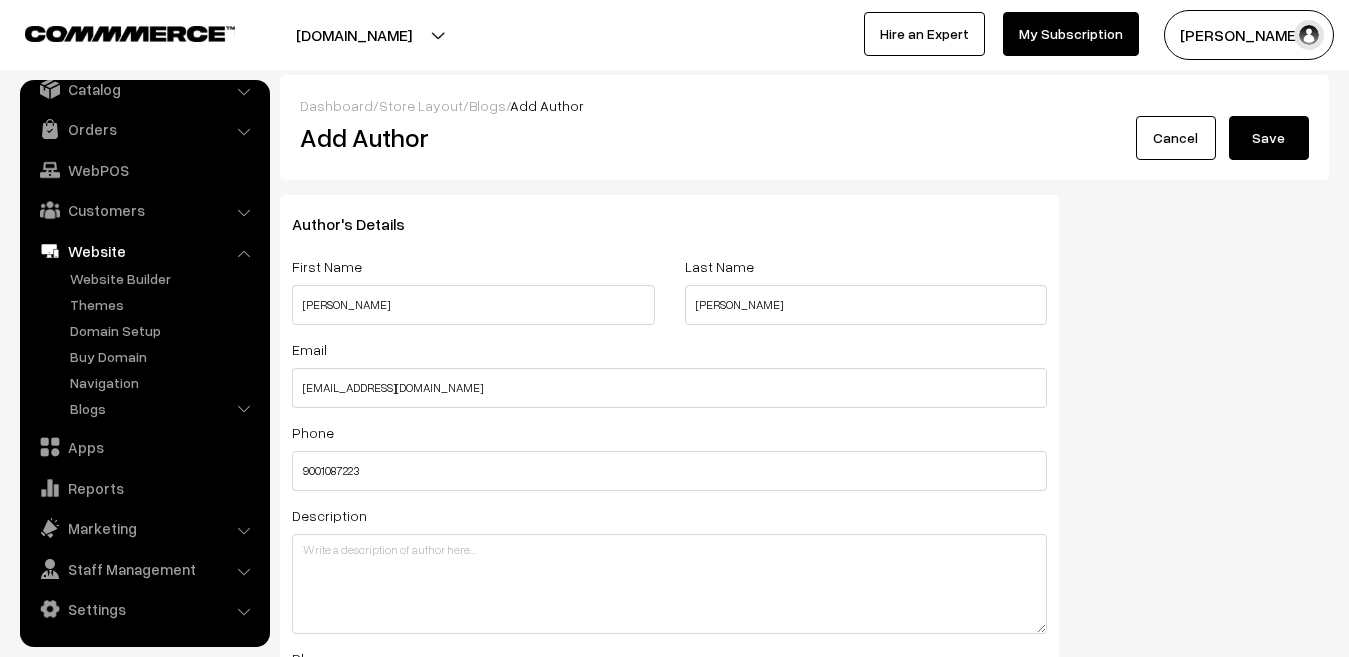 click on "Save" at bounding box center [1269, 138] 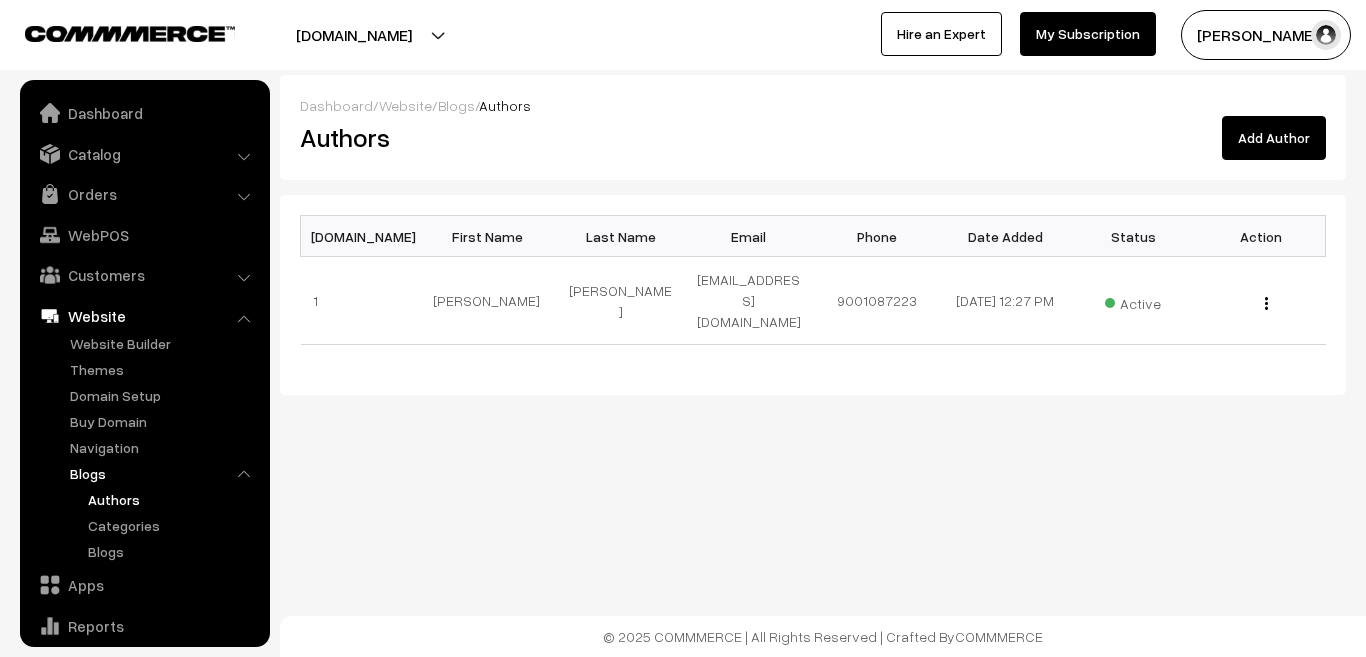 scroll, scrollTop: 0, scrollLeft: 0, axis: both 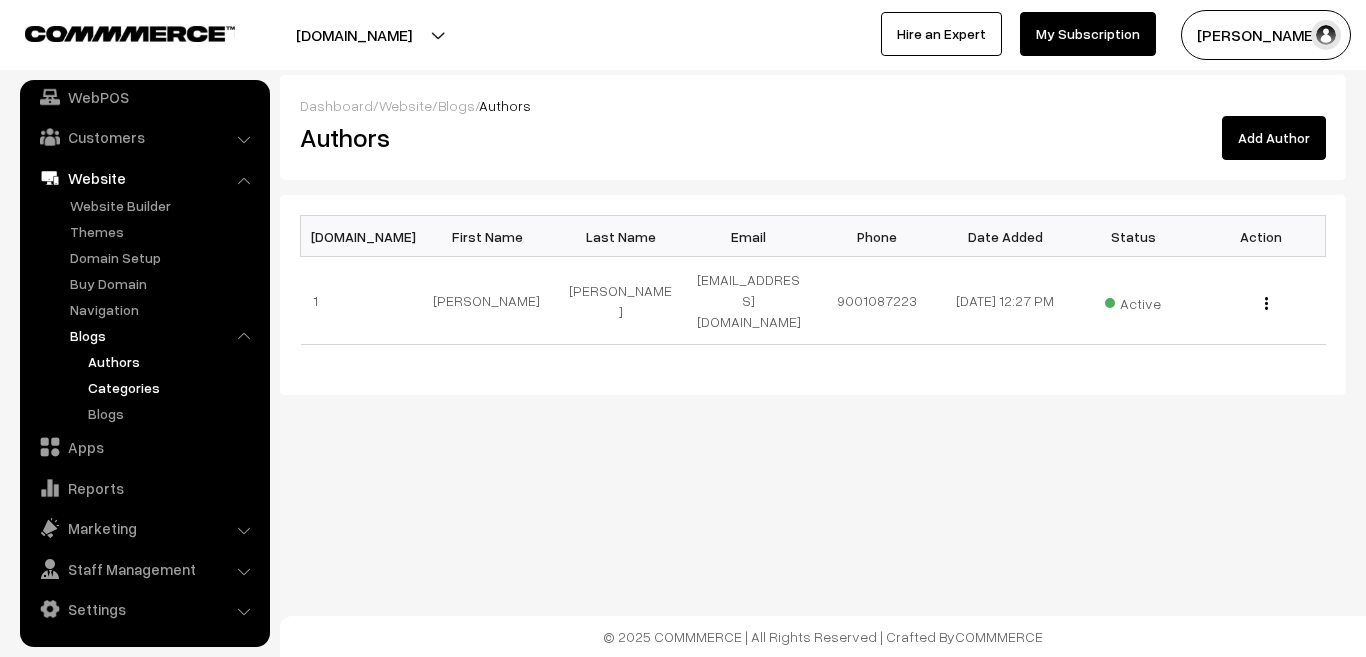 click on "Categories" at bounding box center (173, 387) 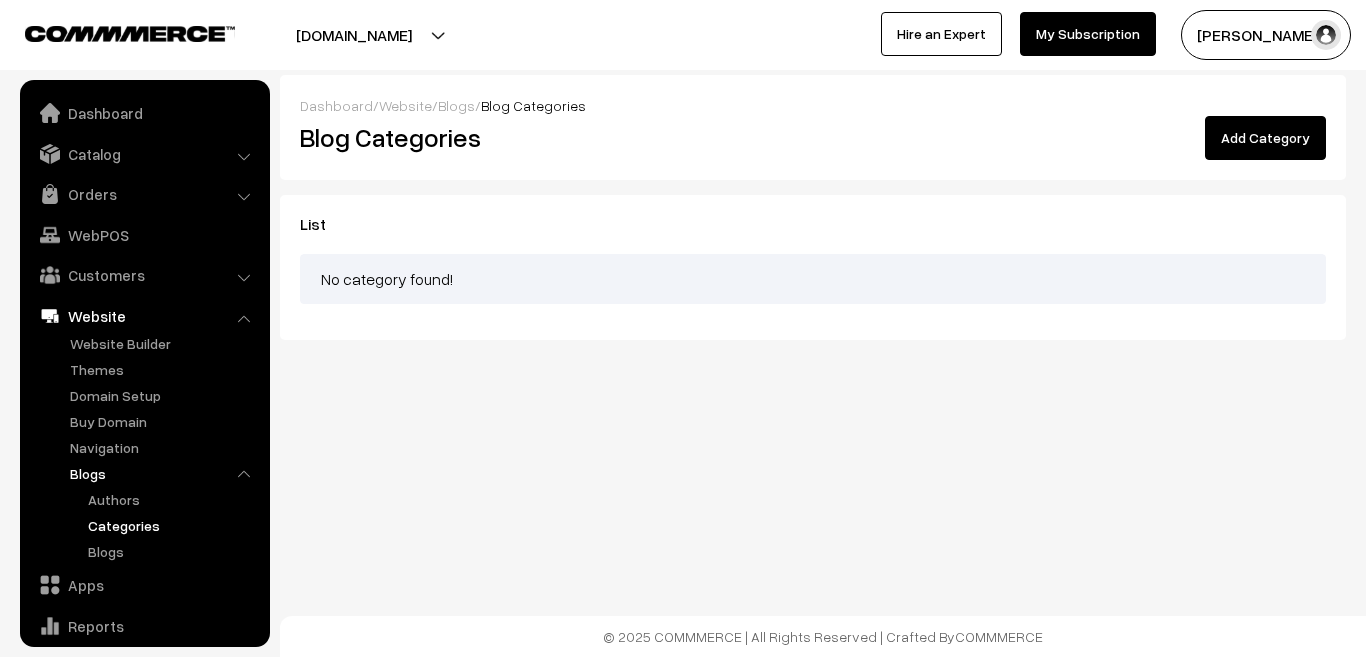 scroll, scrollTop: 0, scrollLeft: 0, axis: both 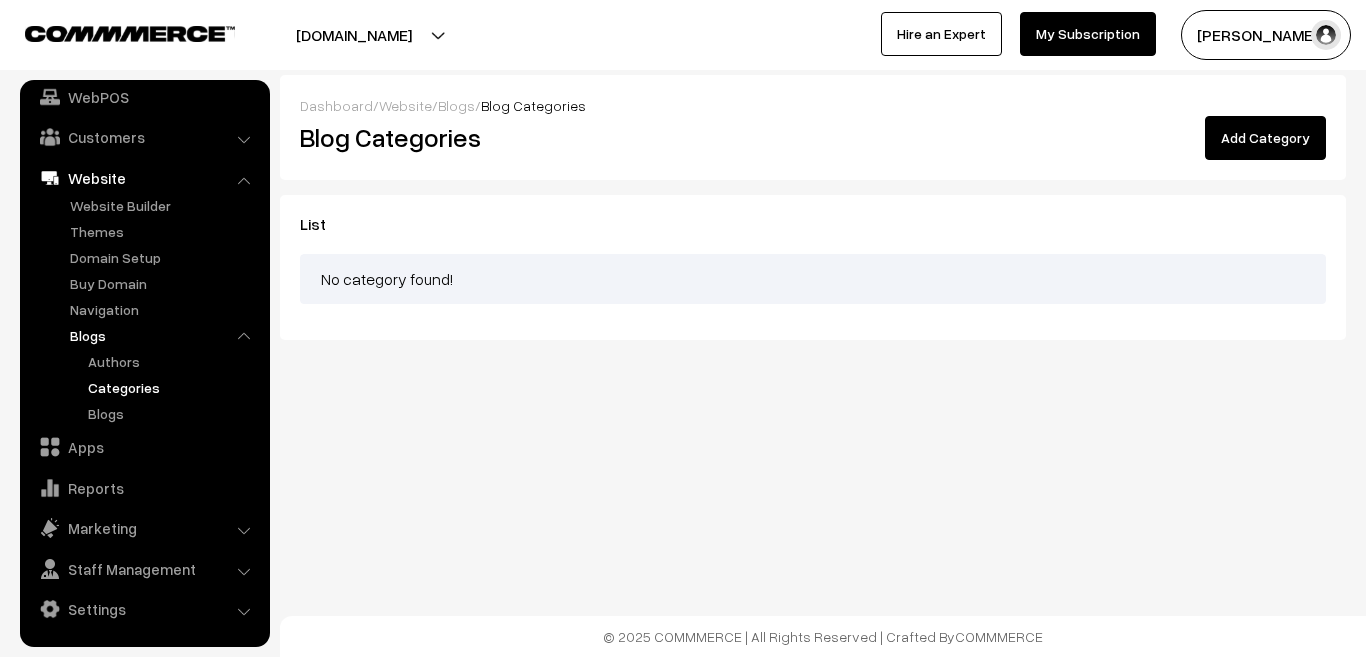 click on "Add Category" at bounding box center [1265, 138] 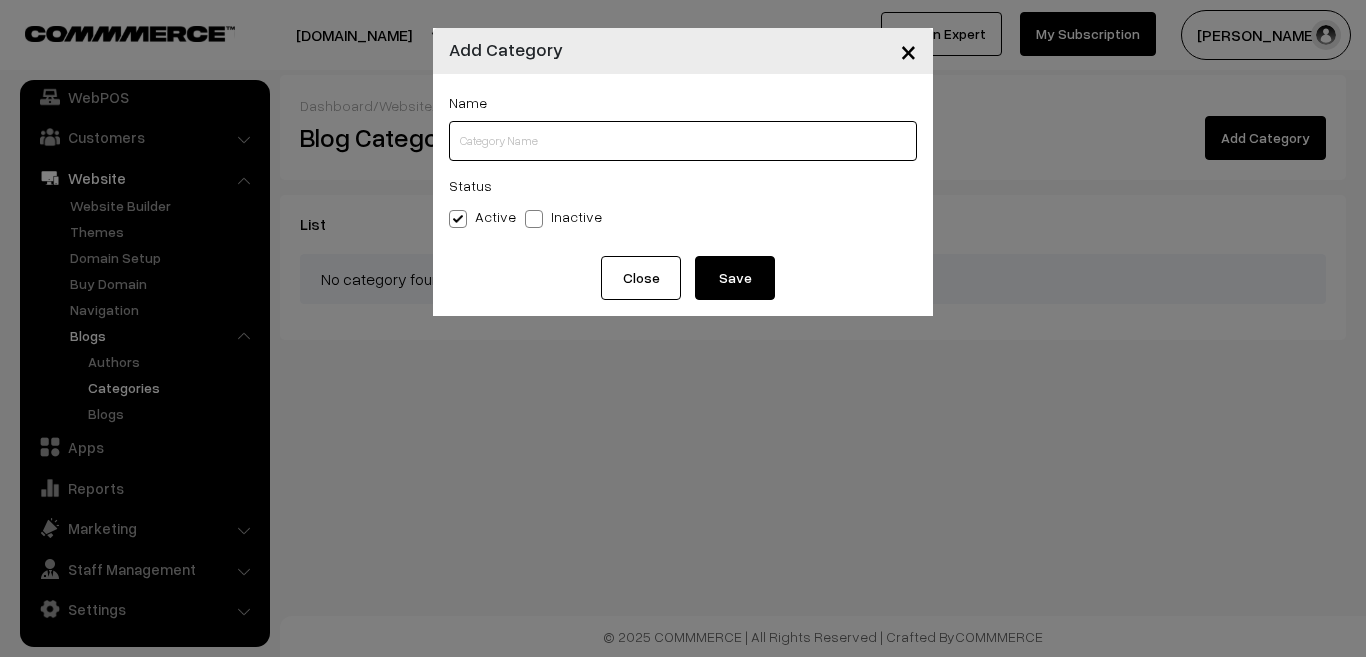 click at bounding box center [683, 141] 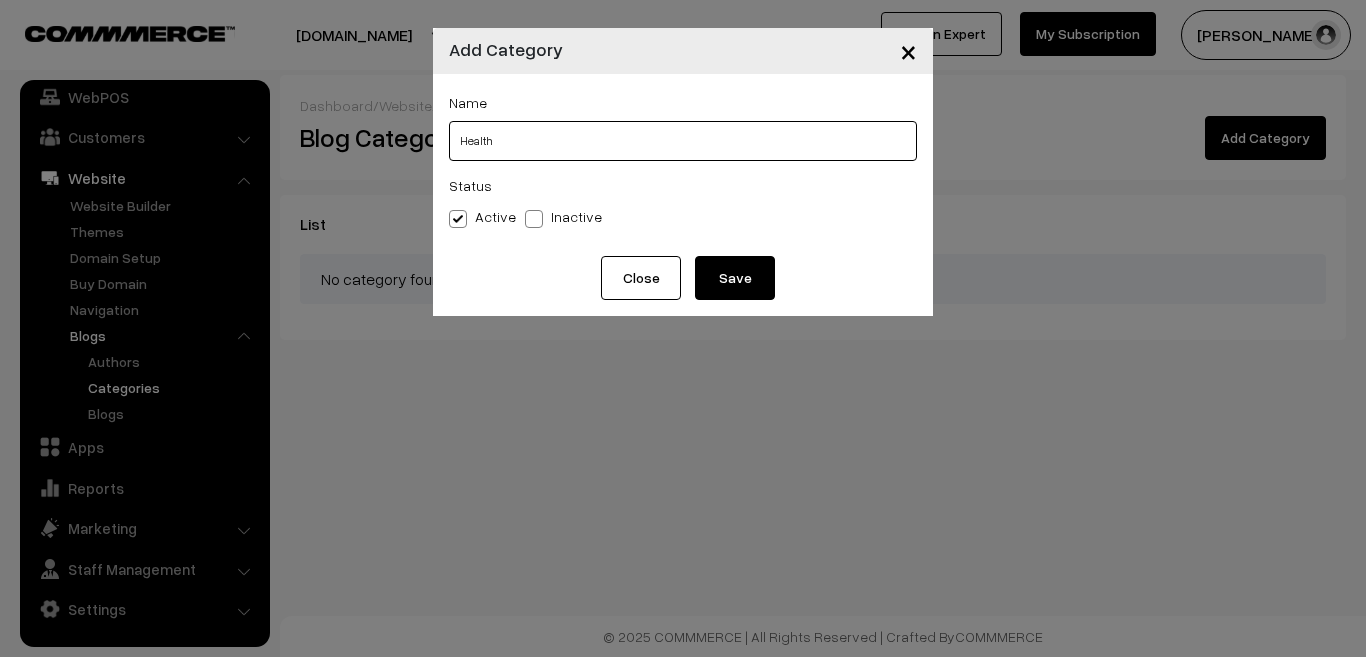 type on "Health" 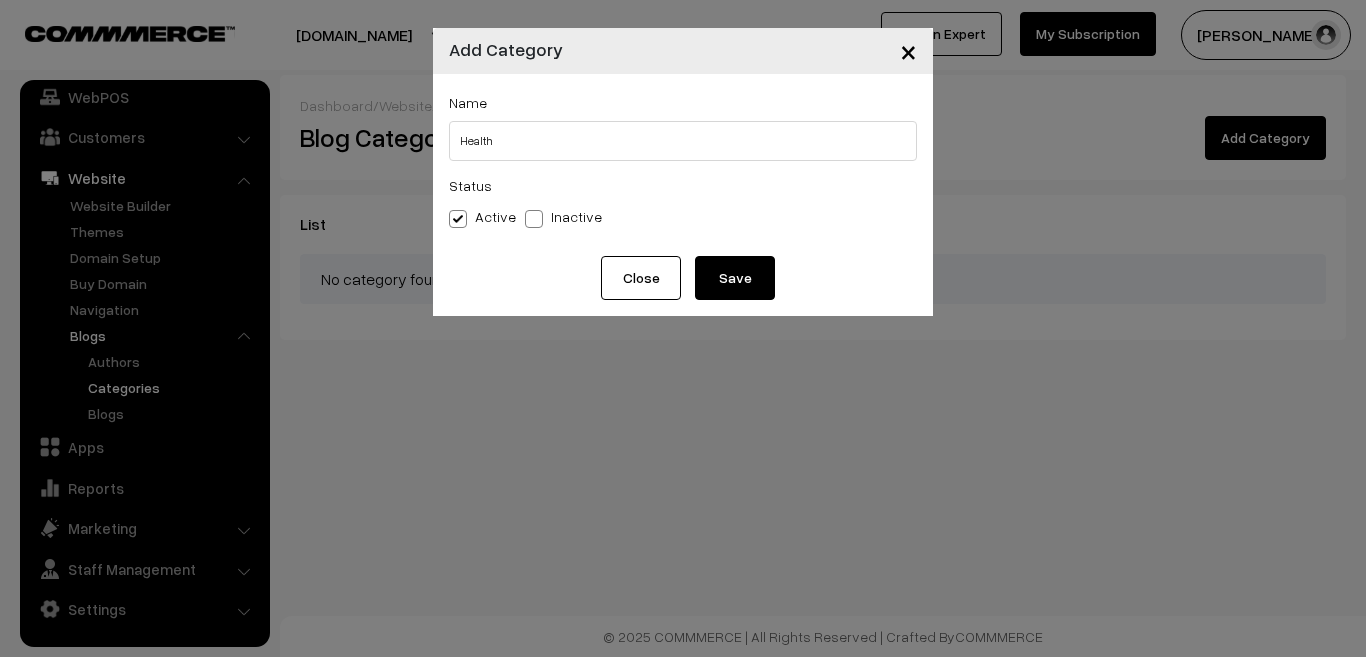 click on "Save" at bounding box center (735, 278) 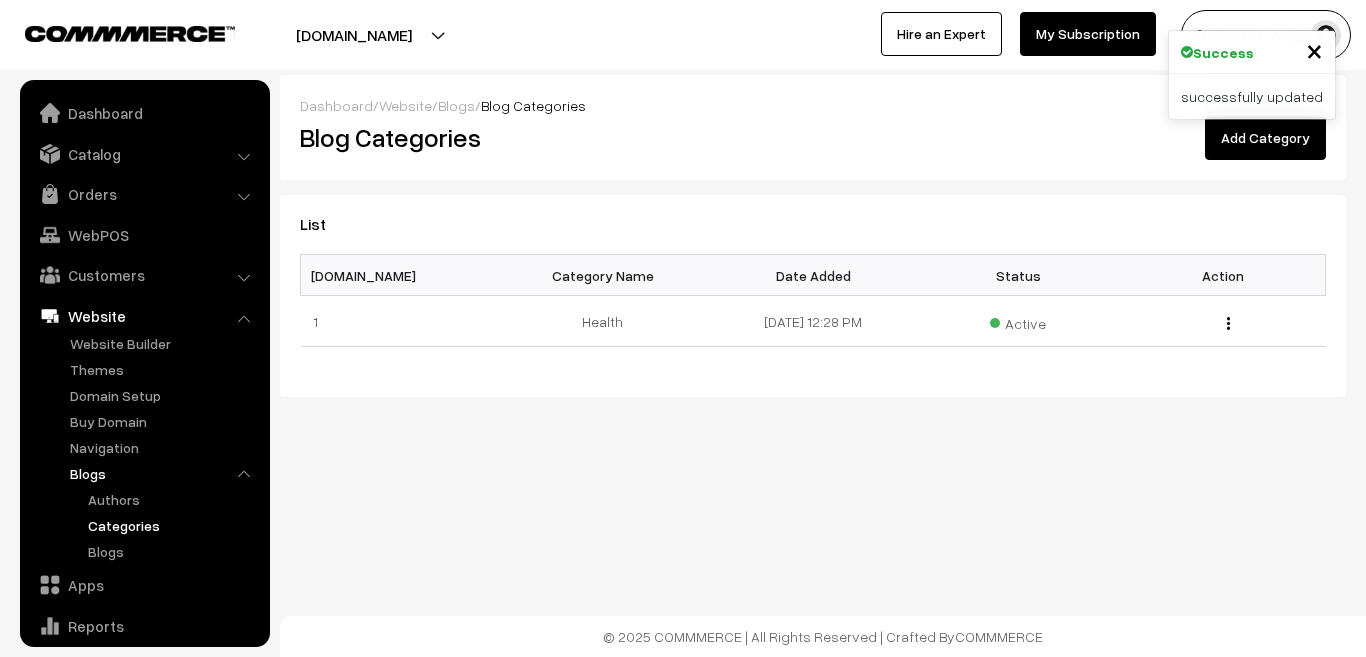 scroll, scrollTop: 0, scrollLeft: 0, axis: both 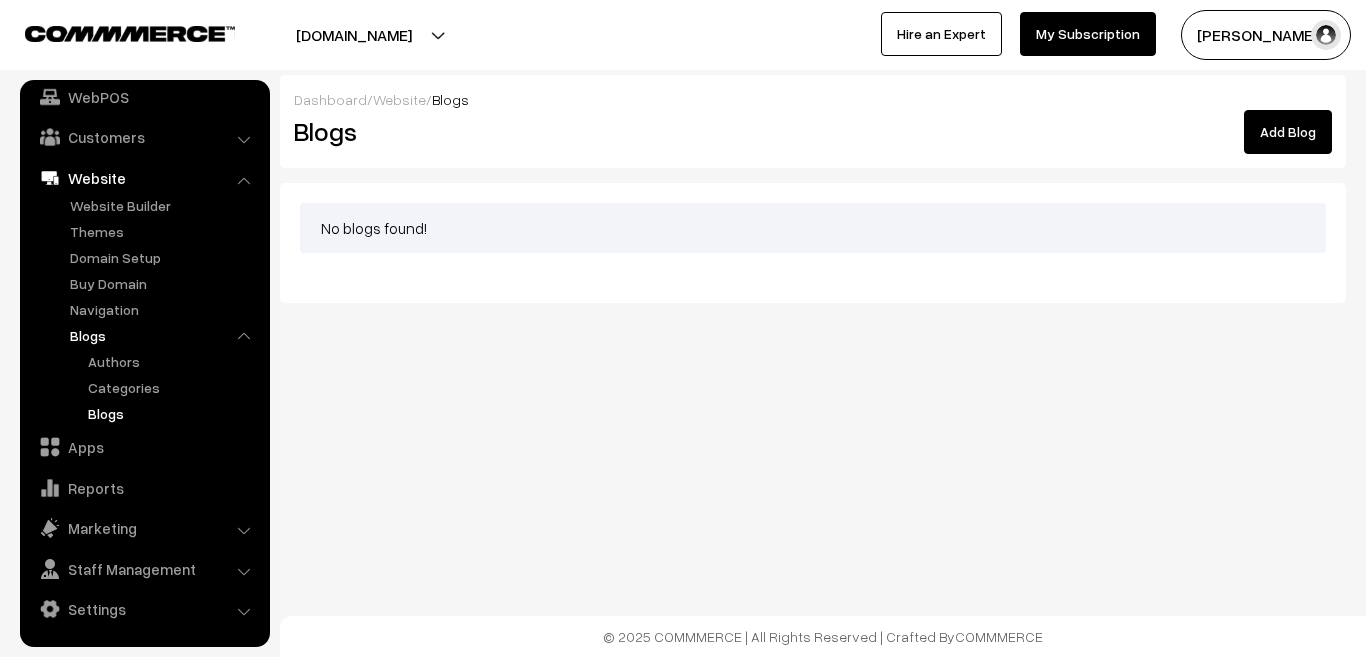click on "Add Blog" at bounding box center (1288, 132) 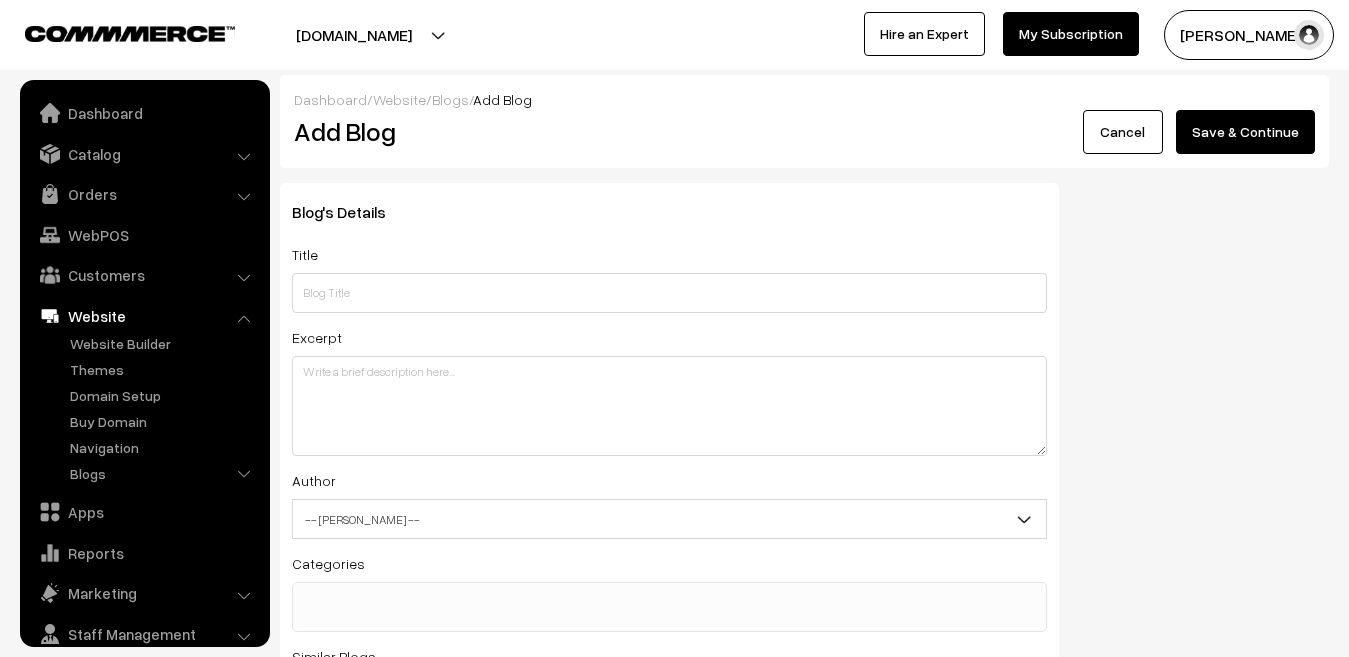scroll, scrollTop: 0, scrollLeft: 0, axis: both 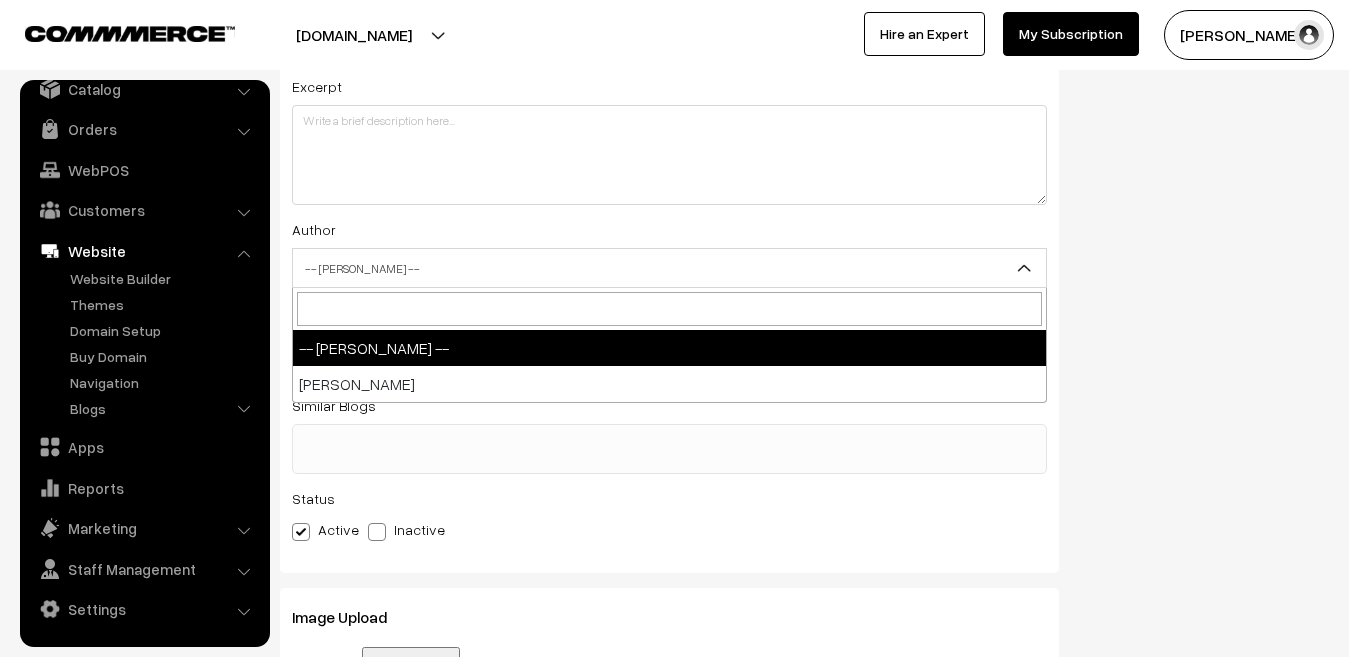 click on "-- Select Author --" at bounding box center (669, 268) 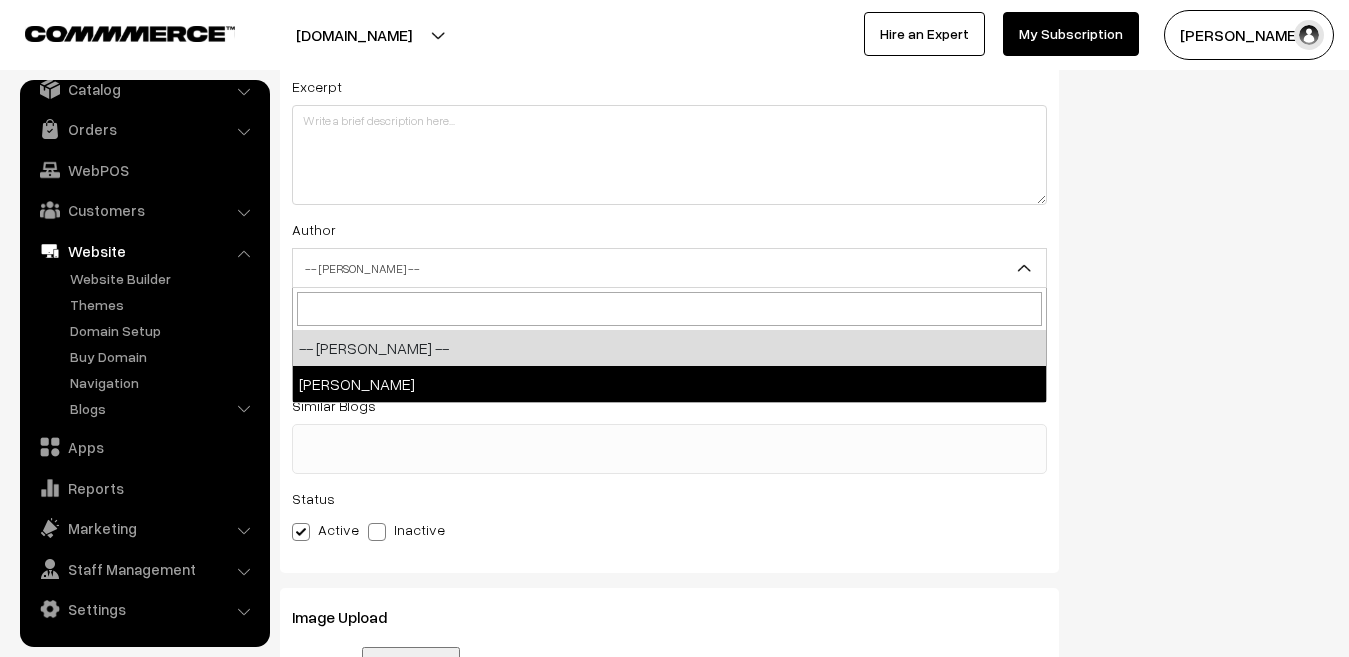 select on "1" 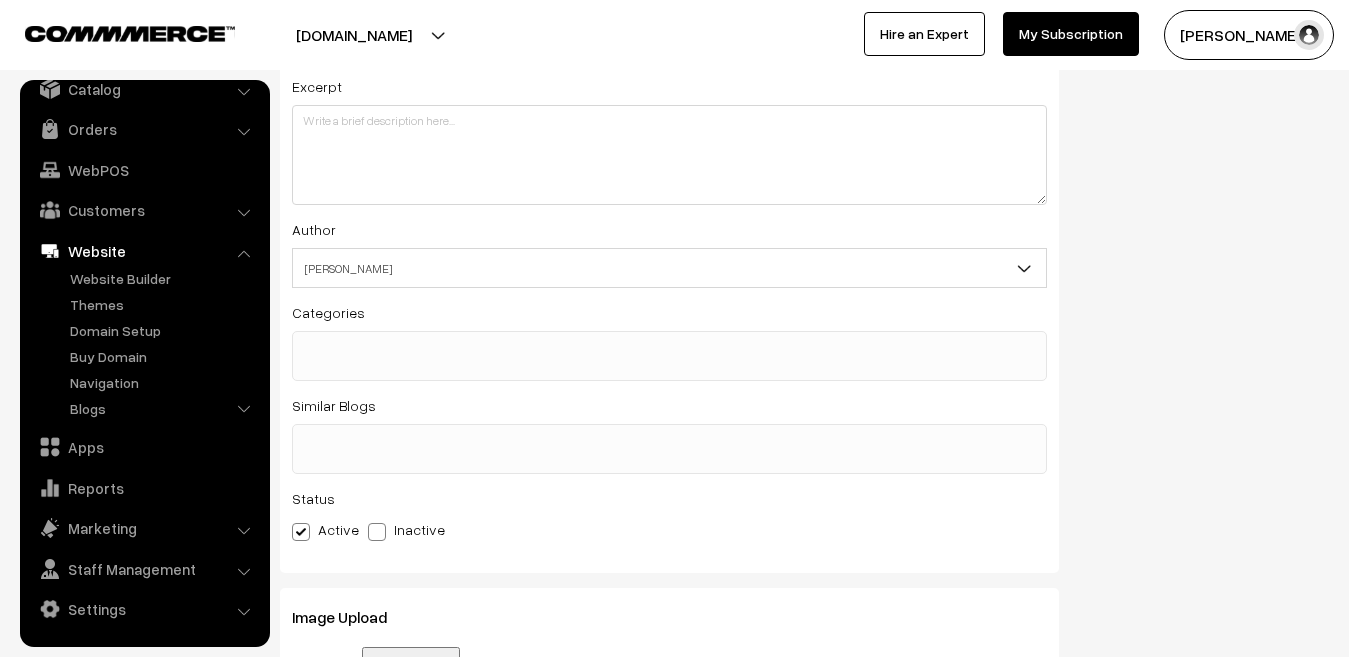 click at bounding box center [669, 356] 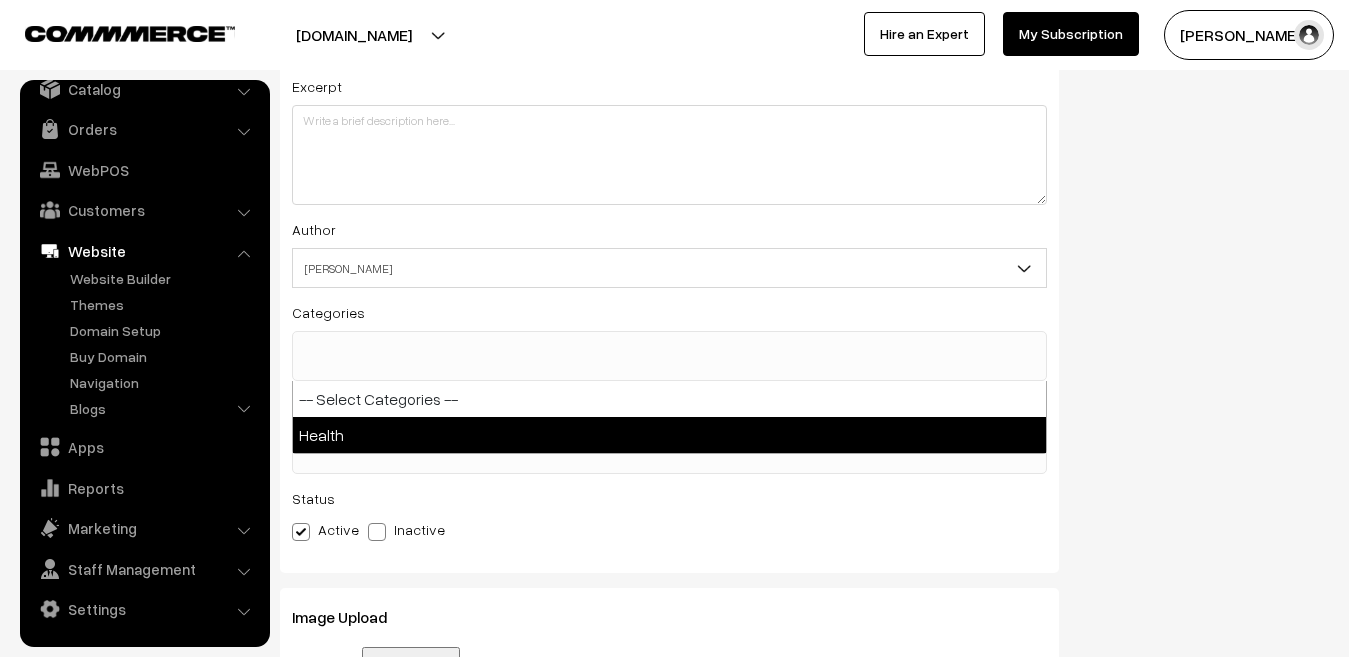 select on "1" 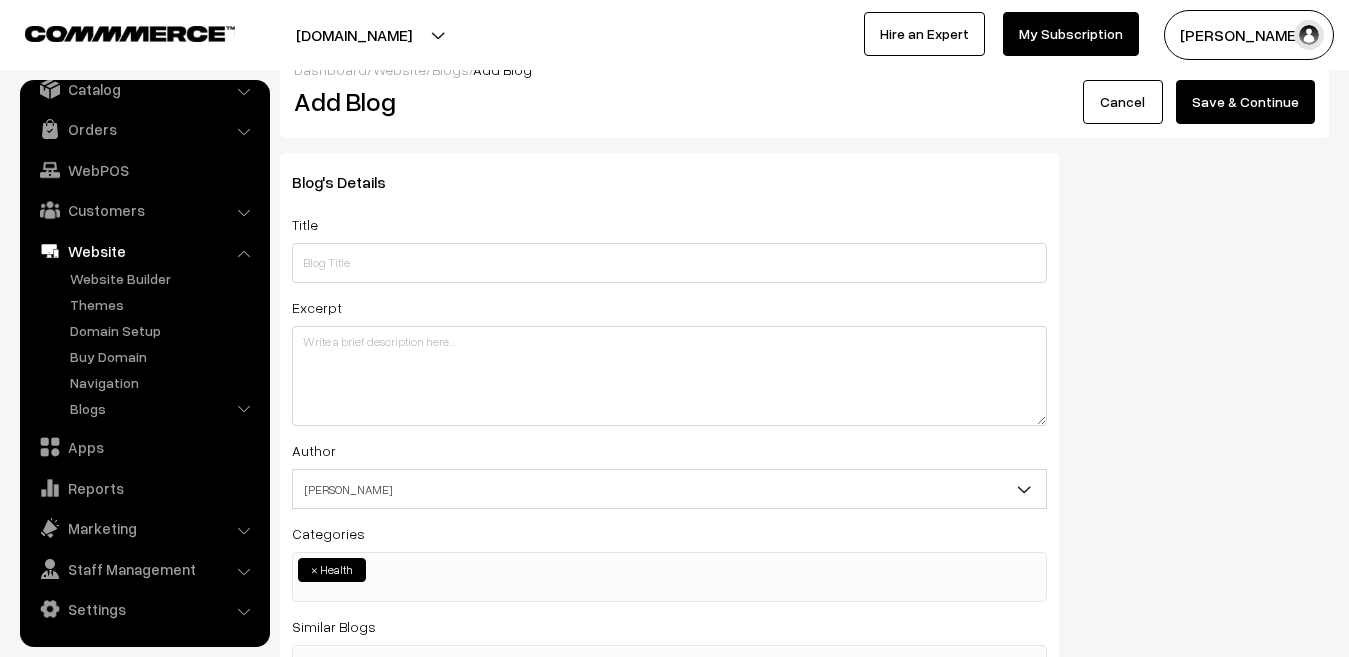 scroll, scrollTop: 0, scrollLeft: 0, axis: both 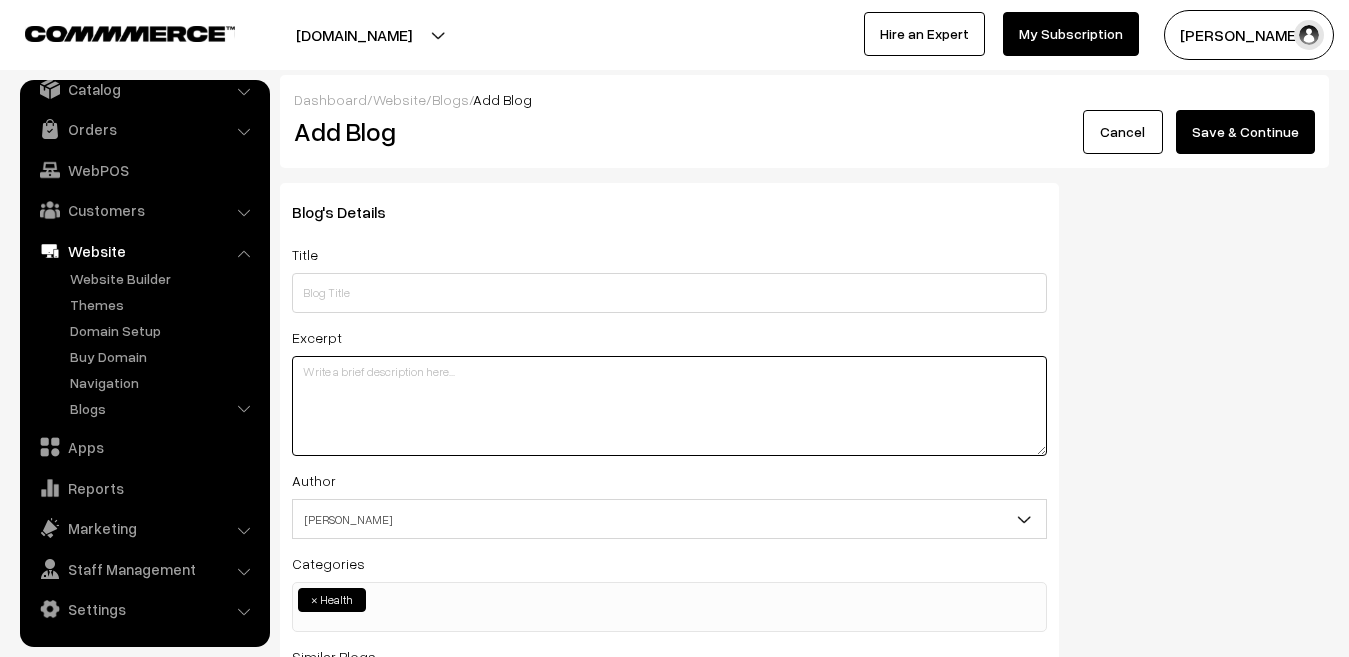 click at bounding box center [669, 406] 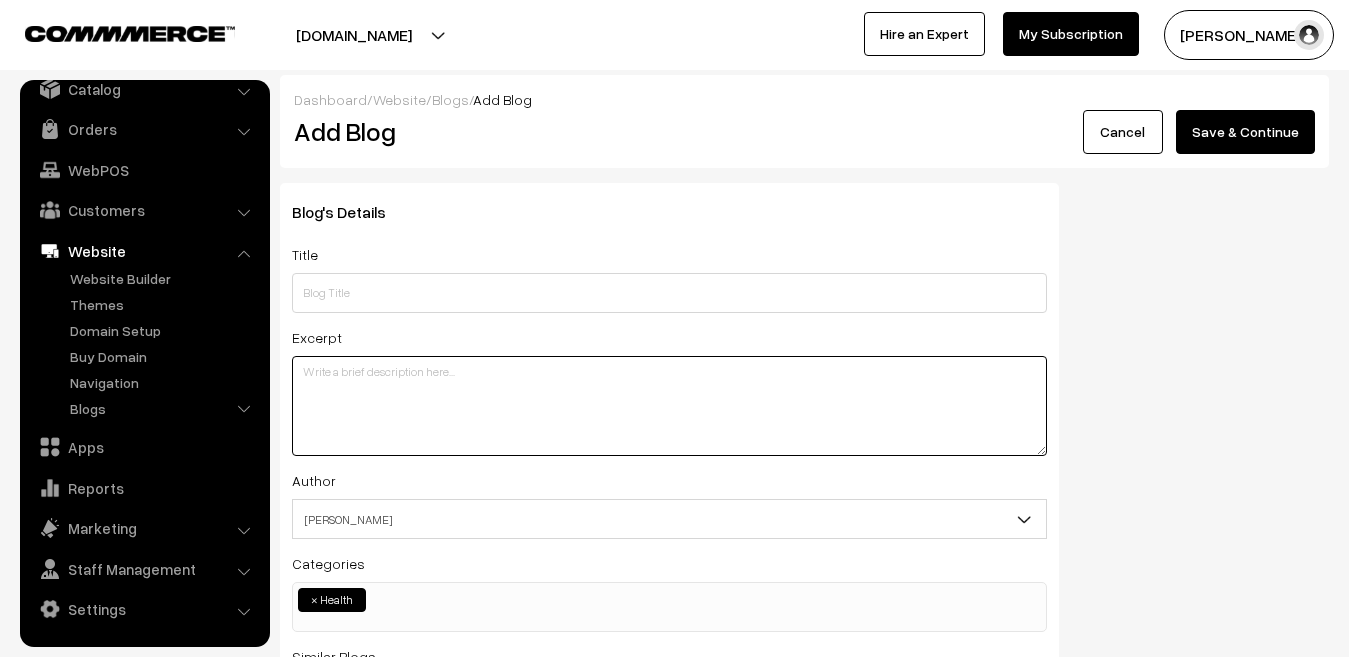 paste on "At Rughji Farm, every grain of spice tells a story—not just of tradition and purity, but of resilience, dignity, and empowerment. Behind the aroma of our handmade turmeric or the vibrant color of our red chili lies the powerful spirit of rural women who have taken control of their futures, one chaki (traditional grinder) at a time.
Where Strength Meets Tradition
In a world that often overlooks women above 50, especially in rural India, we saw something different—a wealth of experience, dedication, and untapped potential. At Rughji Farm, we chose to place these women at the very center of our operations.
From cleaning and grinding to packing and quality control, every step of our spice-making process is done by hand, by women. This isn’t just about producing spices—this is about restoring pride and purpose in the lives of those who’ve been left out of the employment conversation for too long.
Work with Dignity, Not Charity
The women who work with us are not laborers—they are craftswomen, caretakers, and ..." 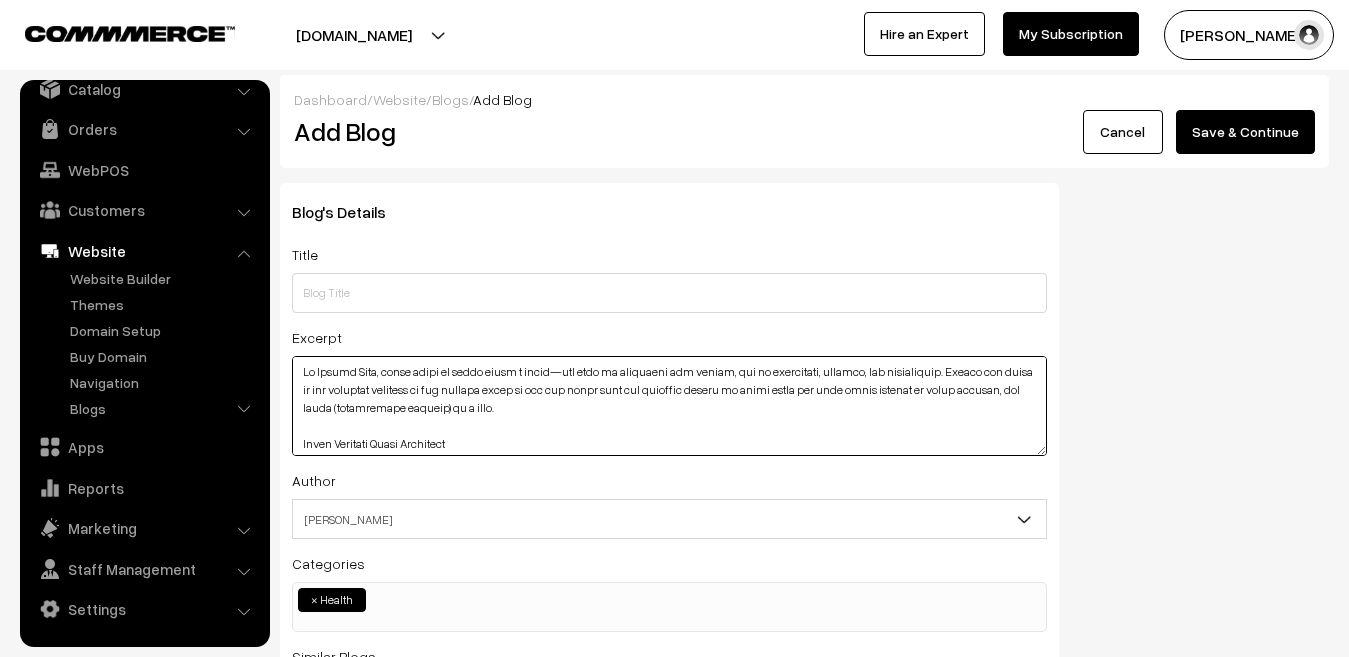 scroll, scrollTop: 573, scrollLeft: 0, axis: vertical 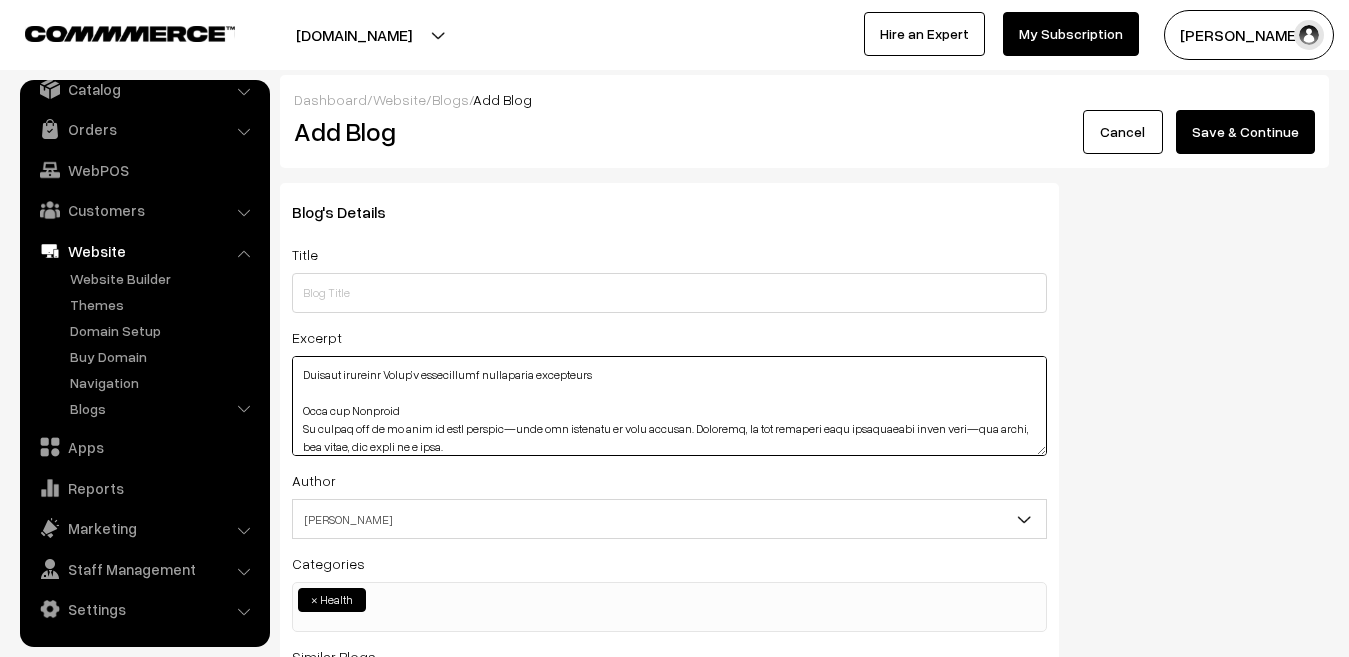 type on "At Rughji Farm, every grain of spice tells a story—not just of tradition and purity, but of resilience, dignity, and empowerment. Behind the aroma of our handmade turmeric or the vibrant color of our red chili lies the powerful spirit of rural women who have taken control of their futures, one chaki (traditional grinder) at a time.
Where Strength Meets Tradition
In a world that often overlooks women above 50, especially in rural India, we saw something different—a wealth of experience, dedication, and untapped potential. At Rughji Farm, we chose to place these women at the very center of our operations.
From cleaning and grinding to packing and quality control, every step of our spice-making process is done by hand, by women. This isn’t just about producing spices—this is about restoring pride and purpose in the lives of those who’ve been left out of the employment conversation for too long.
Work with Dignity, Not Charity
The women who work with us are not laborers—they are craftswomen, caretakers, and ..." 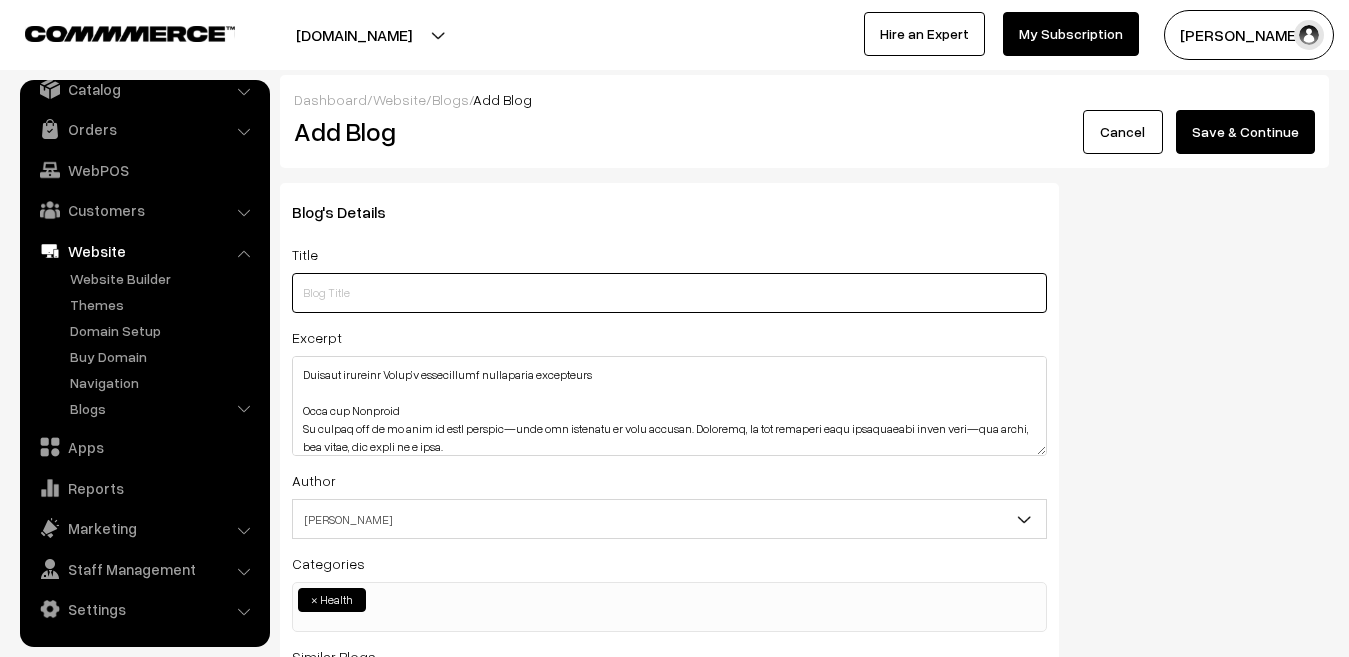 click at bounding box center [669, 293] 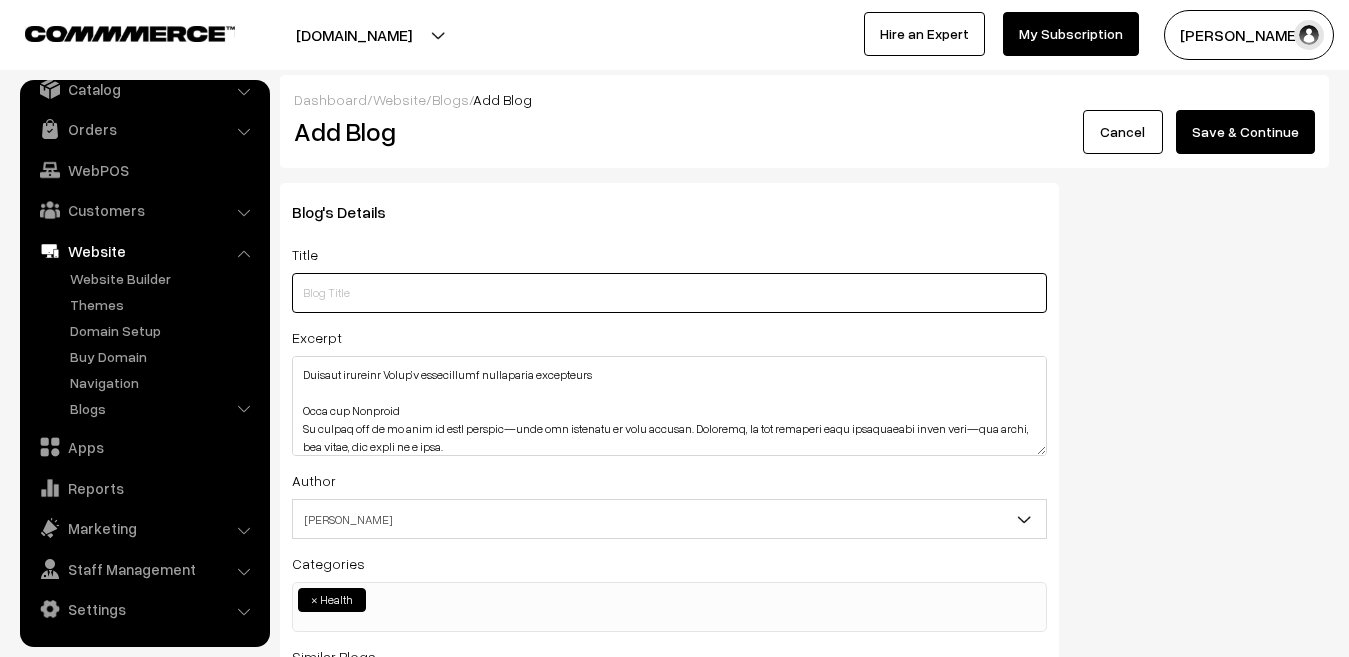 scroll, scrollTop: 580, scrollLeft: 0, axis: vertical 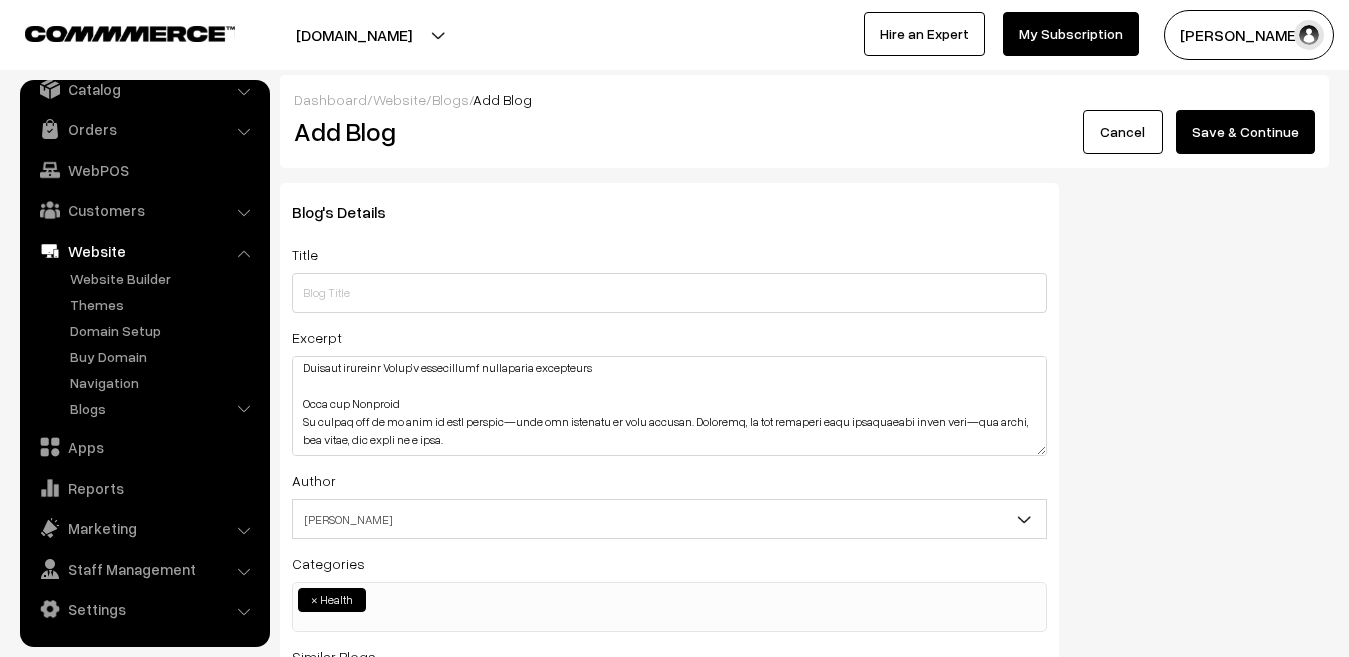 click on "Blog's Details
Title
Excerpt
Author
-- Select Author --
Hariom Yadav
Hariom Yadav
Categories
-- Select Categories --
Health
× Health
Status" at bounding box center (669, 503) 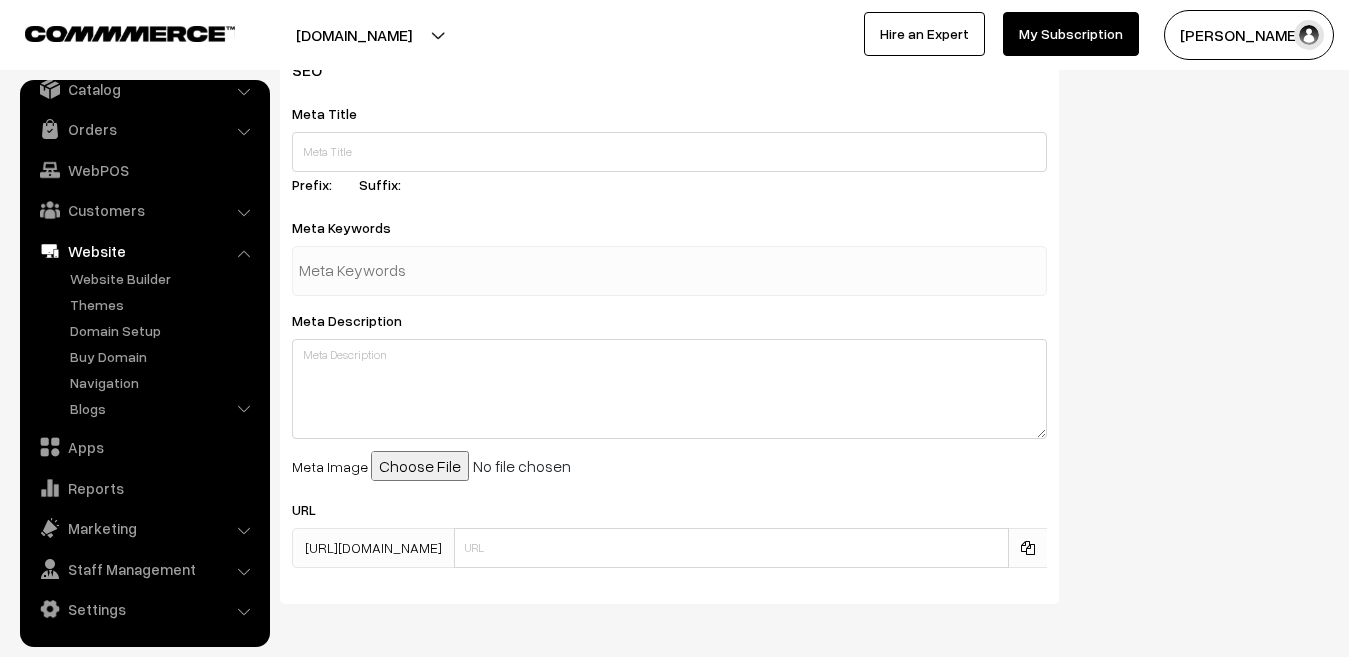 scroll, scrollTop: 971, scrollLeft: 0, axis: vertical 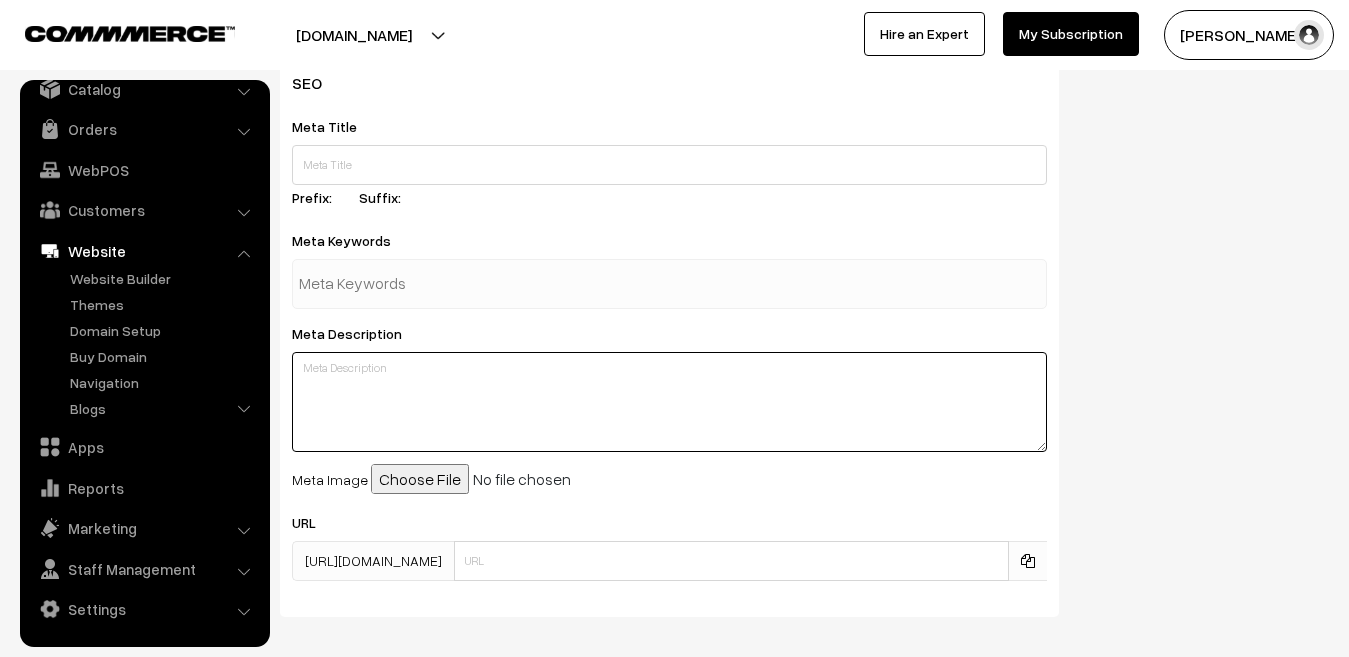 click at bounding box center (669, 402) 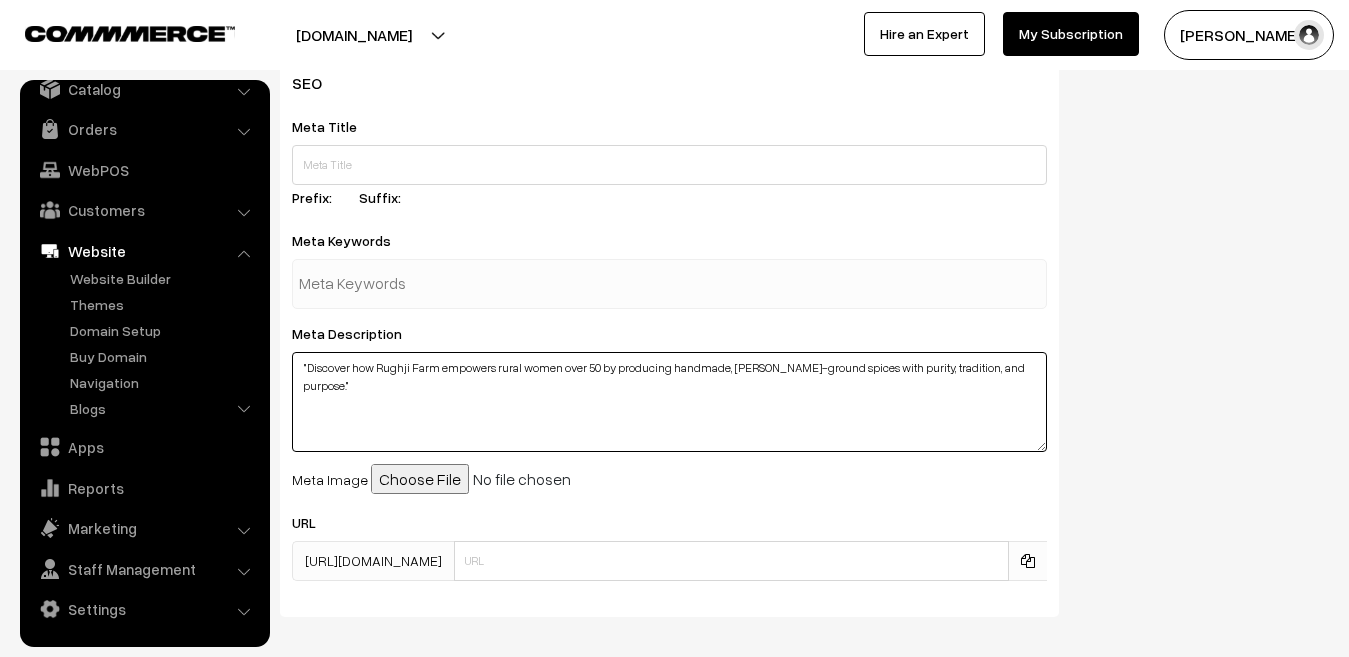 type on ""Discover how Rughji Farm empowers rural women over 50 by producing handmade, chaki-ground spices with purity, tradition, and purpose."" 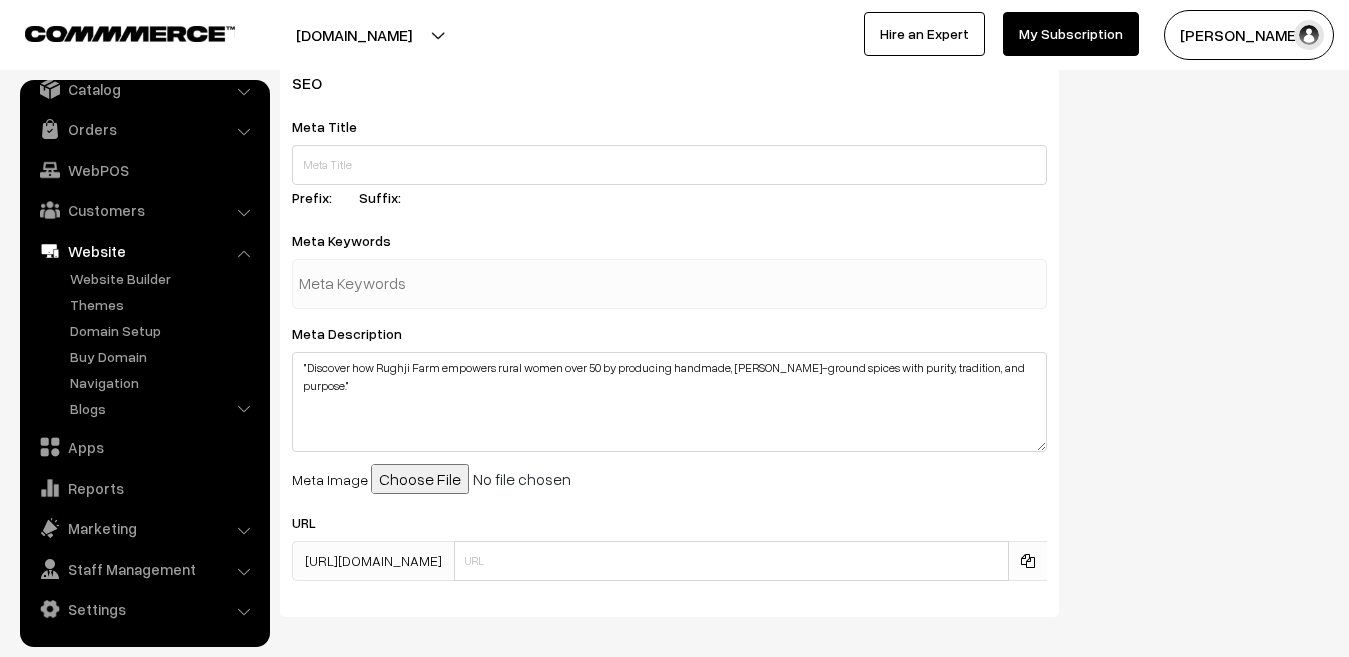 click on "Meta Description
"Discover how Rughji Farm empowers rural women over 50 by producing handmade, chaki-ground spices with purity, tradition, and purpose."" at bounding box center [669, 386] 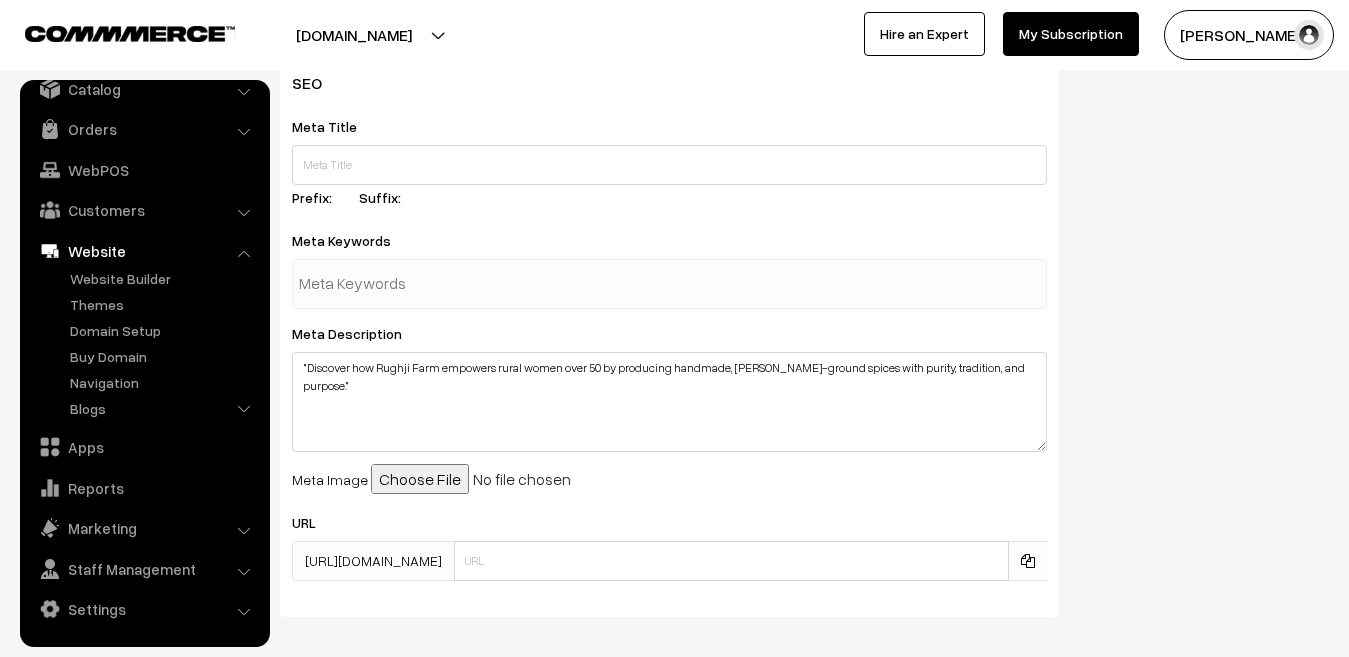 click at bounding box center [403, 284] 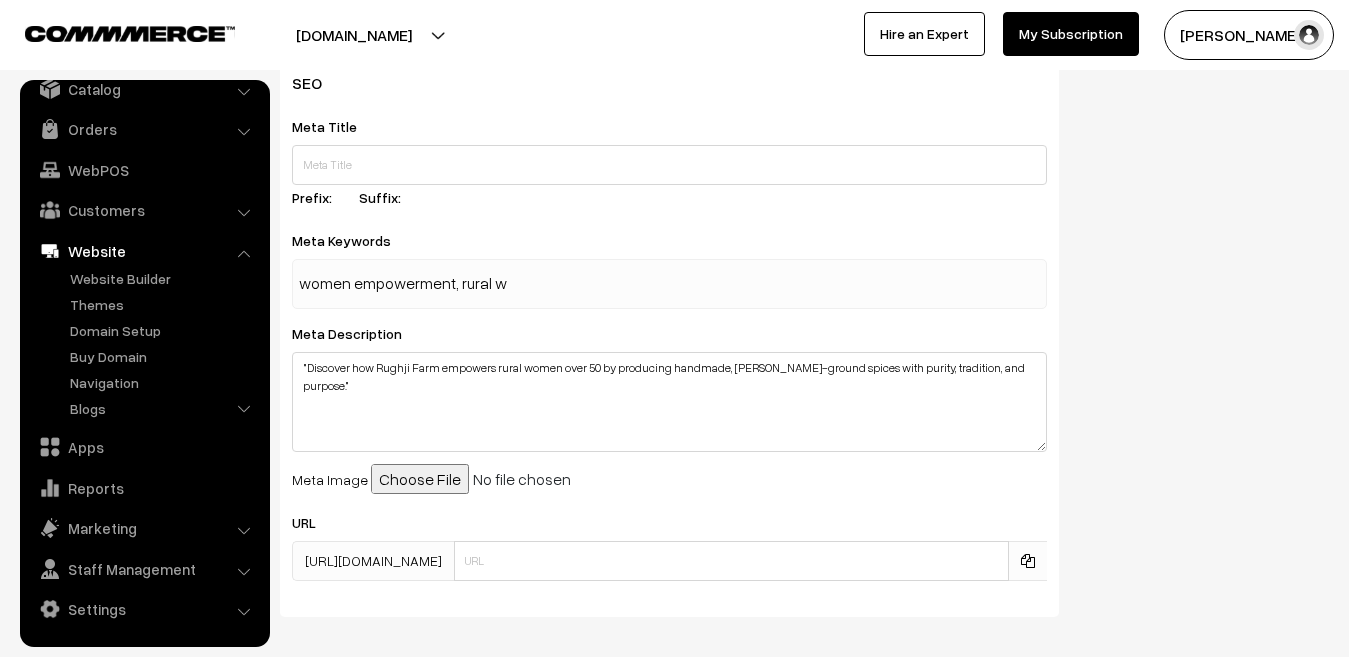 scroll, scrollTop: 0, scrollLeft: 1267, axis: horizontal 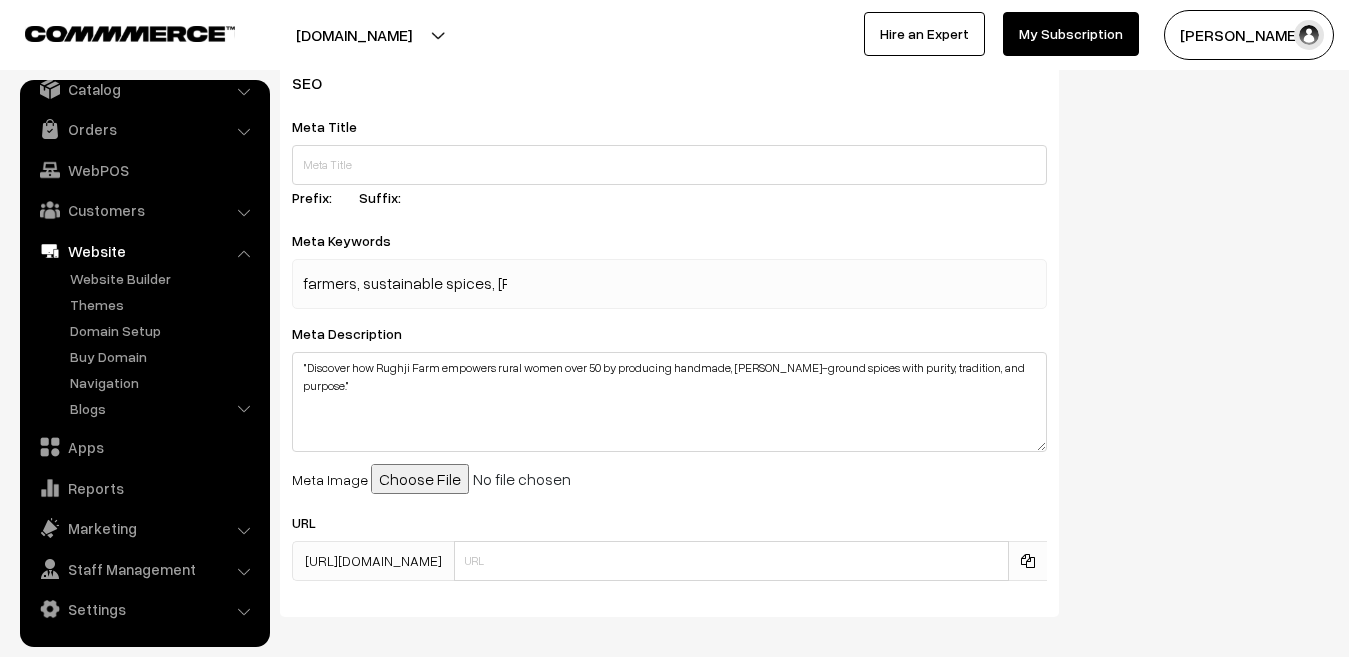 type on "women empowerment, rural women India, handmade spices, traditional spice processing, women-led business, Rughji Farm, hand-ground turmeric, empowering women farmers, sustainable spices, chaki processed spices" 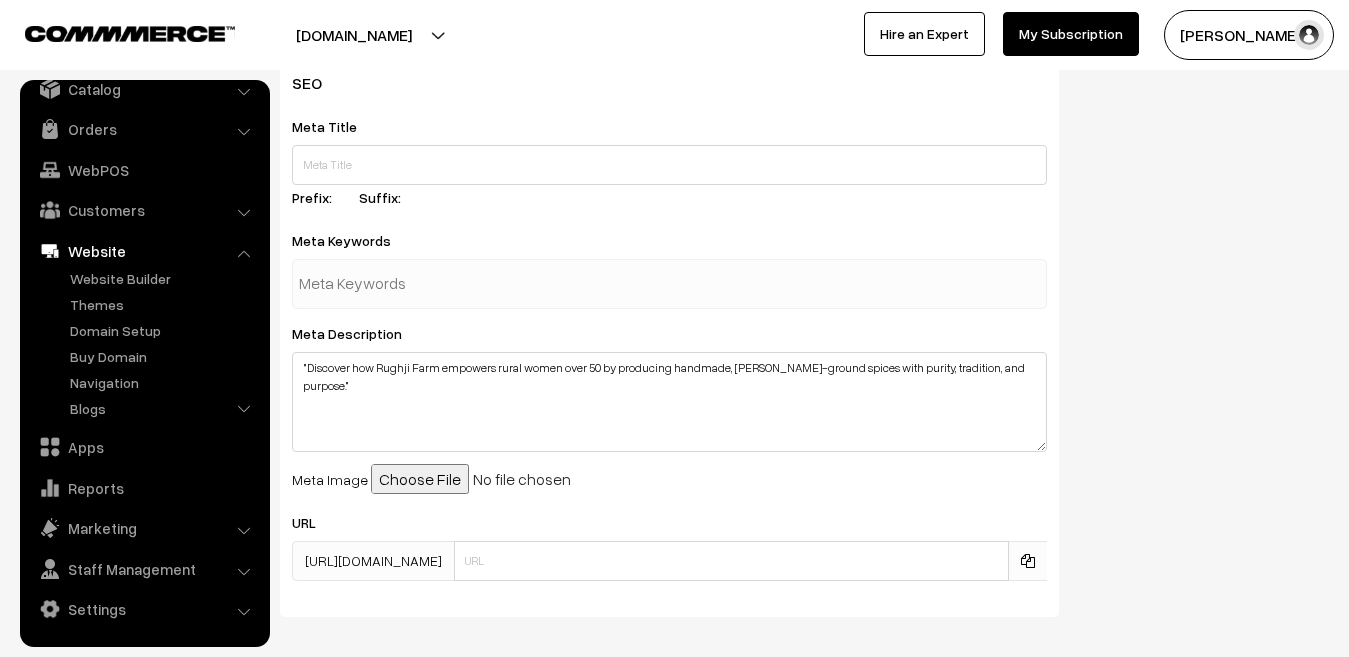 click on "SEO
Meta Title
Prefix:
Suffix:
Meta Keywords
women empowerment, rural women India, handmade spices, traditional spice processing, women-led business, Rughji Farm, hand-ground turmeric, empowering women farmers, sustainable spices, chaki processed spices
Meta Description
"Discover how Rughji Farm empowers rural women over 50 by producing handmade, chaki-ground spices with purity, tradition, and purpose."
Meta Image
URL
https://rughjifarm.com/blogs/" at bounding box center [669, 335] 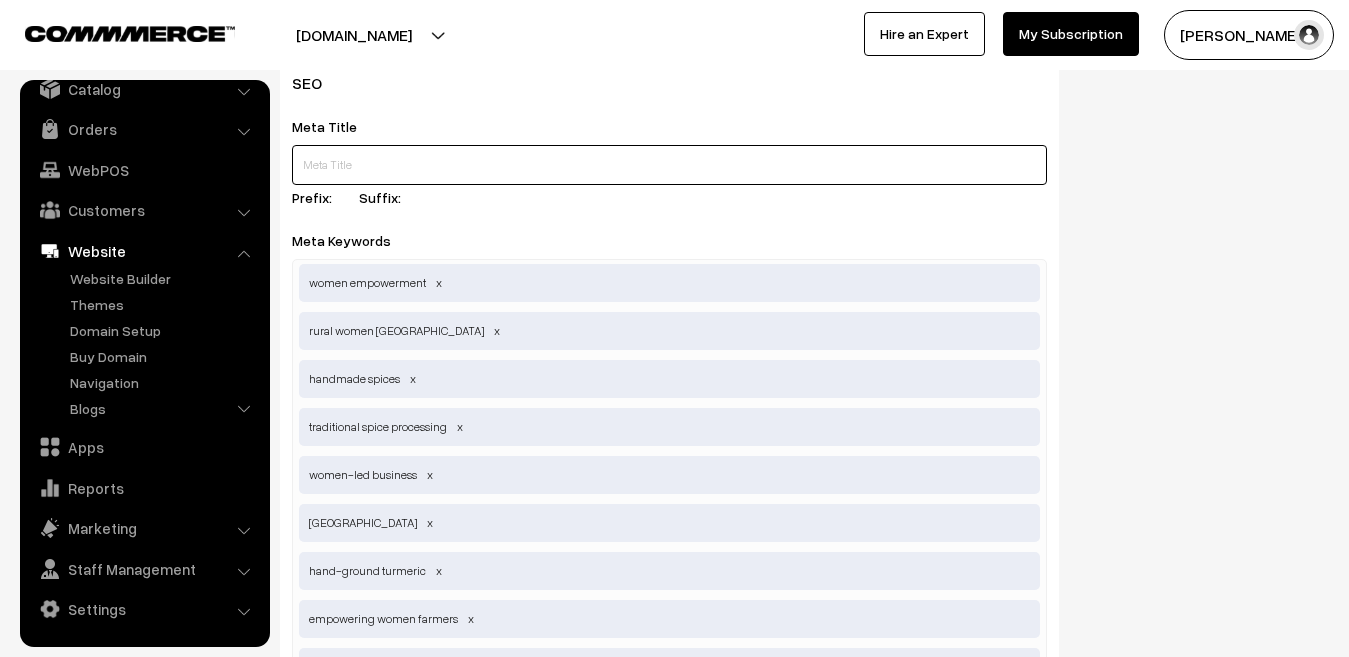 click at bounding box center (669, 165) 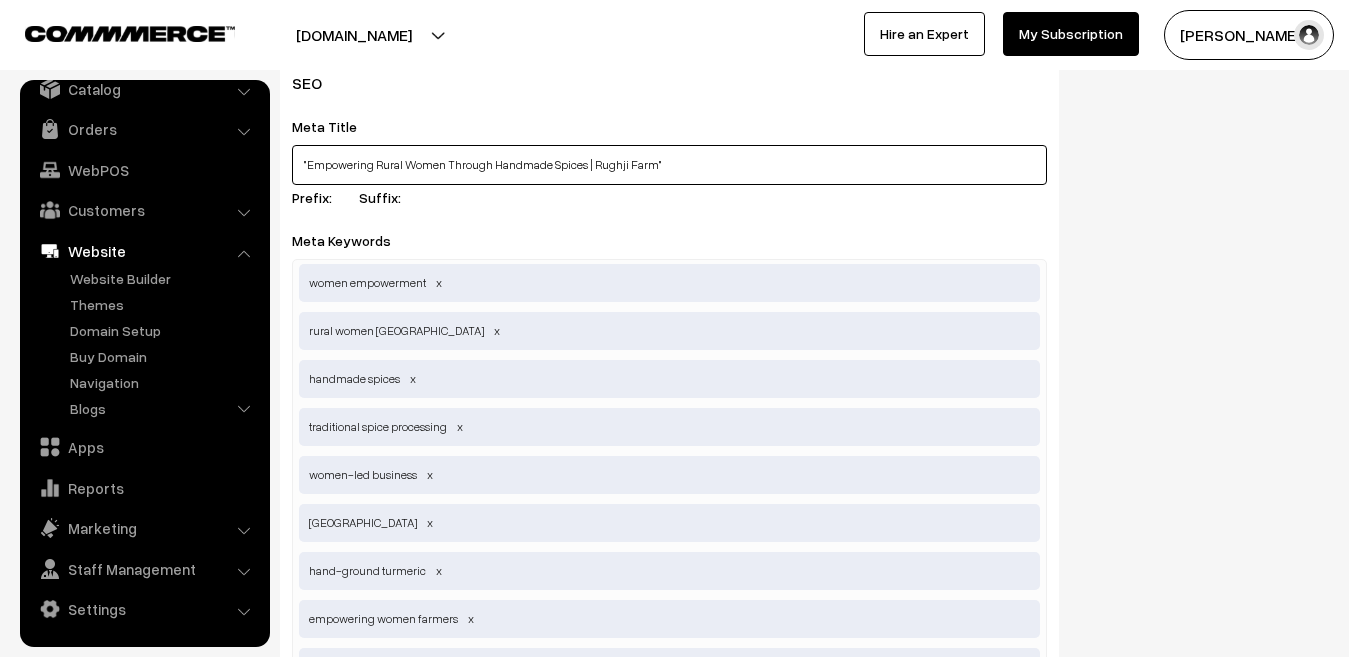 type on ""Empowering Rural Women Through Handmade Spices | Rughji Farm"" 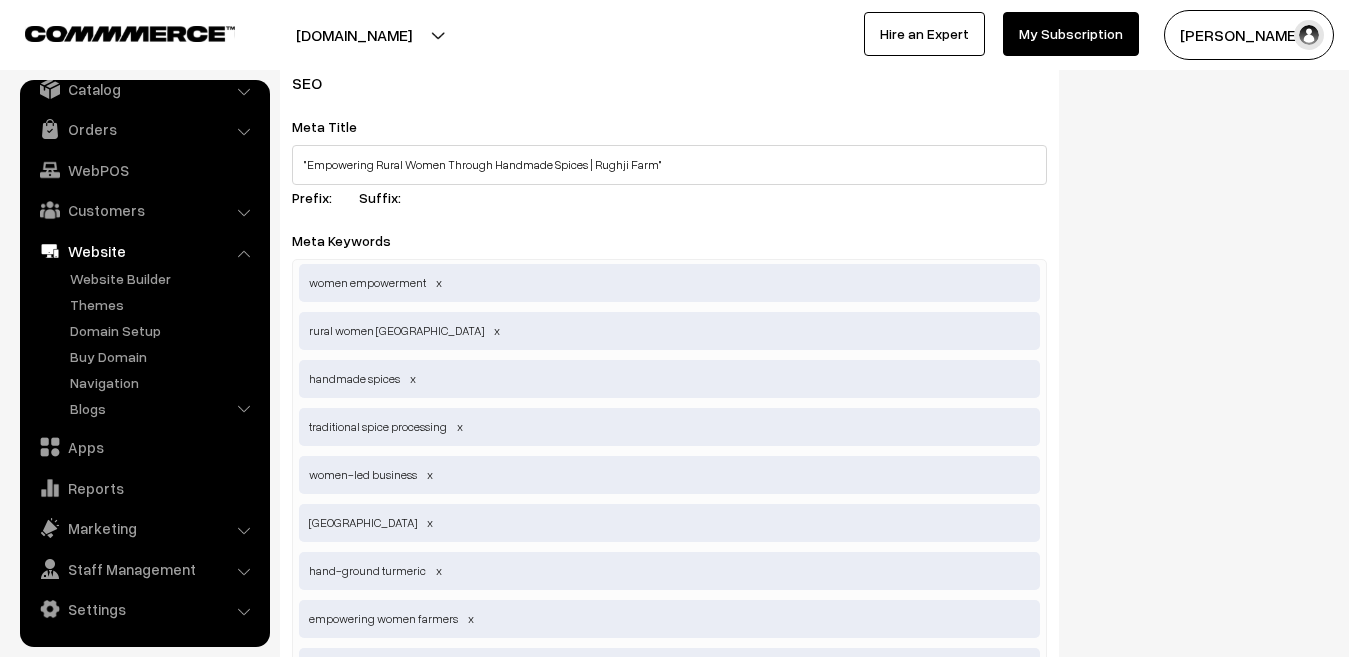 click on "Meta Title
"Empowering Rural Women Through Handmade Spices | Rughji Farm"
Prefix:
Suffix:" at bounding box center [669, 165] 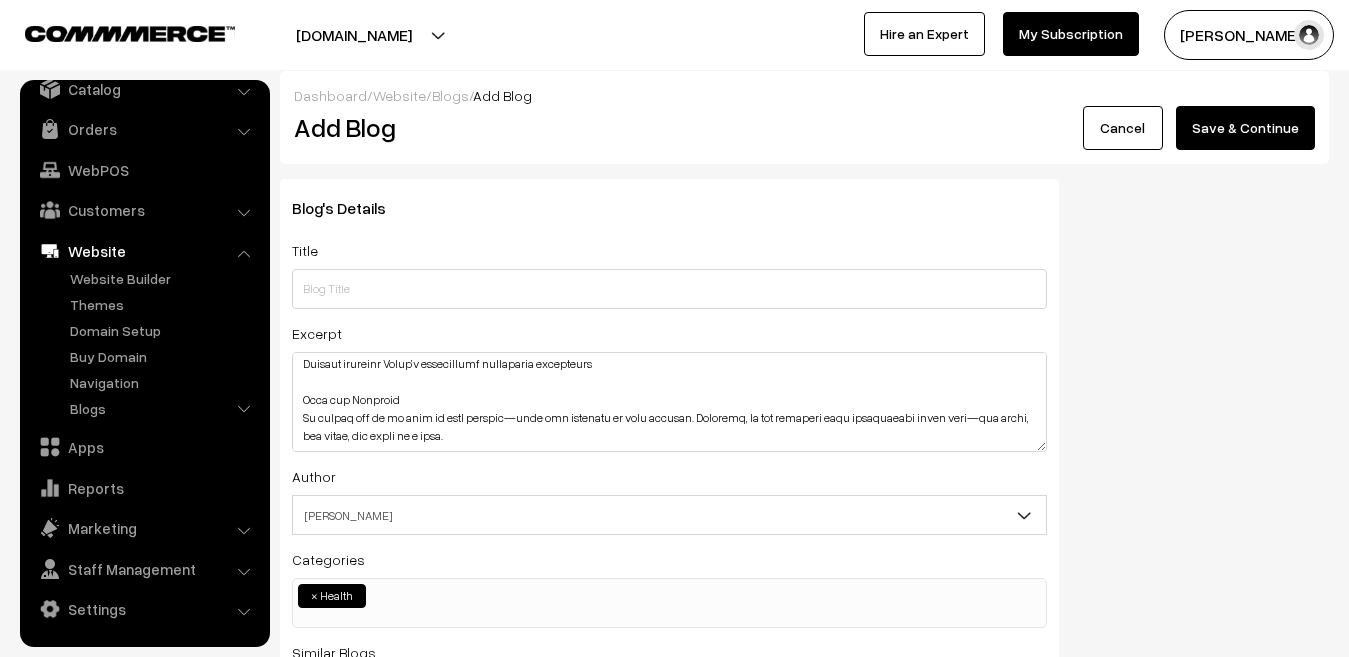 scroll, scrollTop: 6, scrollLeft: 0, axis: vertical 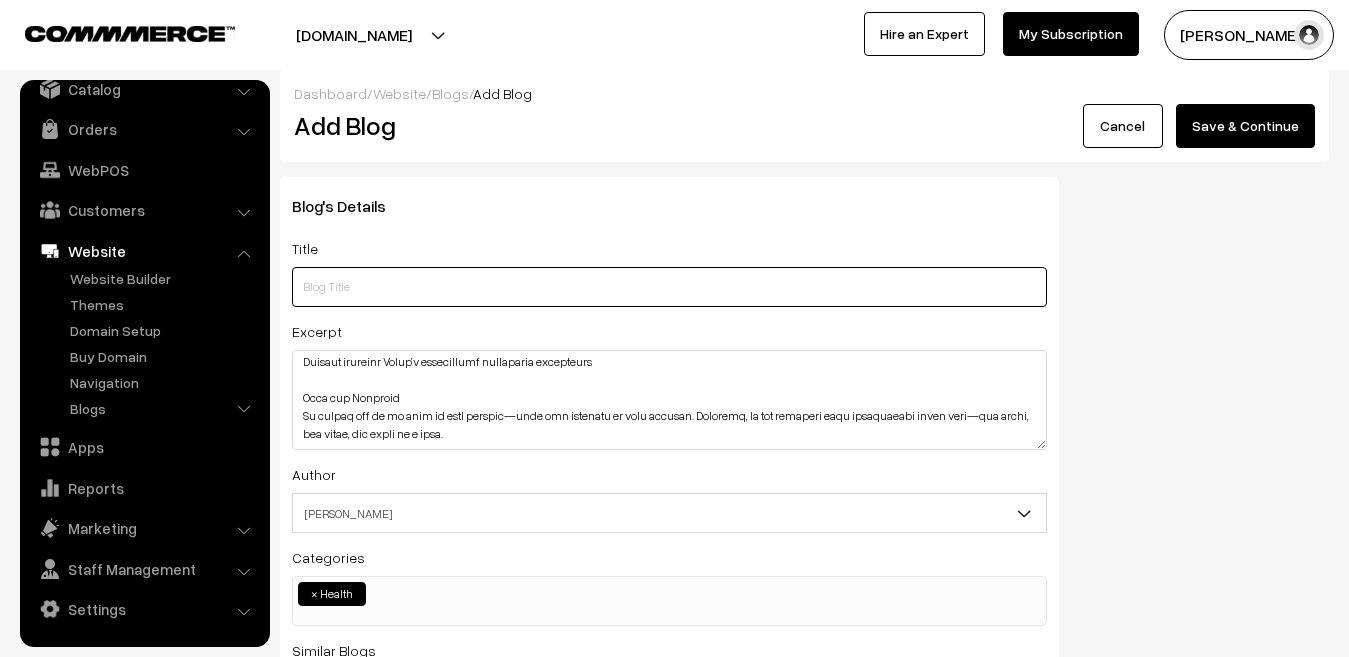 click at bounding box center [669, 287] 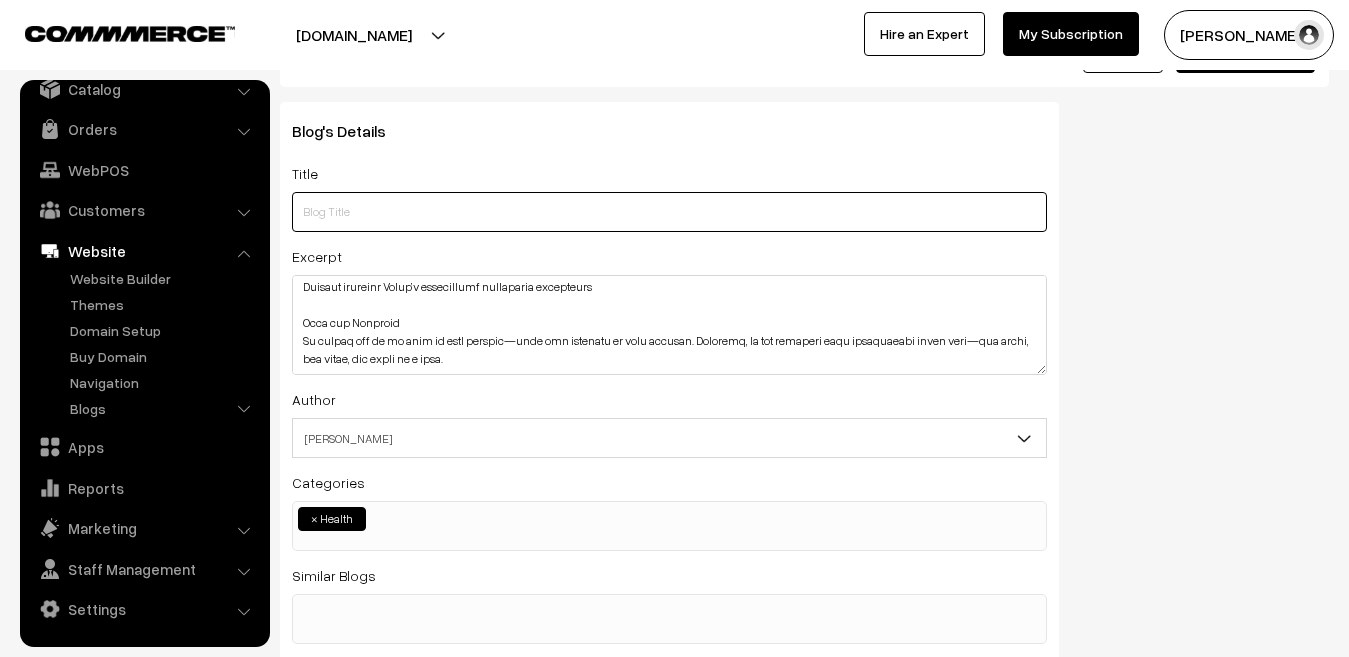 scroll, scrollTop: 0, scrollLeft: 0, axis: both 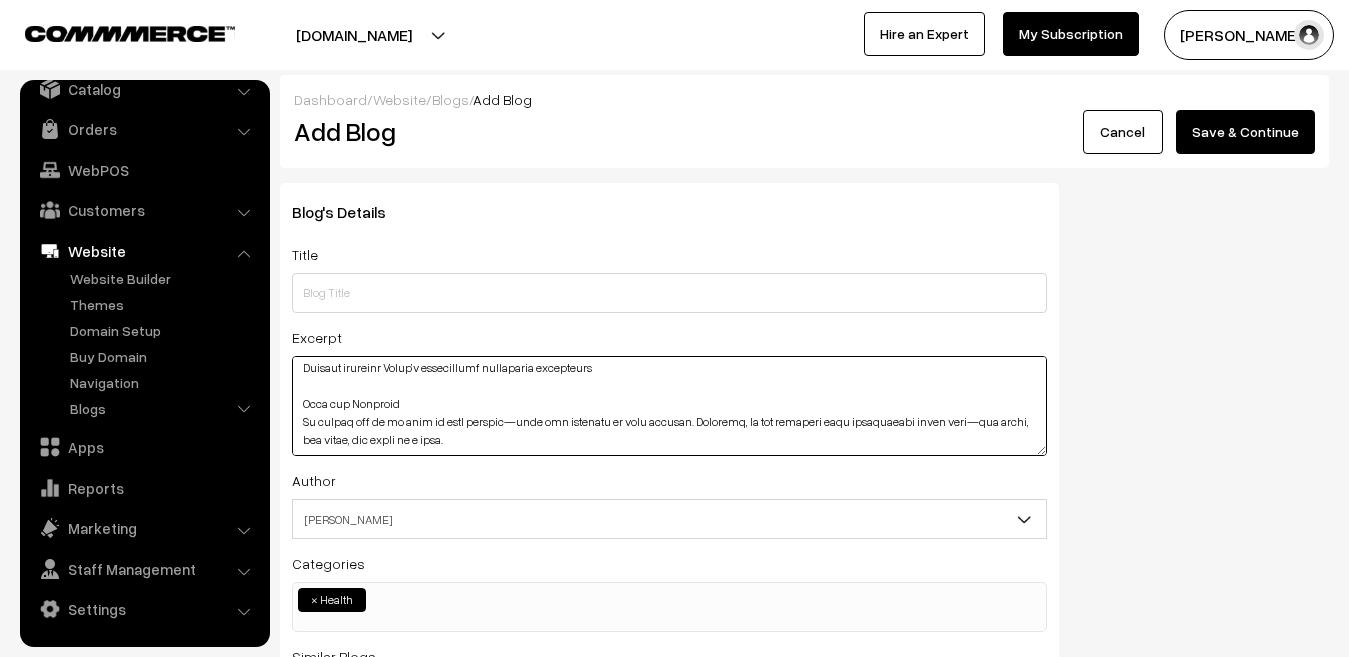 click at bounding box center [669, 406] 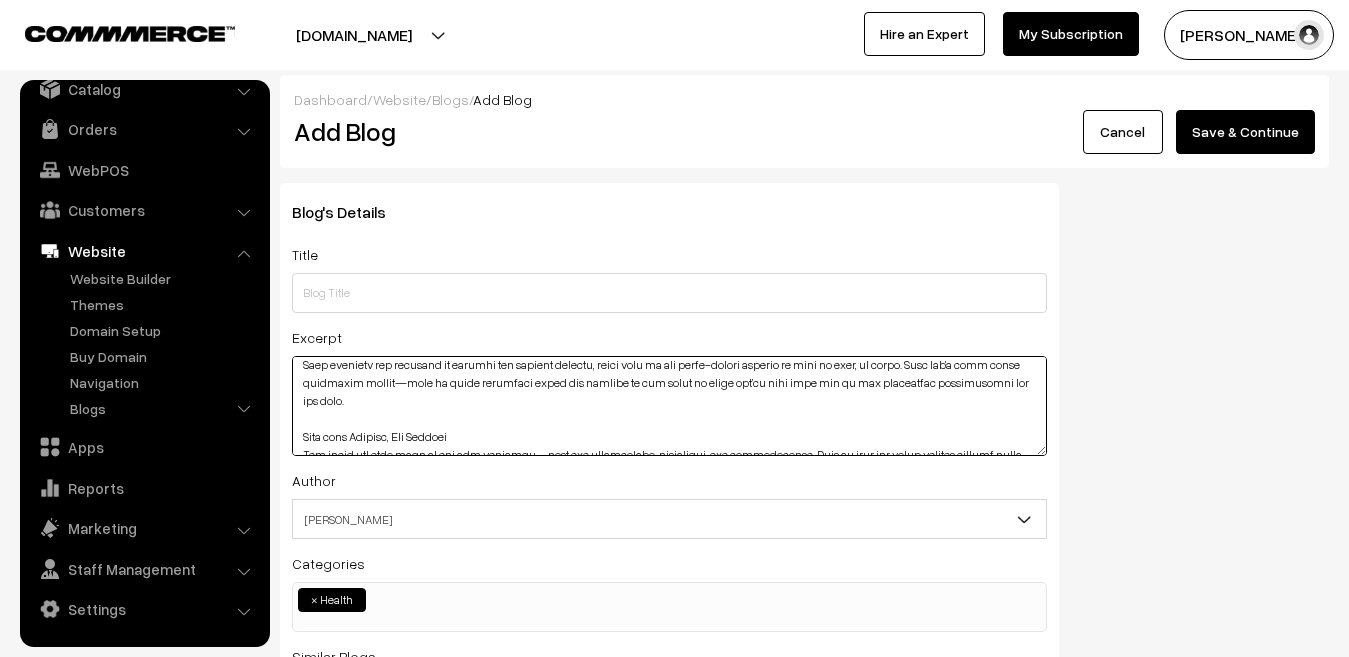 scroll, scrollTop: 7, scrollLeft: 0, axis: vertical 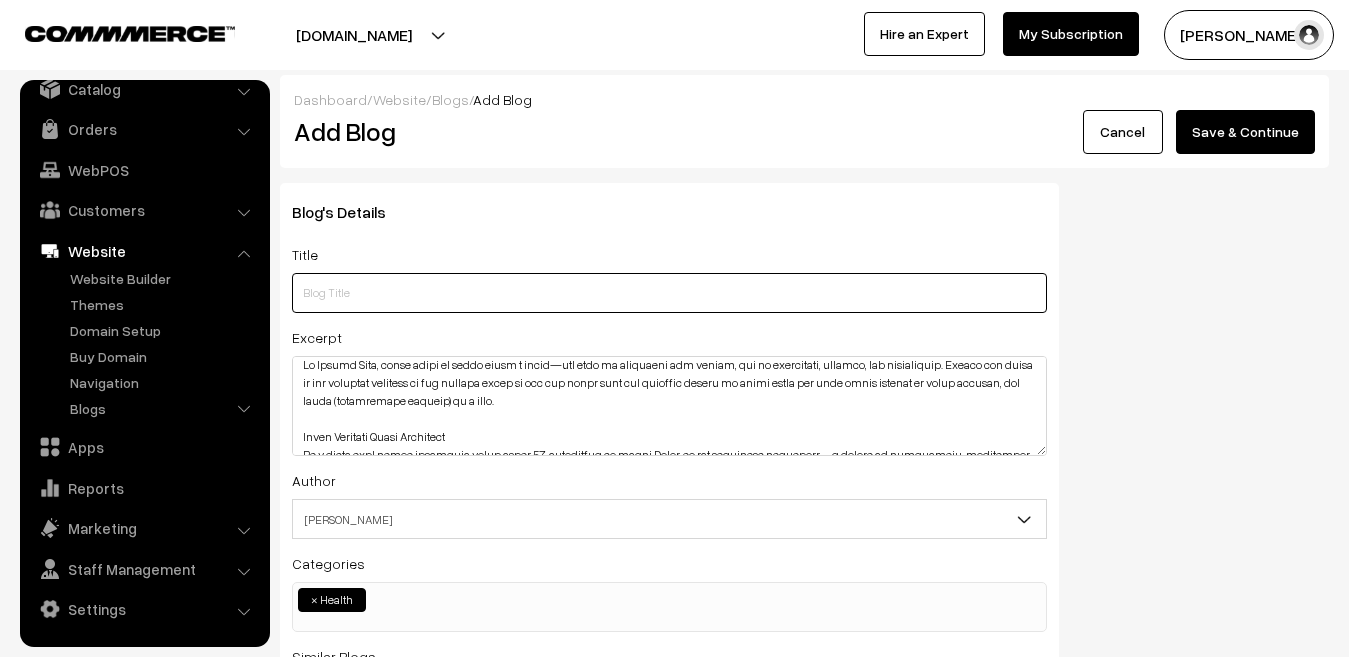 click at bounding box center [669, 293] 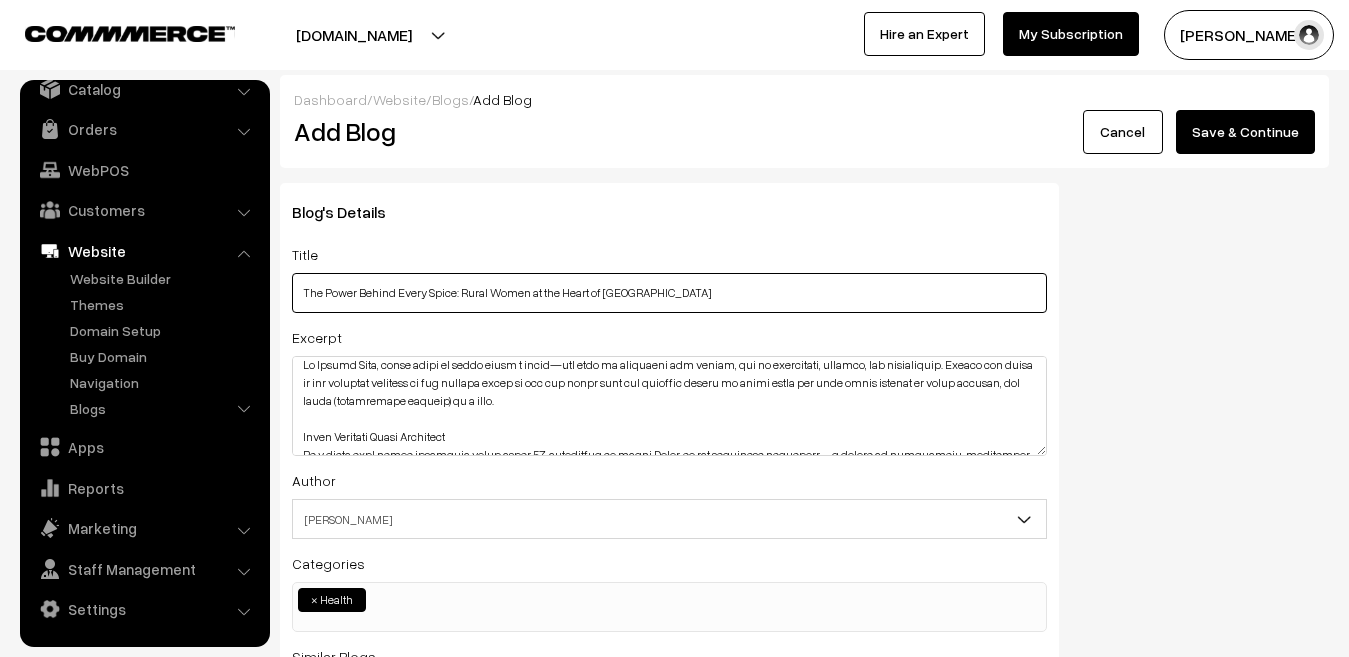 type on "The Power Behind Every Spice: Rural Women at the Heart of Rughji Farm" 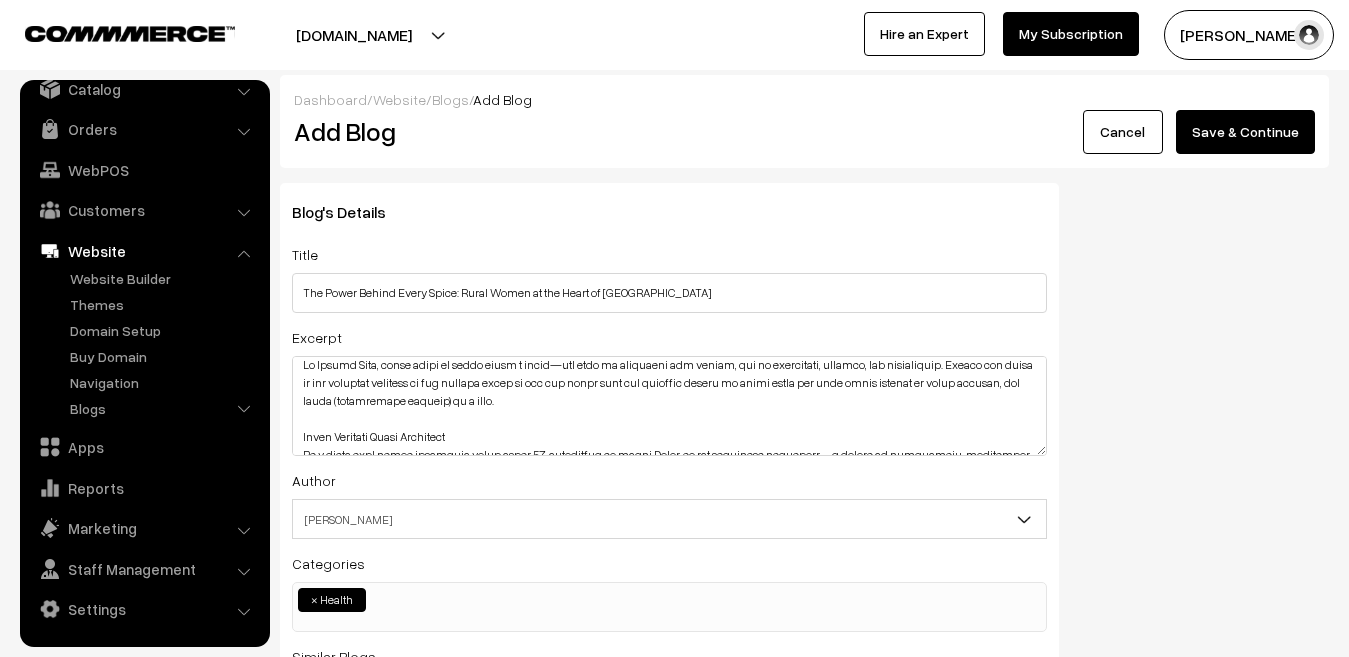 click on "Title
The Power Behind Every Spice: Rural Women at the Heart of Rughji Farm" at bounding box center (669, 277) 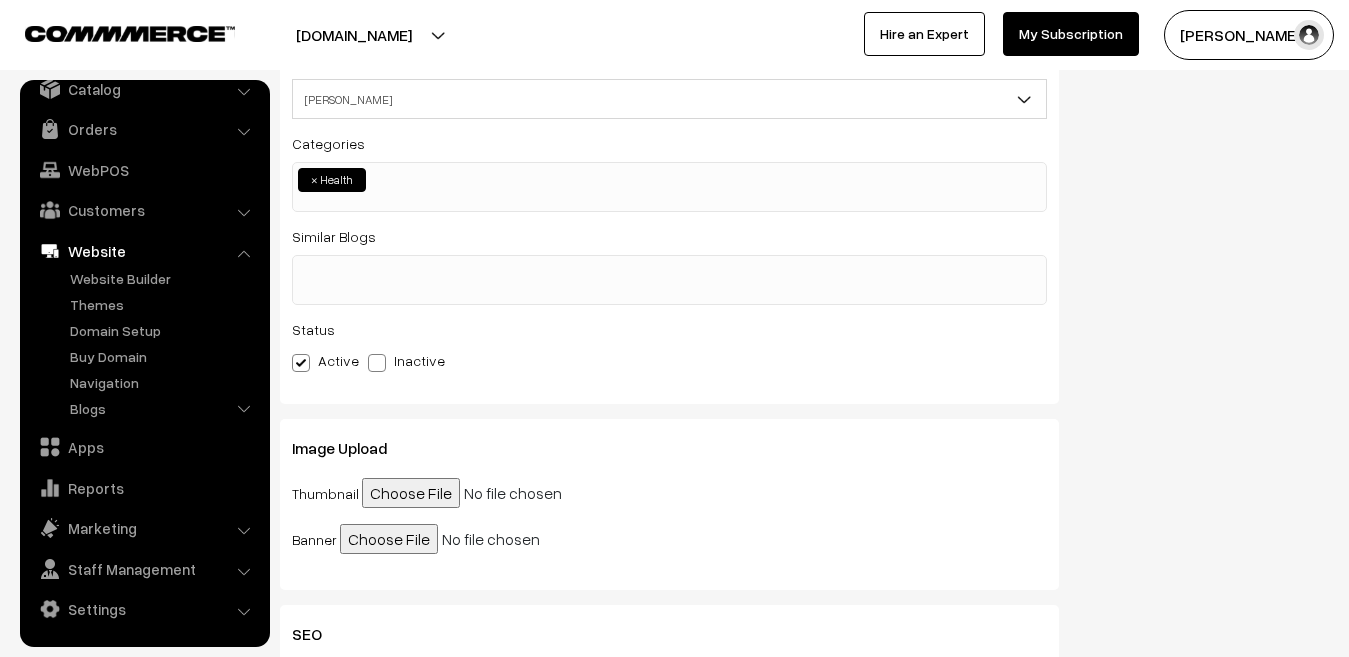 scroll, scrollTop: 449, scrollLeft: 0, axis: vertical 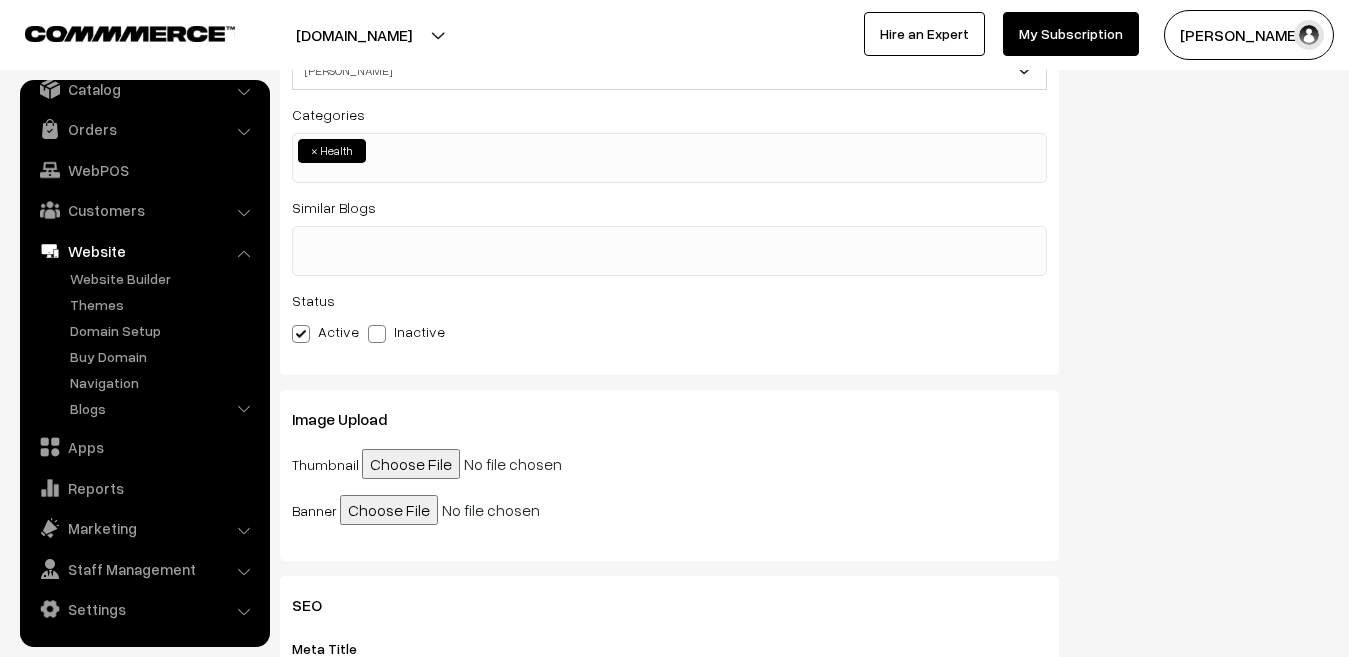 click at bounding box center (493, 510) 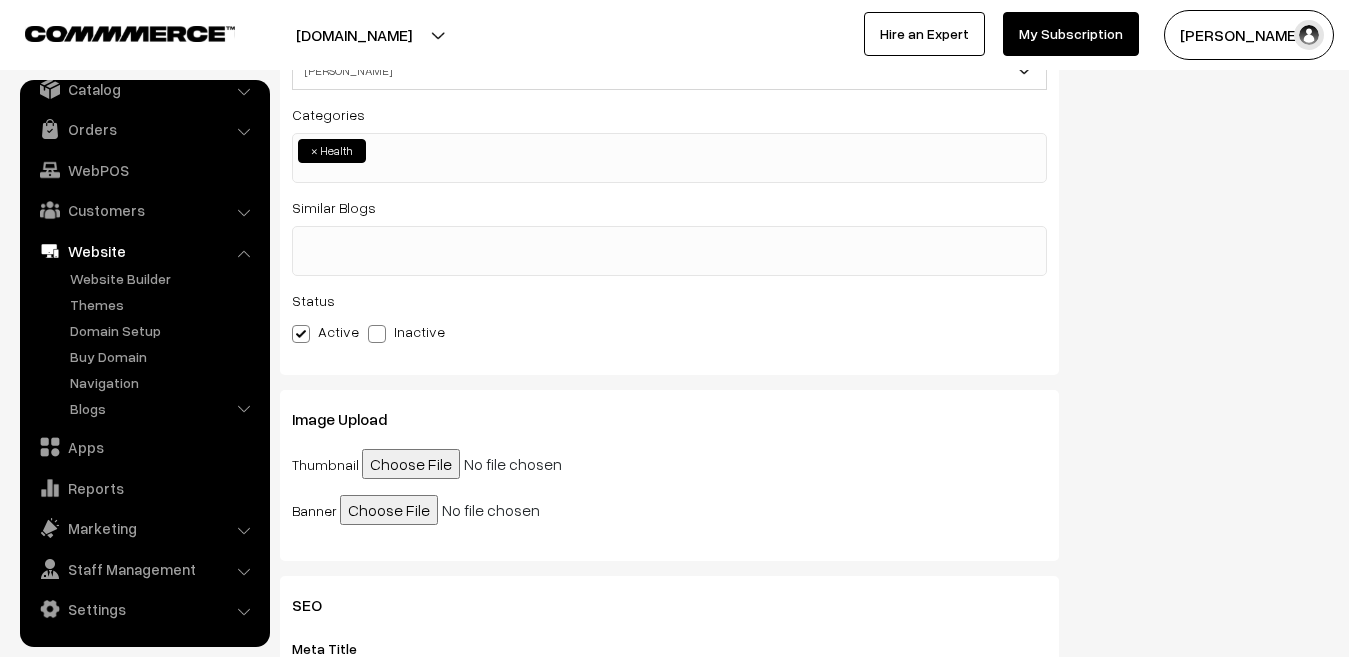 type on "C:\fakepath\rughji-farm-women-handmade-spices.jpg.jpg" 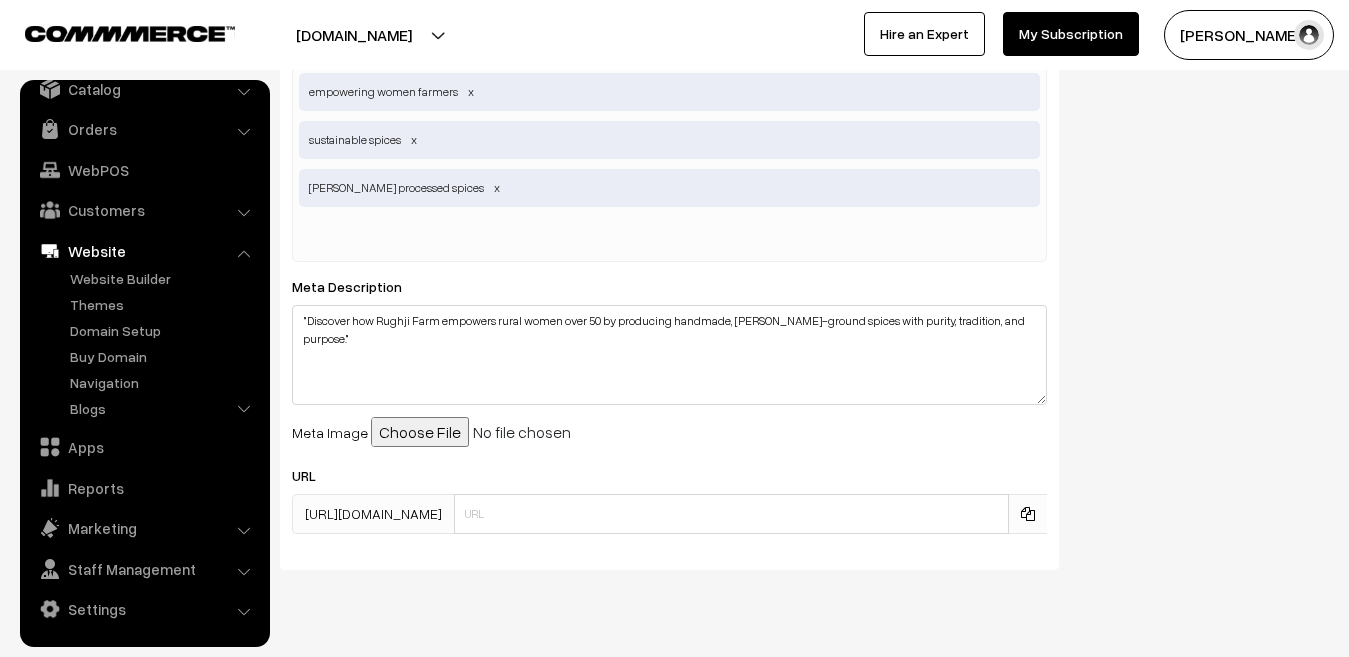 scroll, scrollTop: 1539, scrollLeft: 0, axis: vertical 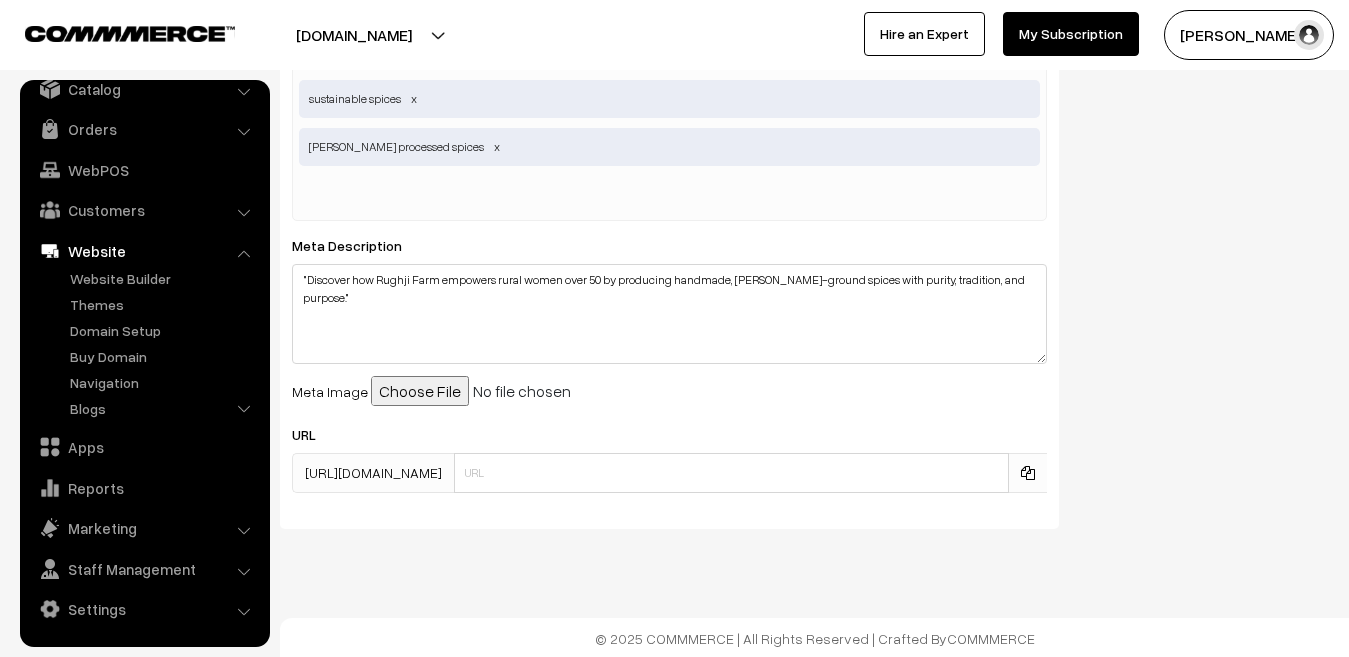 click at bounding box center [524, 391] 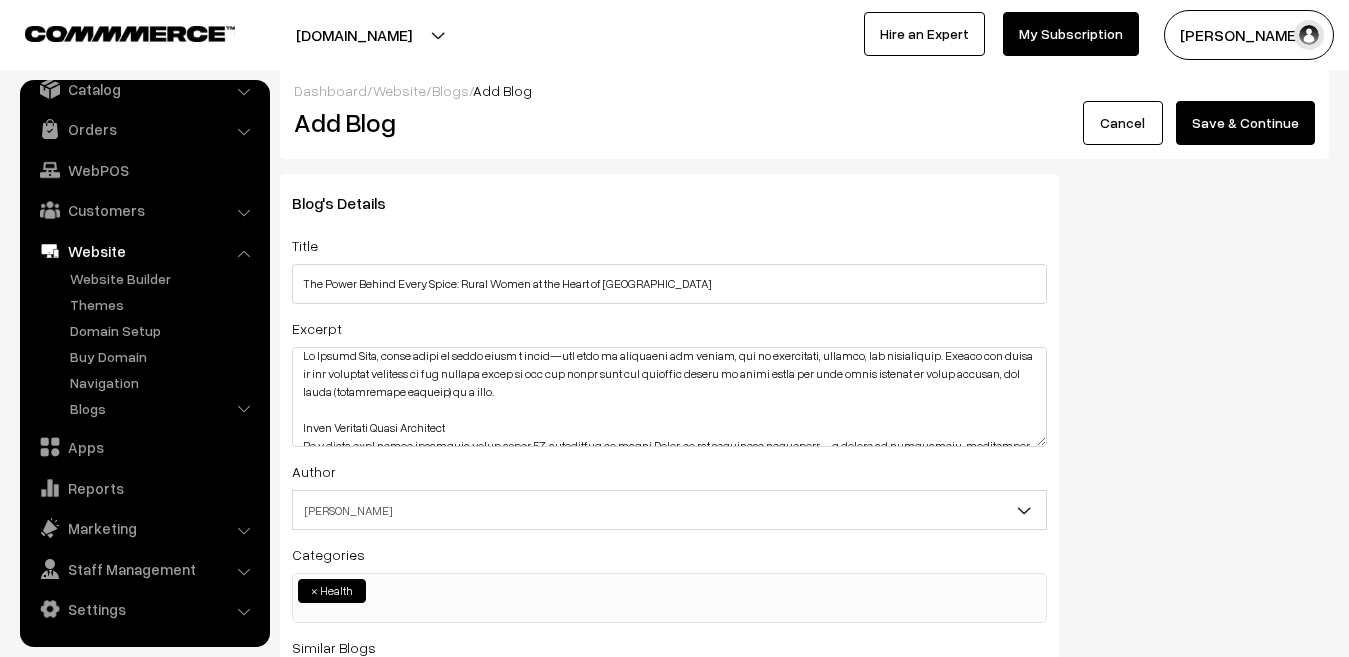 scroll, scrollTop: 0, scrollLeft: 0, axis: both 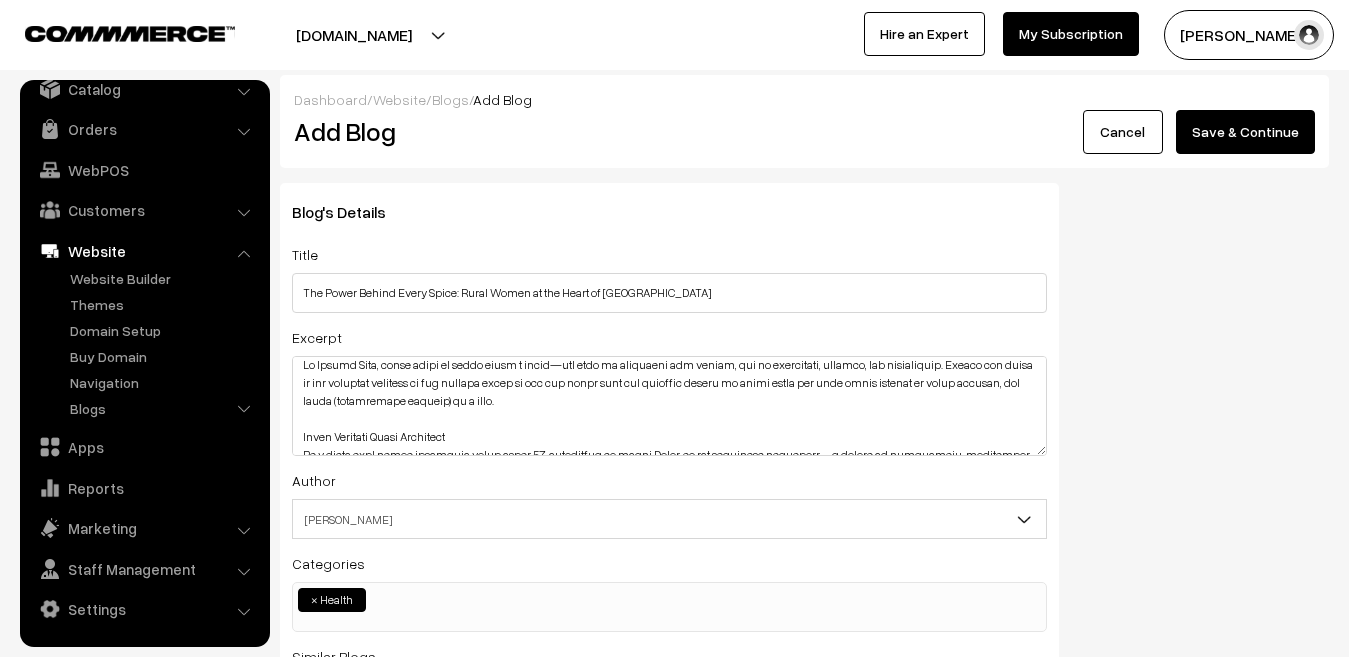 click on "Save & Continue" at bounding box center (1245, 132) 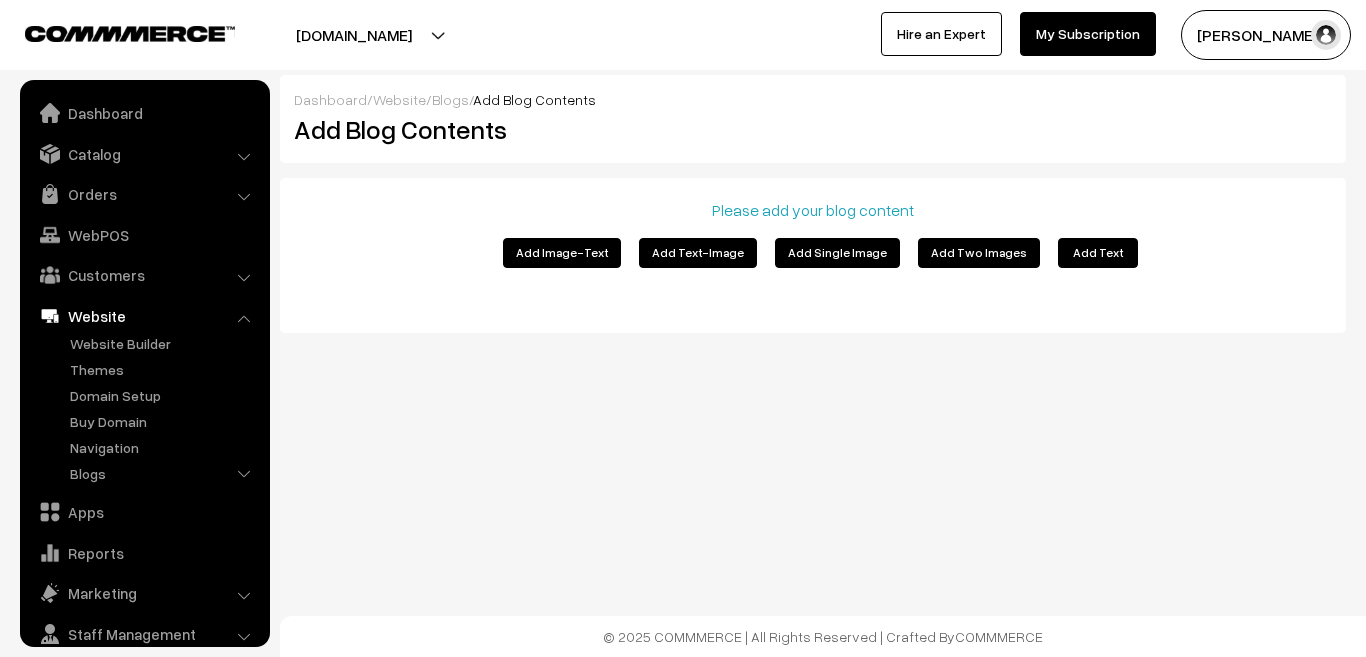 scroll, scrollTop: 0, scrollLeft: 0, axis: both 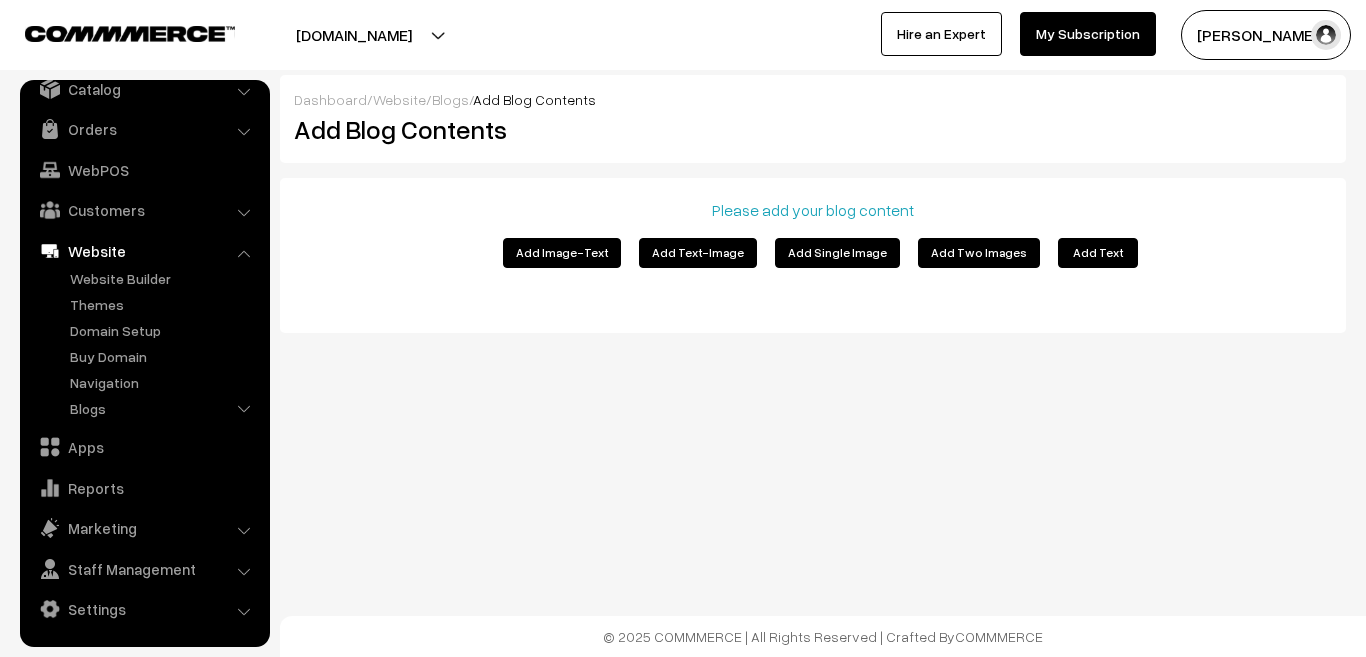 click on "Add Image-Text" at bounding box center (562, 253) 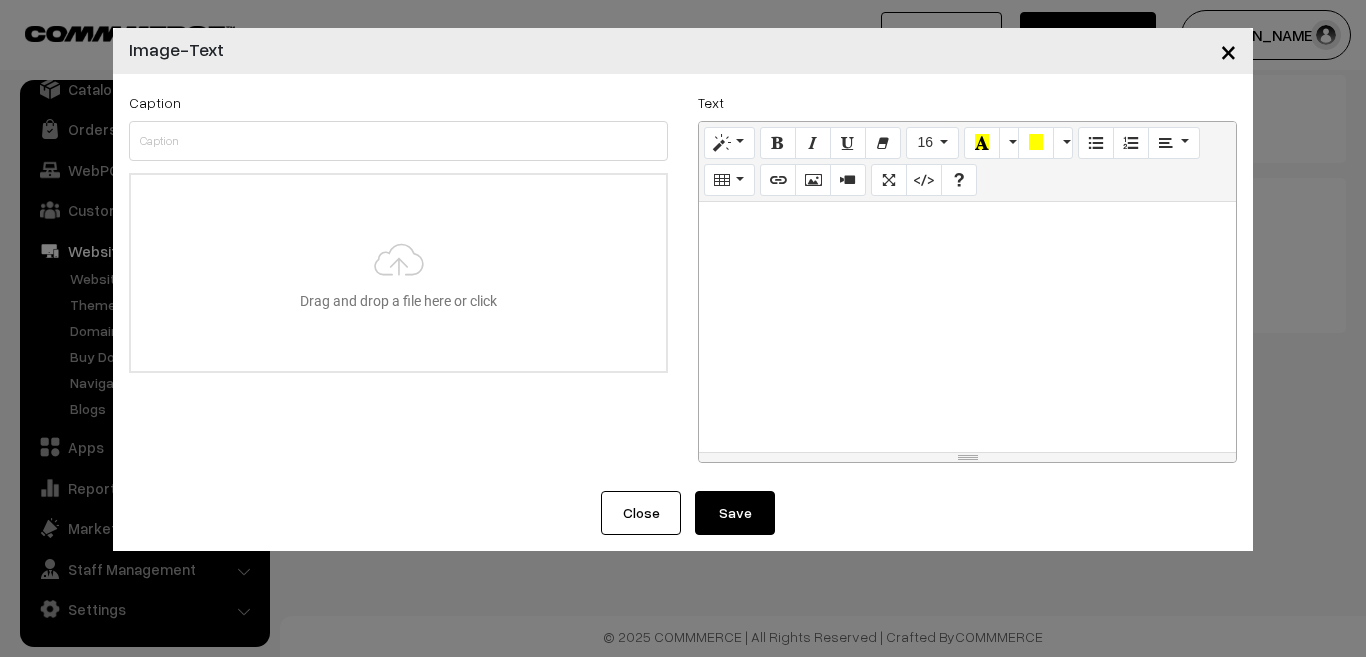 click at bounding box center (967, 327) 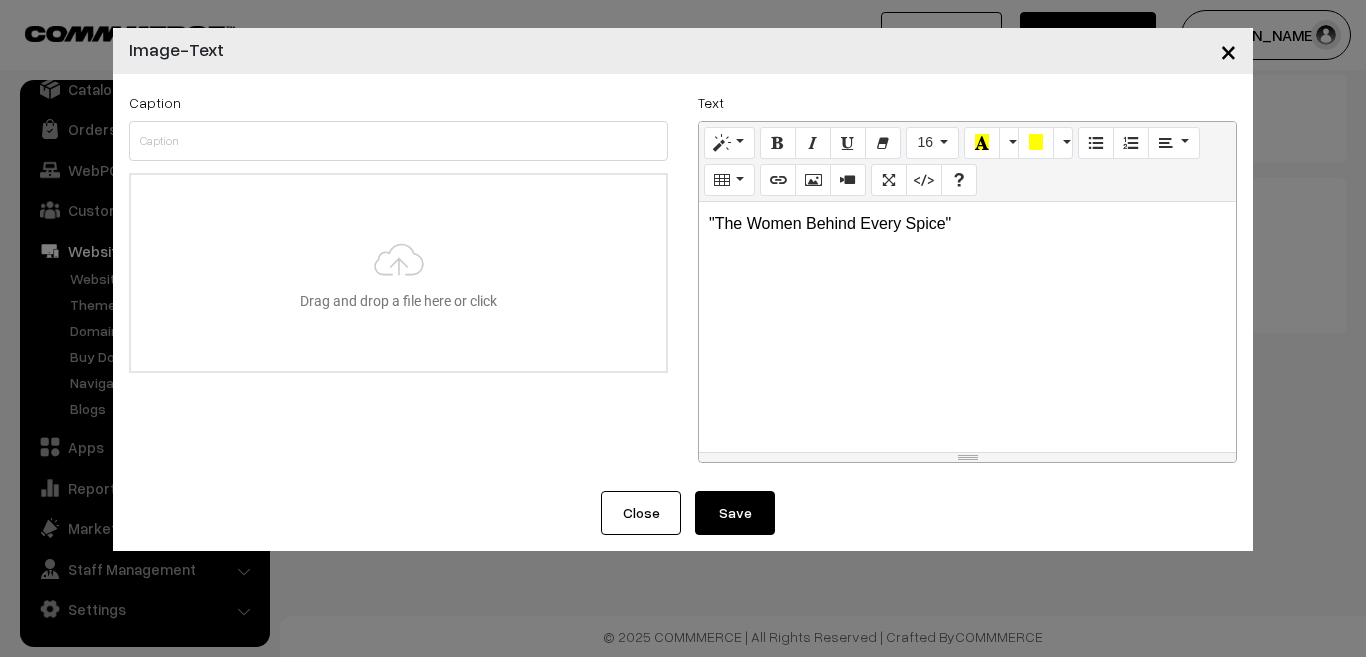 click on "×
Image-Text" at bounding box center (683, 51) 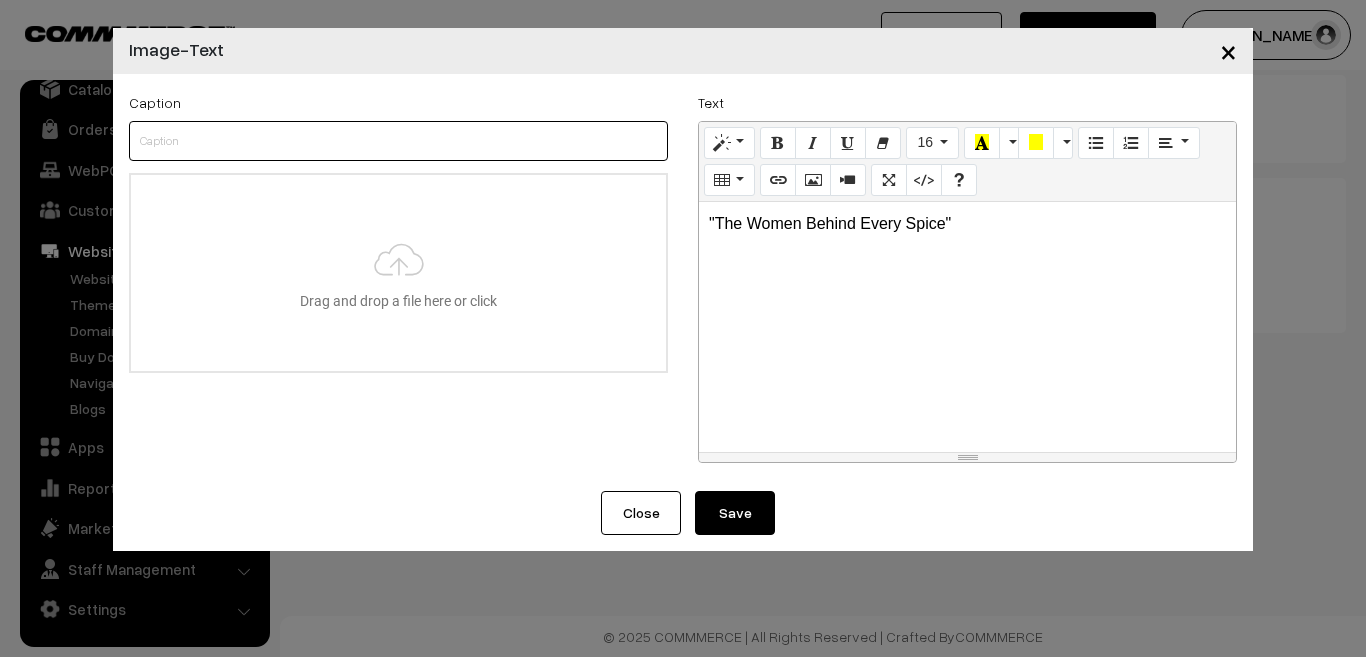 click at bounding box center (398, 141) 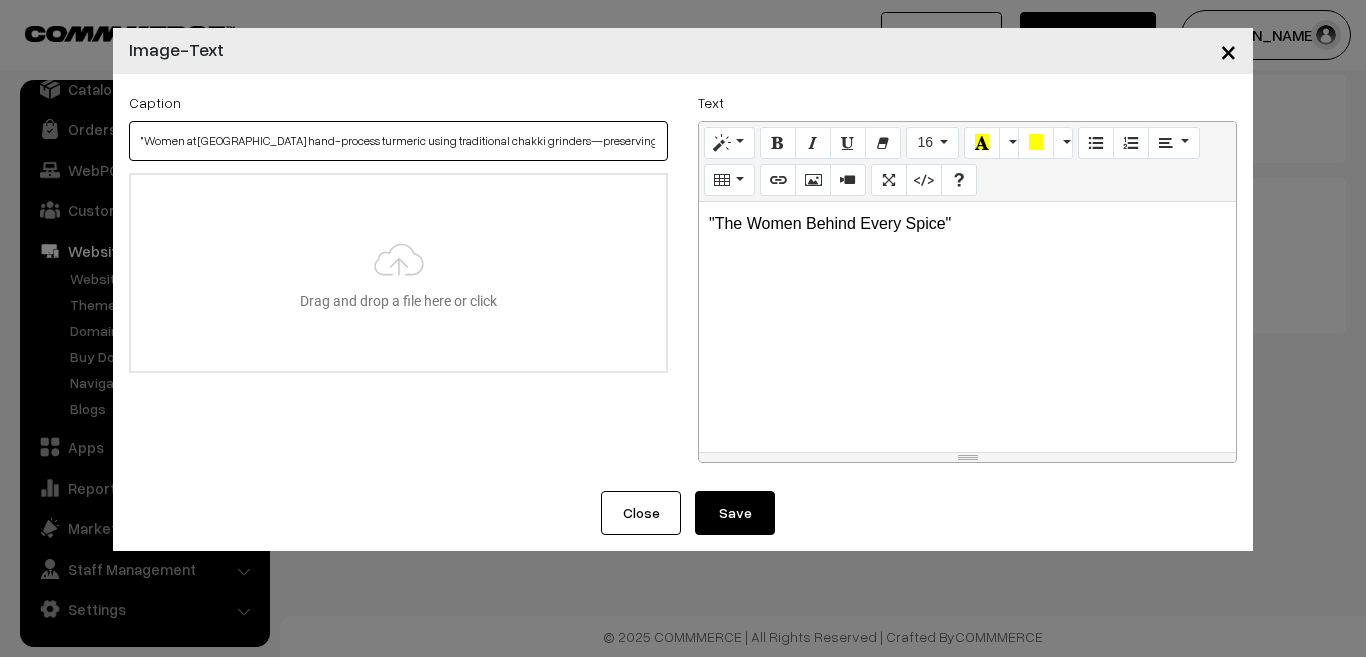 scroll, scrollTop: 0, scrollLeft: 73, axis: horizontal 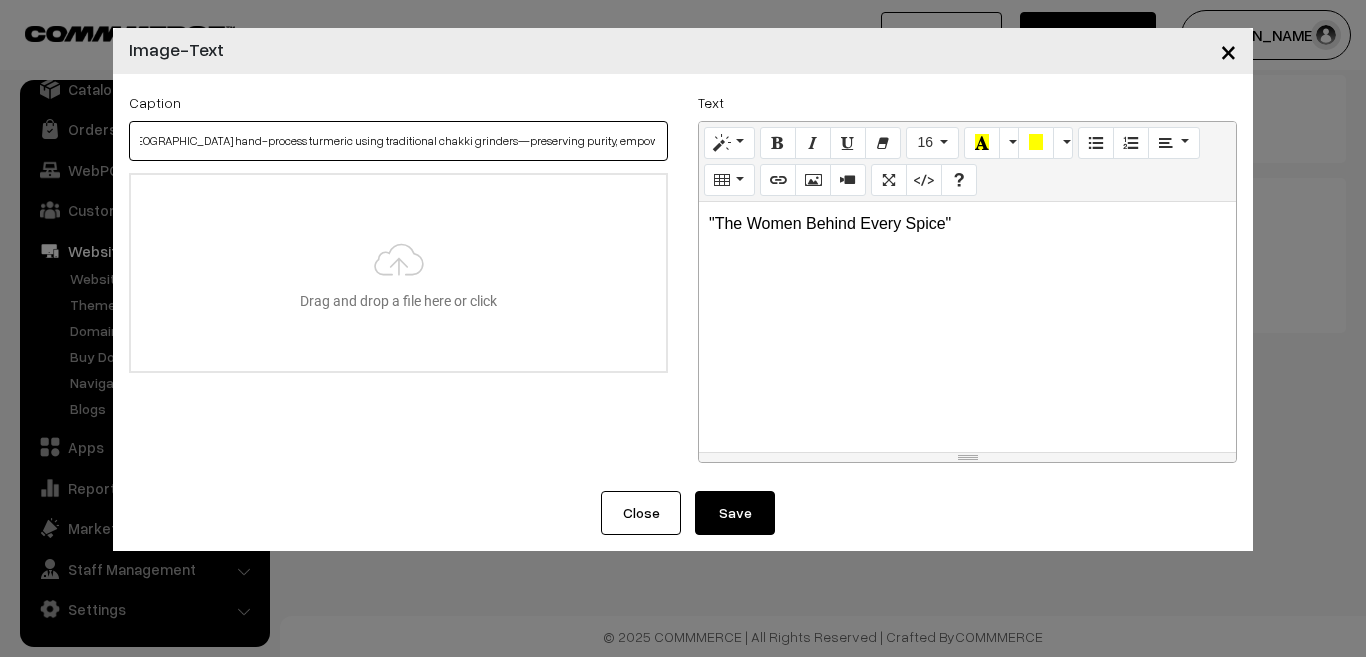 type on ""Women at [GEOGRAPHIC_DATA] hand-process turmeric using traditional chakki grinders—preserving purity, empowering lives."" 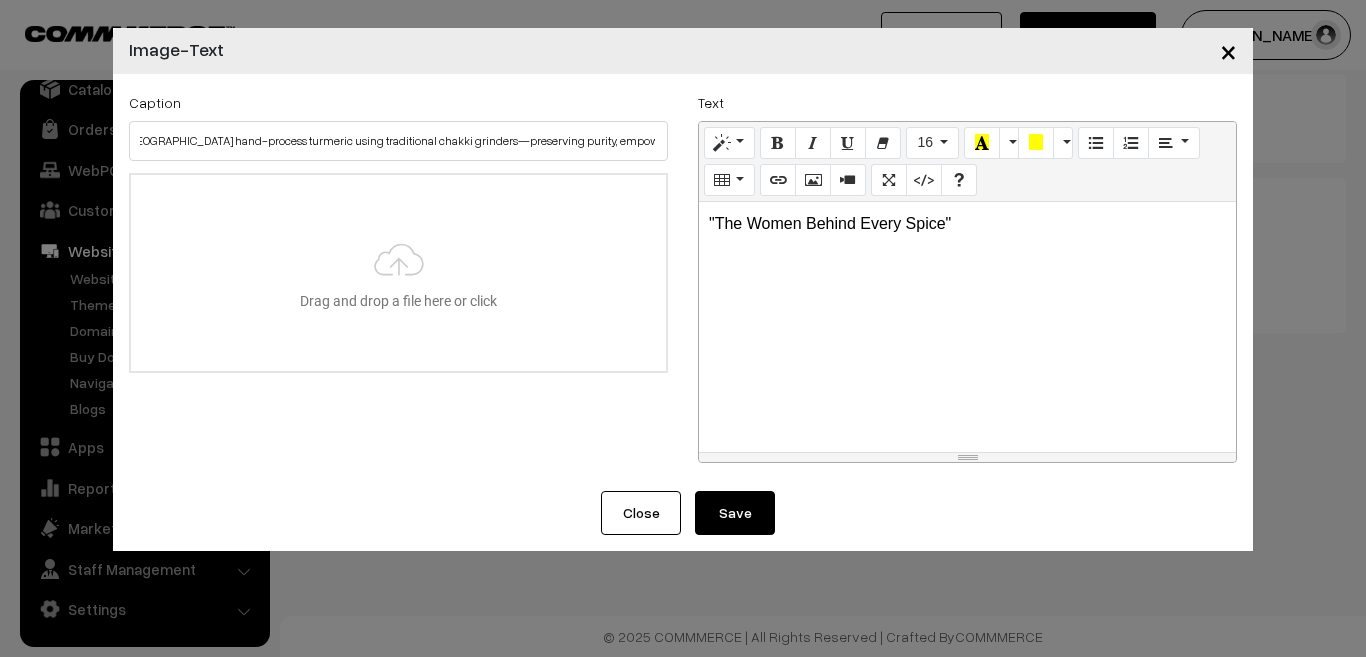 click on "Save" at bounding box center [735, 513] 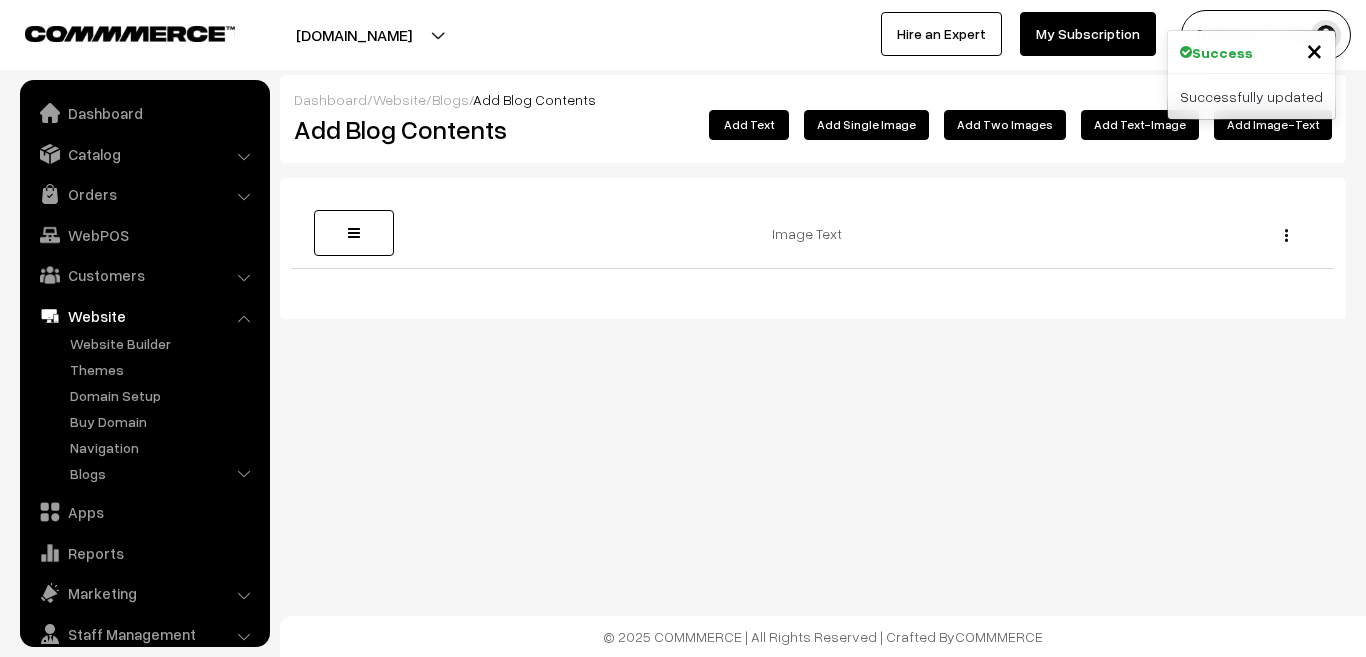 scroll, scrollTop: 0, scrollLeft: 0, axis: both 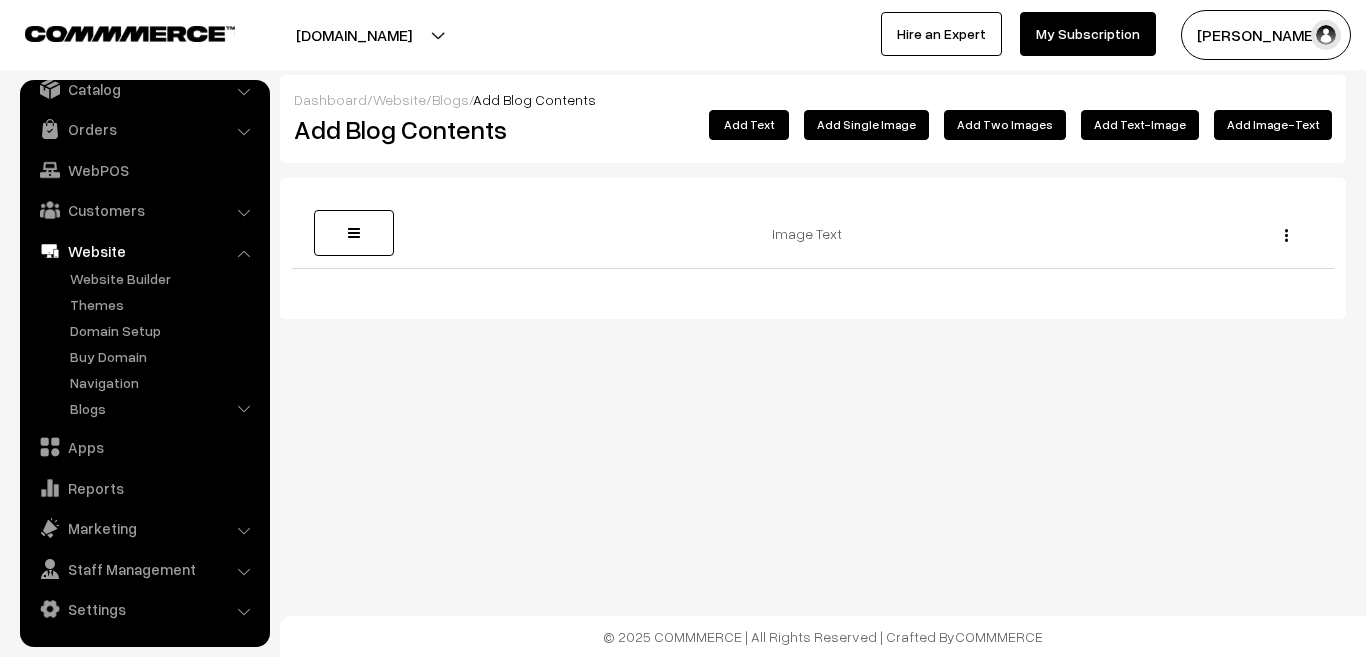 click on "Add Single Image" at bounding box center (866, 125) 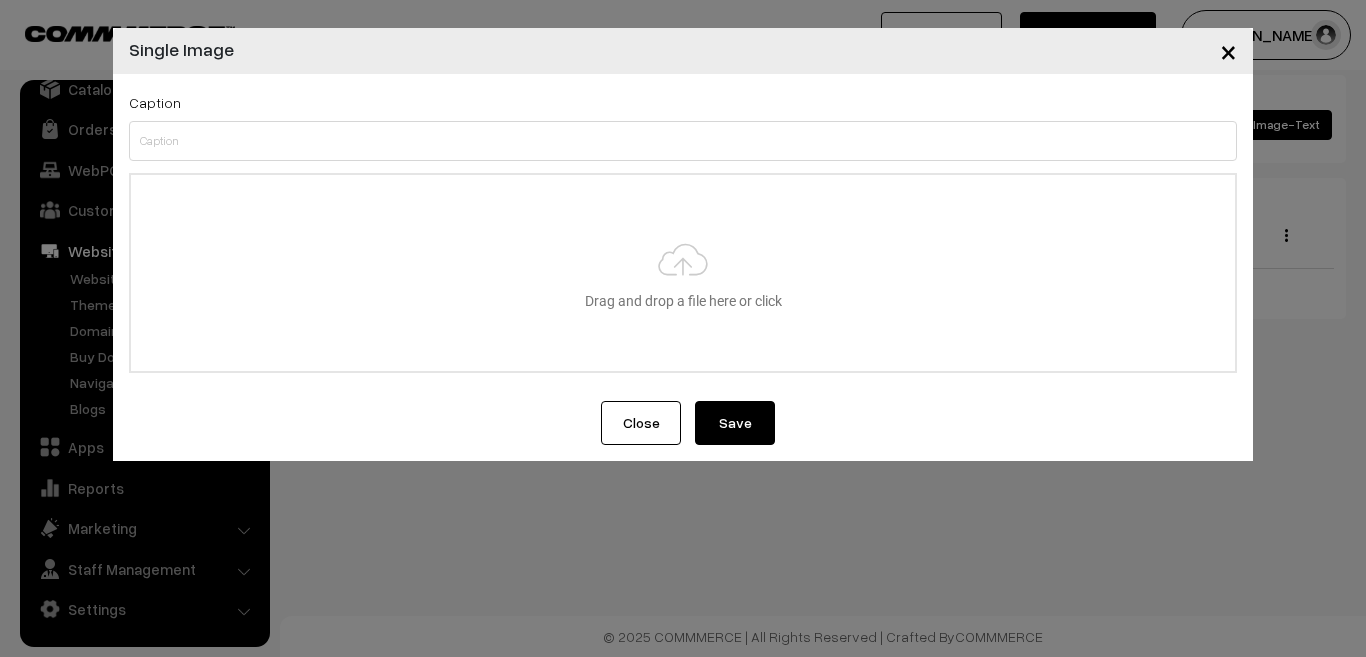 type on "C:\fakepath\rughji-farm-women-handmade-spices.jpg.jpg" 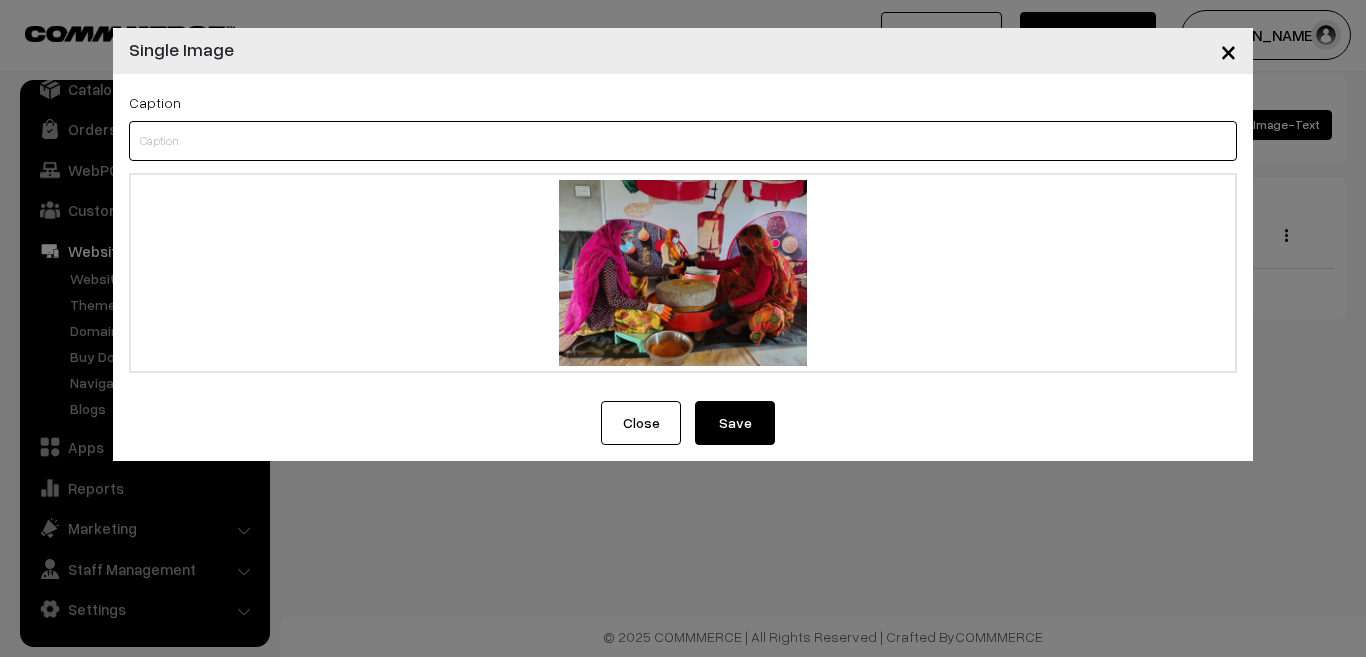 click at bounding box center (683, 141) 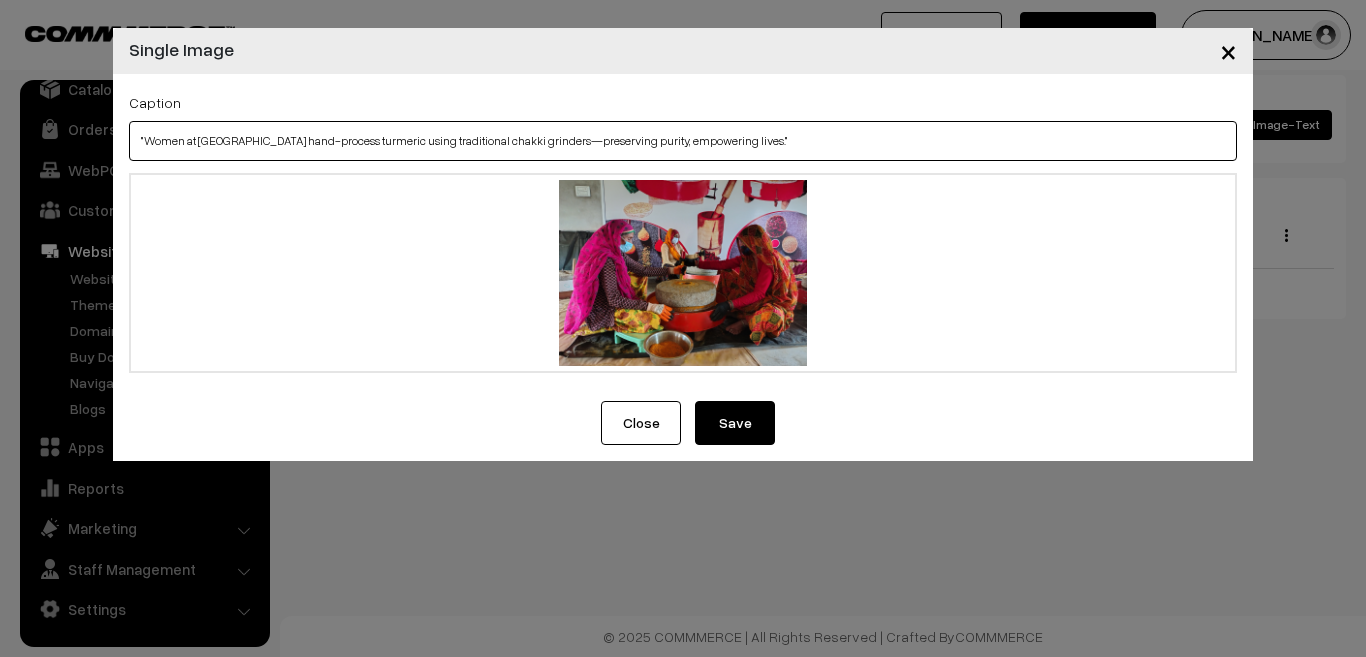 type on ""Women at [GEOGRAPHIC_DATA] hand-process turmeric using traditional chakki grinders—preserving purity, empowering lives."" 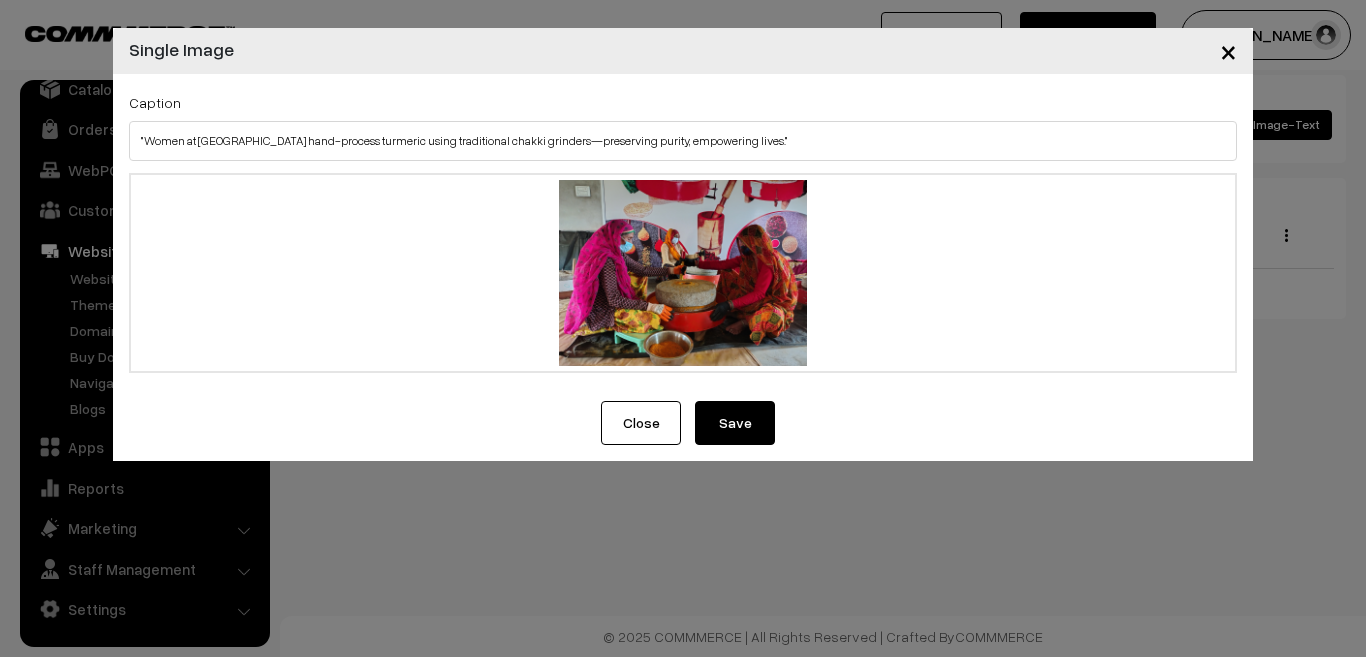 click on "Save" at bounding box center (735, 423) 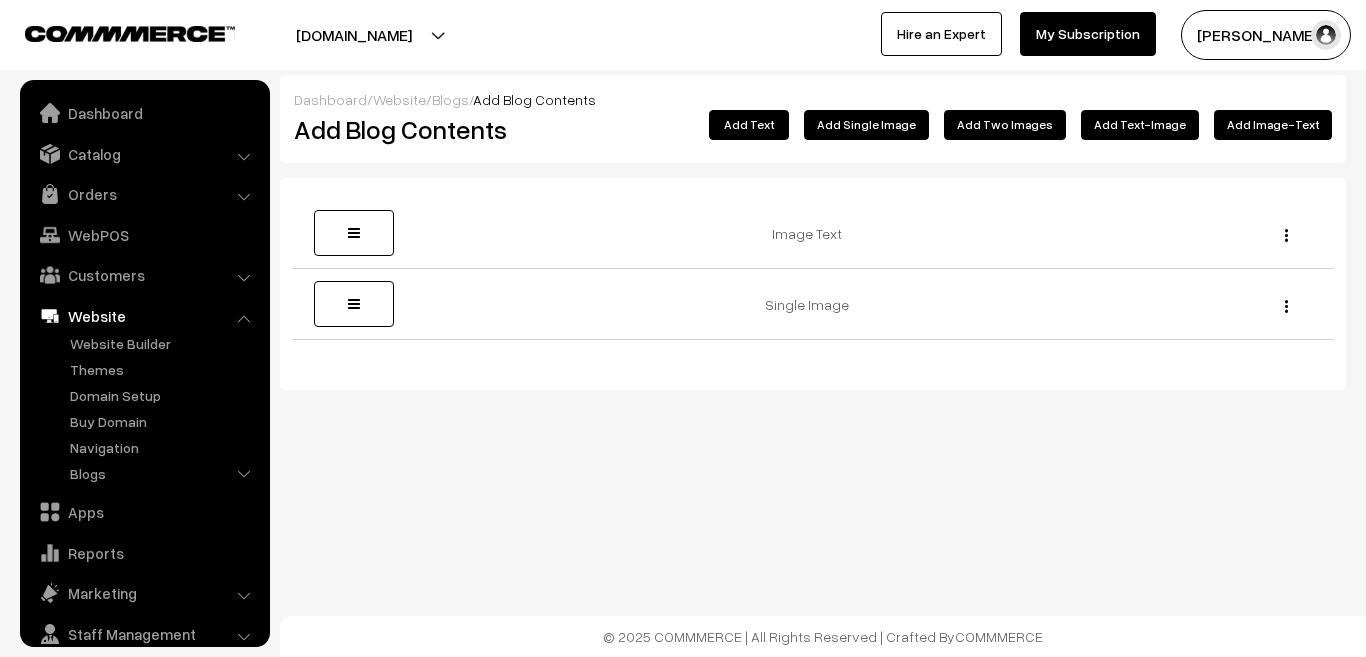 scroll, scrollTop: 0, scrollLeft: 0, axis: both 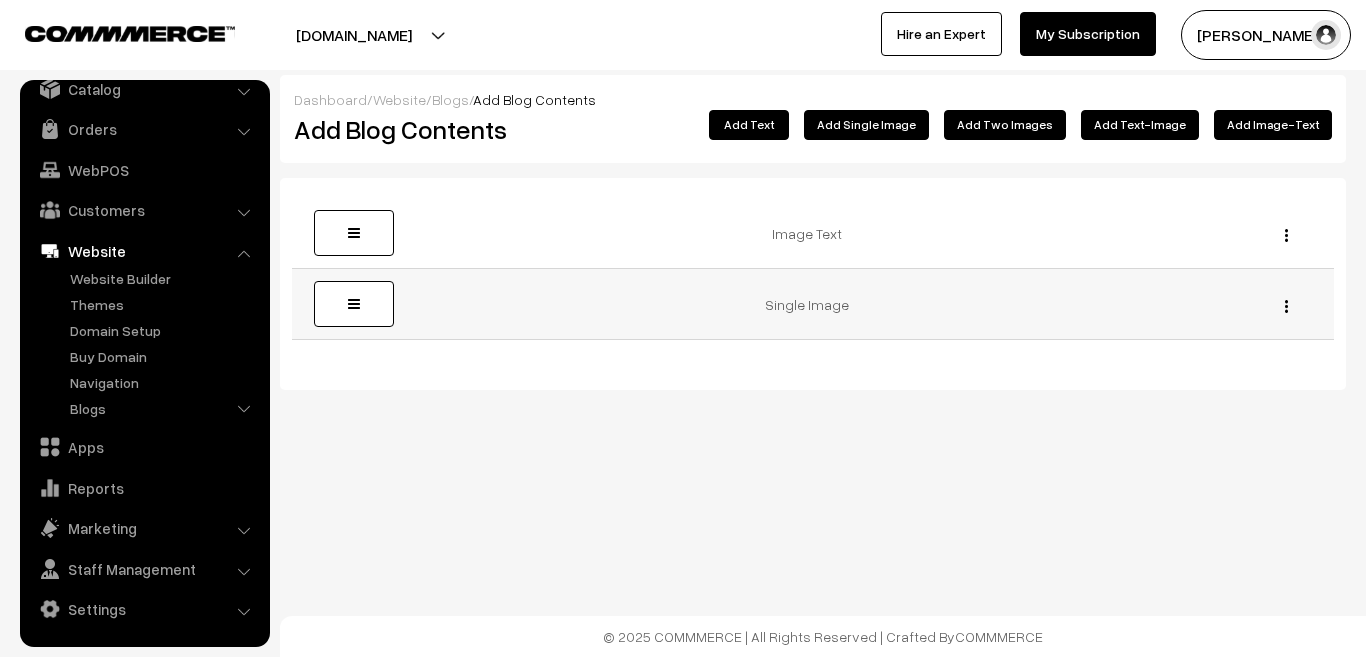 click on "Edit
Delete" at bounding box center (1282, 304) 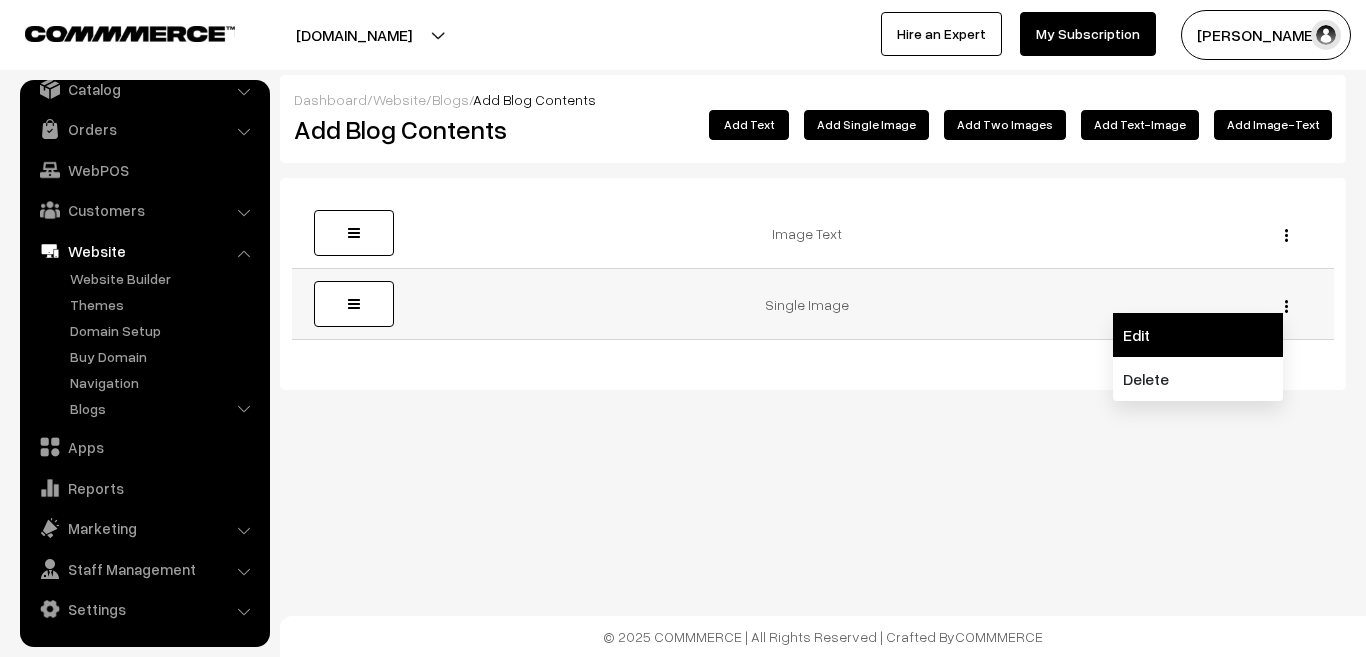 click on "Edit" at bounding box center (1198, 335) 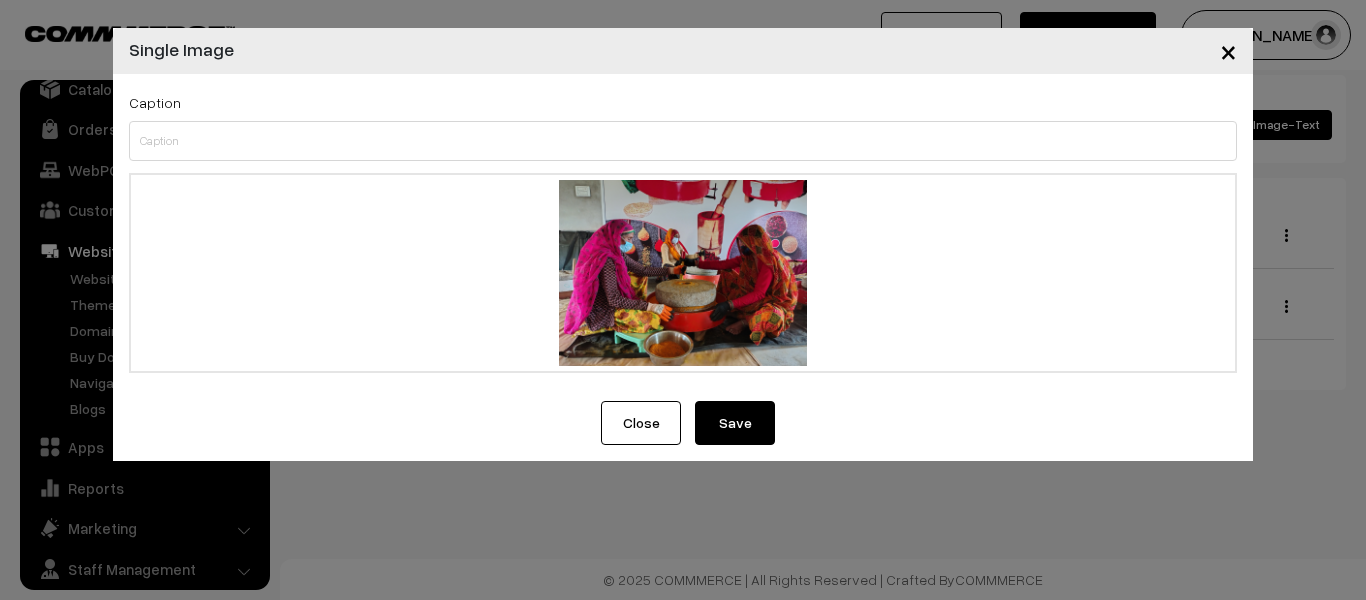 type on "C:\fakepath\rughji-farm-women-handmade-spices.jpg.jpg" 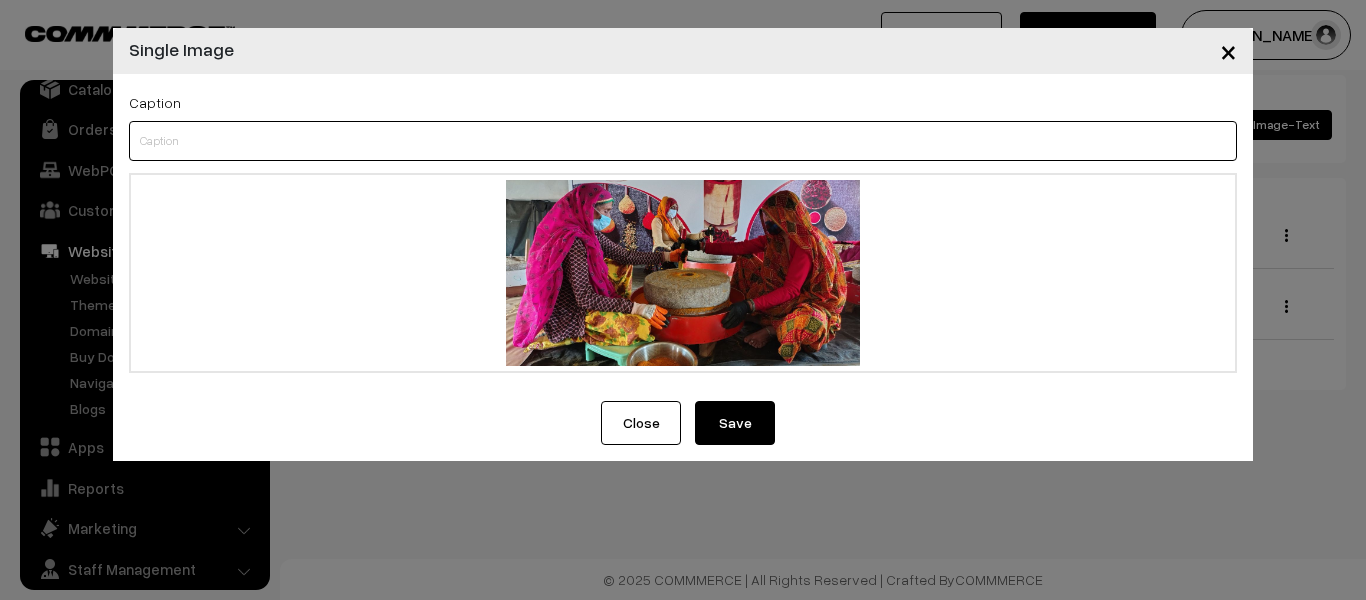 click at bounding box center (683, 141) 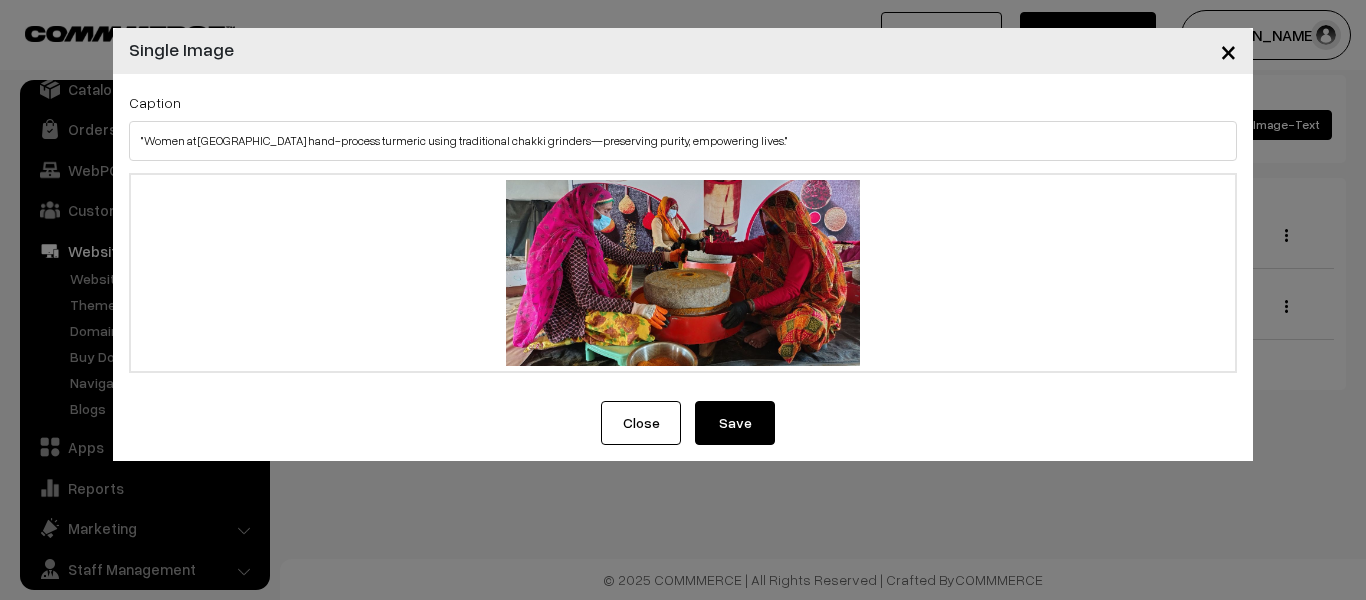 click on "Save" at bounding box center (735, 423) 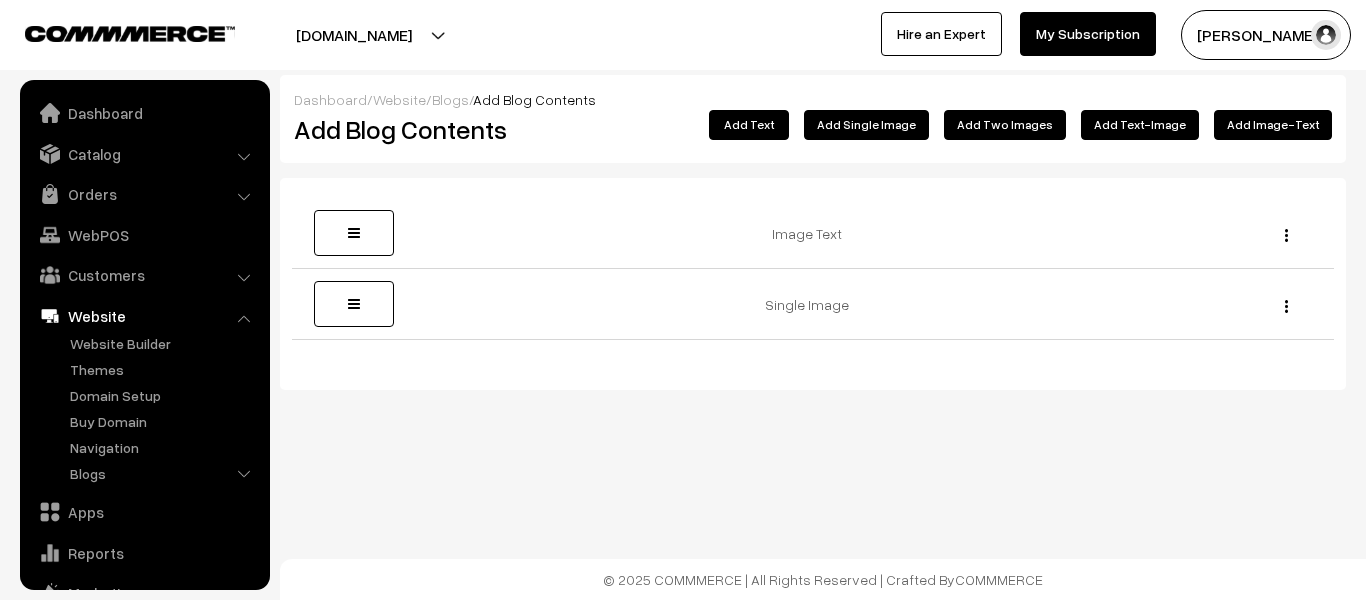 scroll, scrollTop: 0, scrollLeft: 0, axis: both 